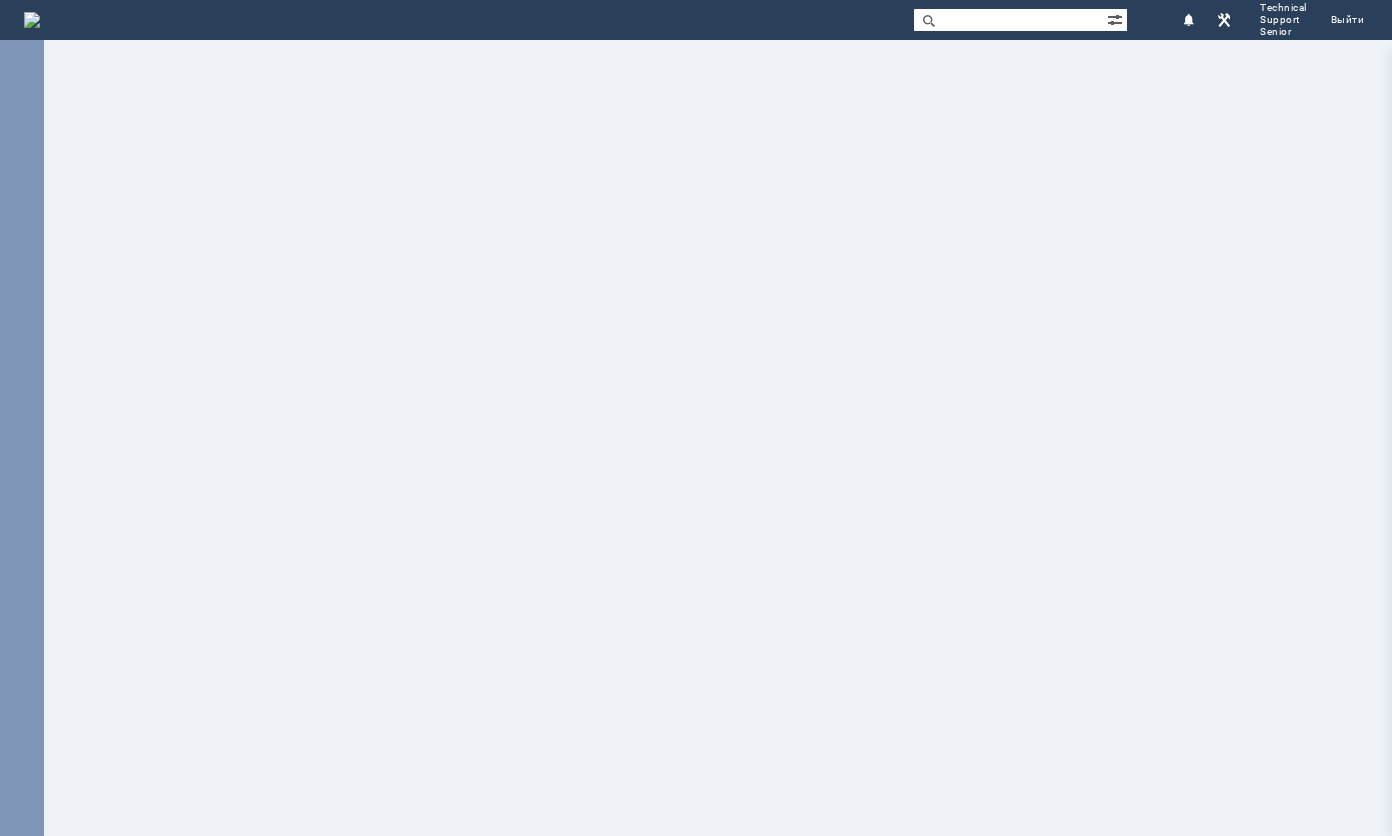 scroll, scrollTop: 0, scrollLeft: 0, axis: both 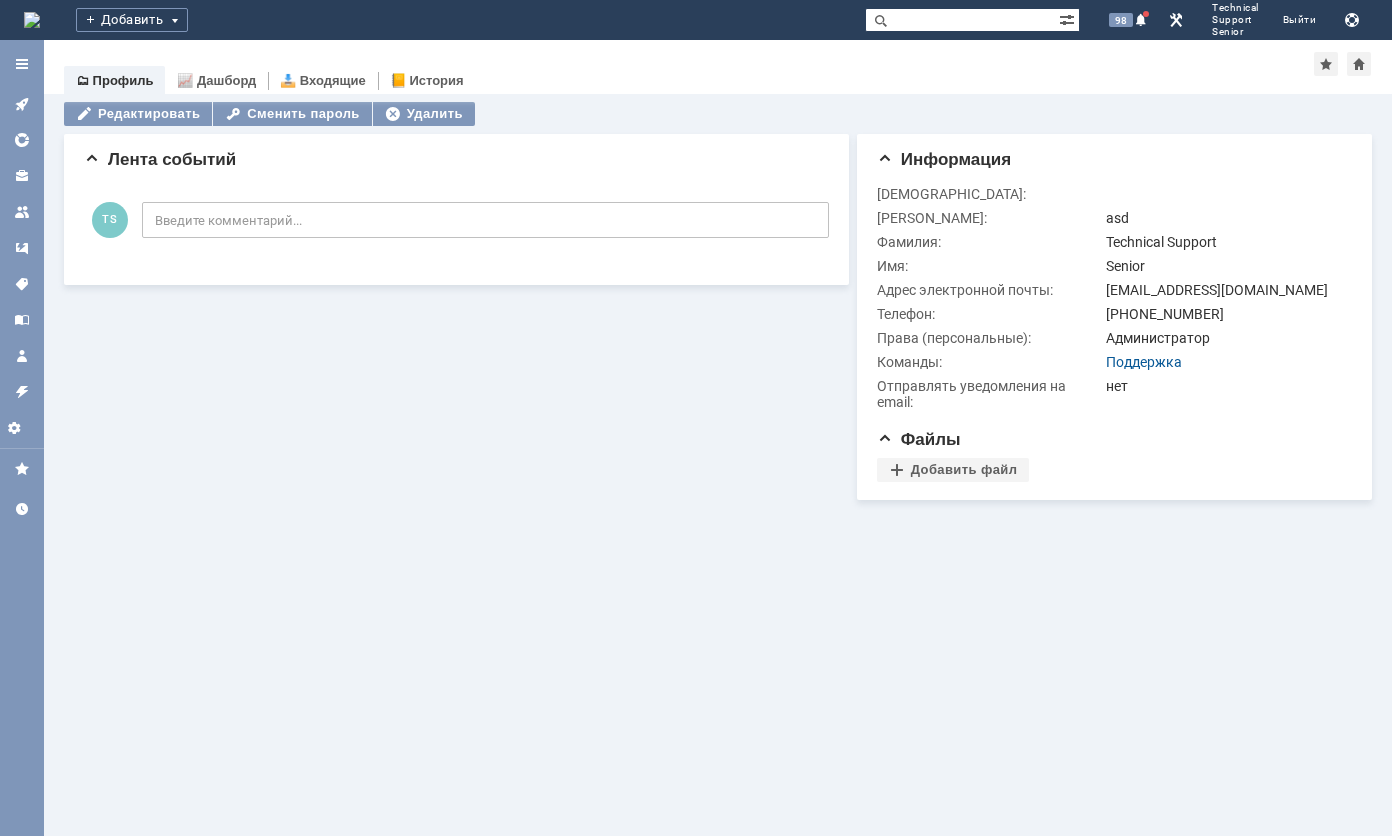click at bounding box center [962, 20] 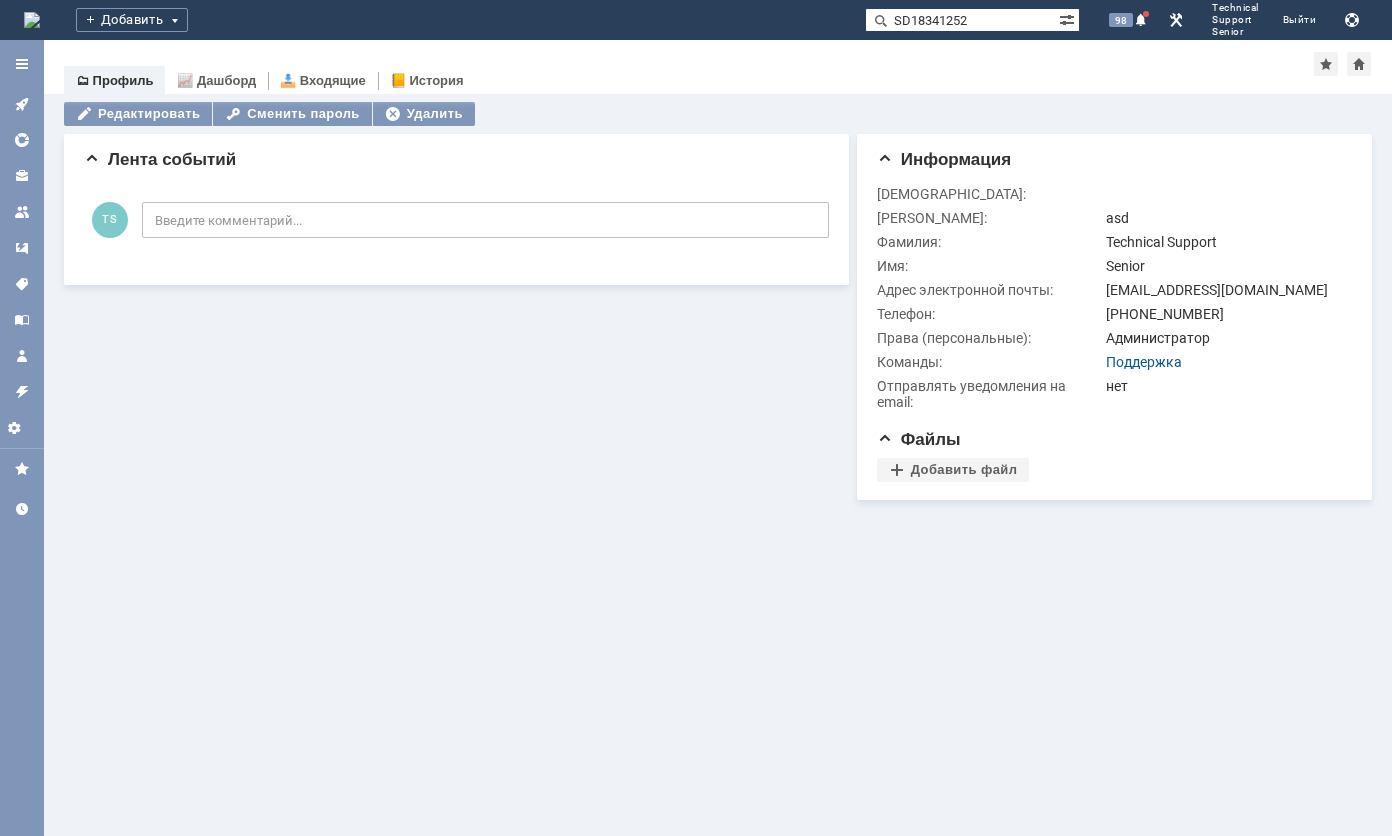 type on "SD18341252" 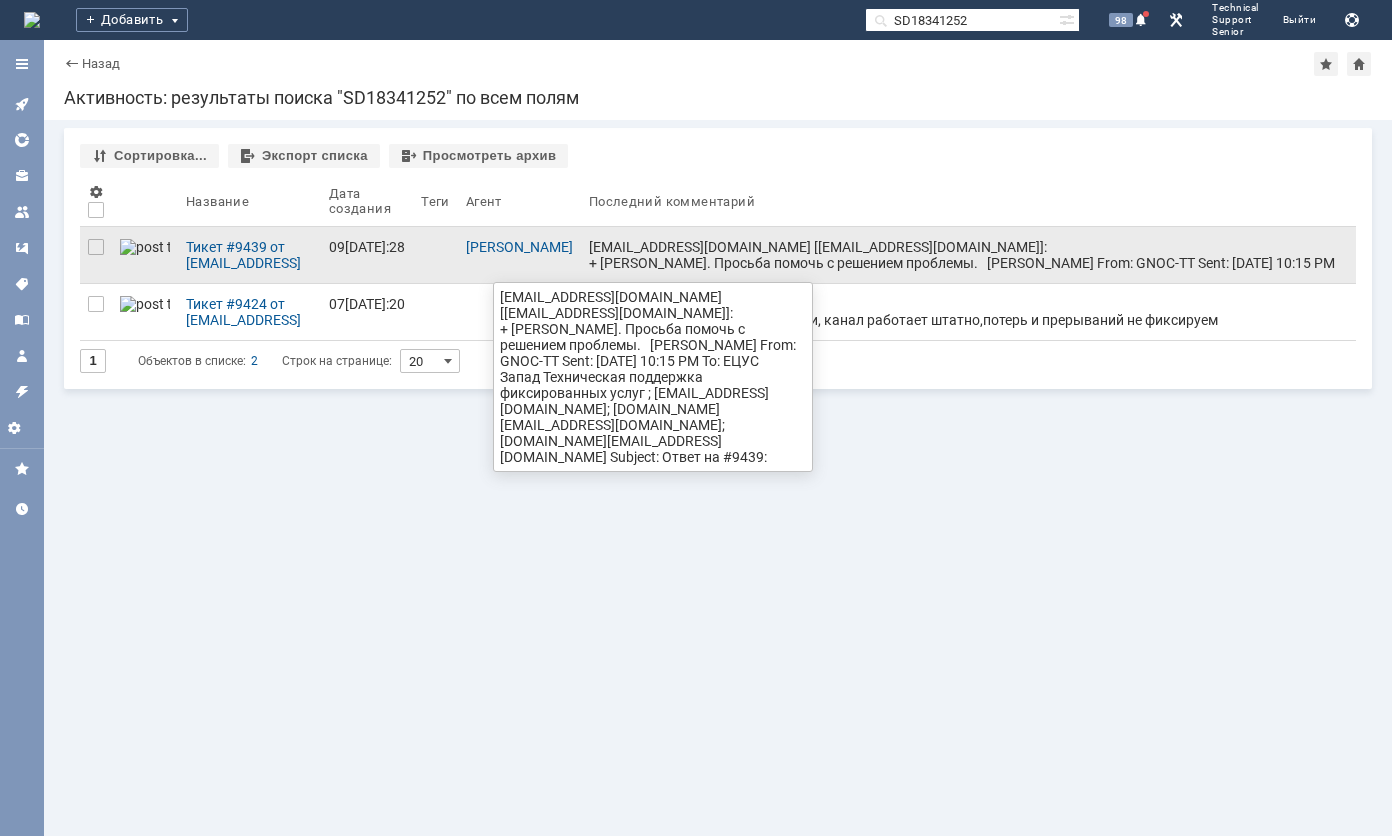 click on "support-west@megafon.ru [support-west@megafon.ru]:
+ Наталья. Просьба помочь с решением проблемы.   Валерия Антонюк From: GNOC-TT Sent: Monday, July 21, 2025 10:15 PM To: ЕЦУС Запад Техническая поддержка фиксированных услуг ; helpdesk@telempire.ru; a.dvoychenkow@rwnets.ru; support.provider@telempire.ru Subject: Ответ на #9439: IM28790735   ## Свой ответ добавьте перед этой строкой. Не удаляйте эту строку! ## Для ответа на это письмо, используйте ссылку Все необходимые файлы добавляйте отдельными вложениями к письму, а не вставляйте их в текст письма в виде картинок.   Номер связанного Обращения SD18341252 ---------------------------------------- ----------------------------------------" at bounding box center (968, 727) 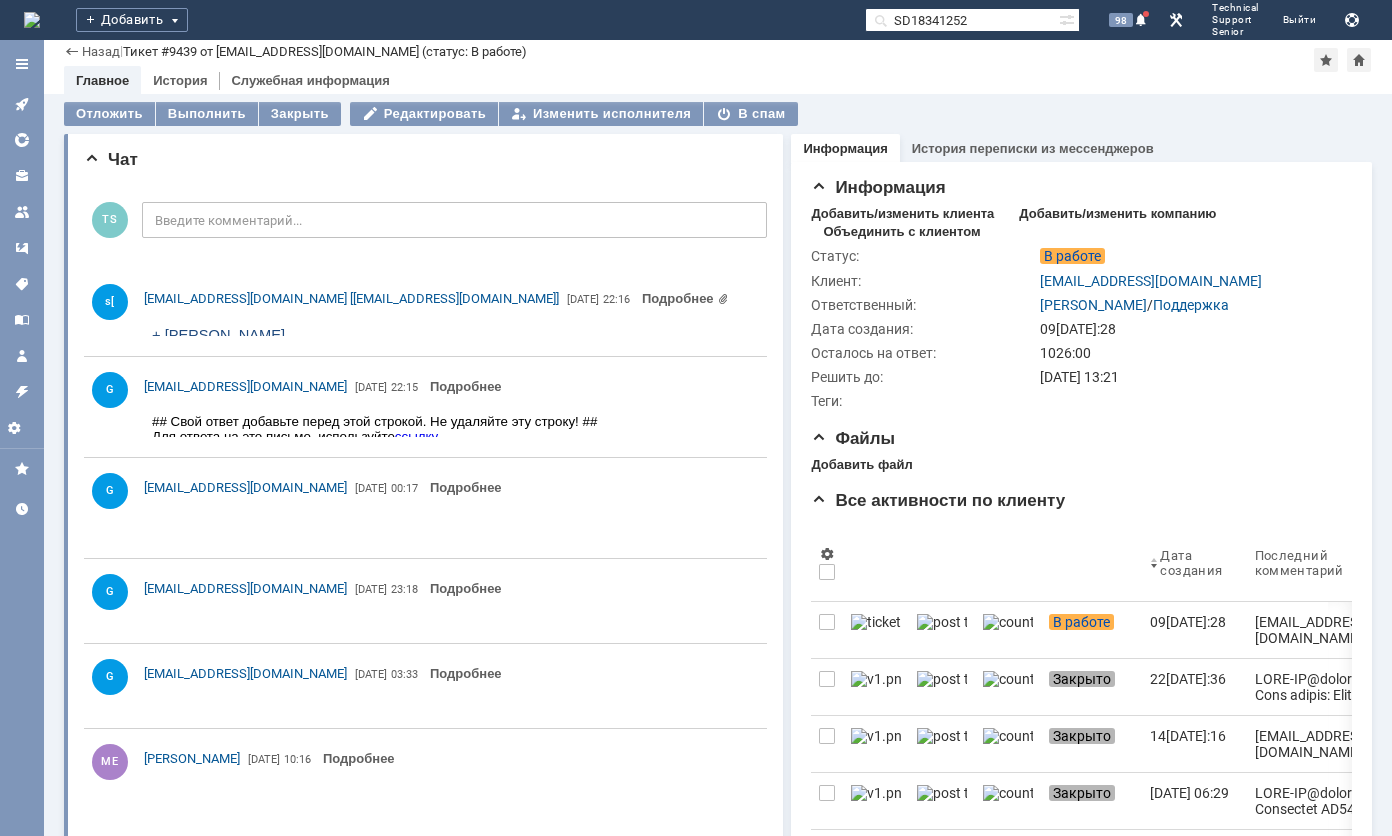 scroll, scrollTop: 0, scrollLeft: 0, axis: both 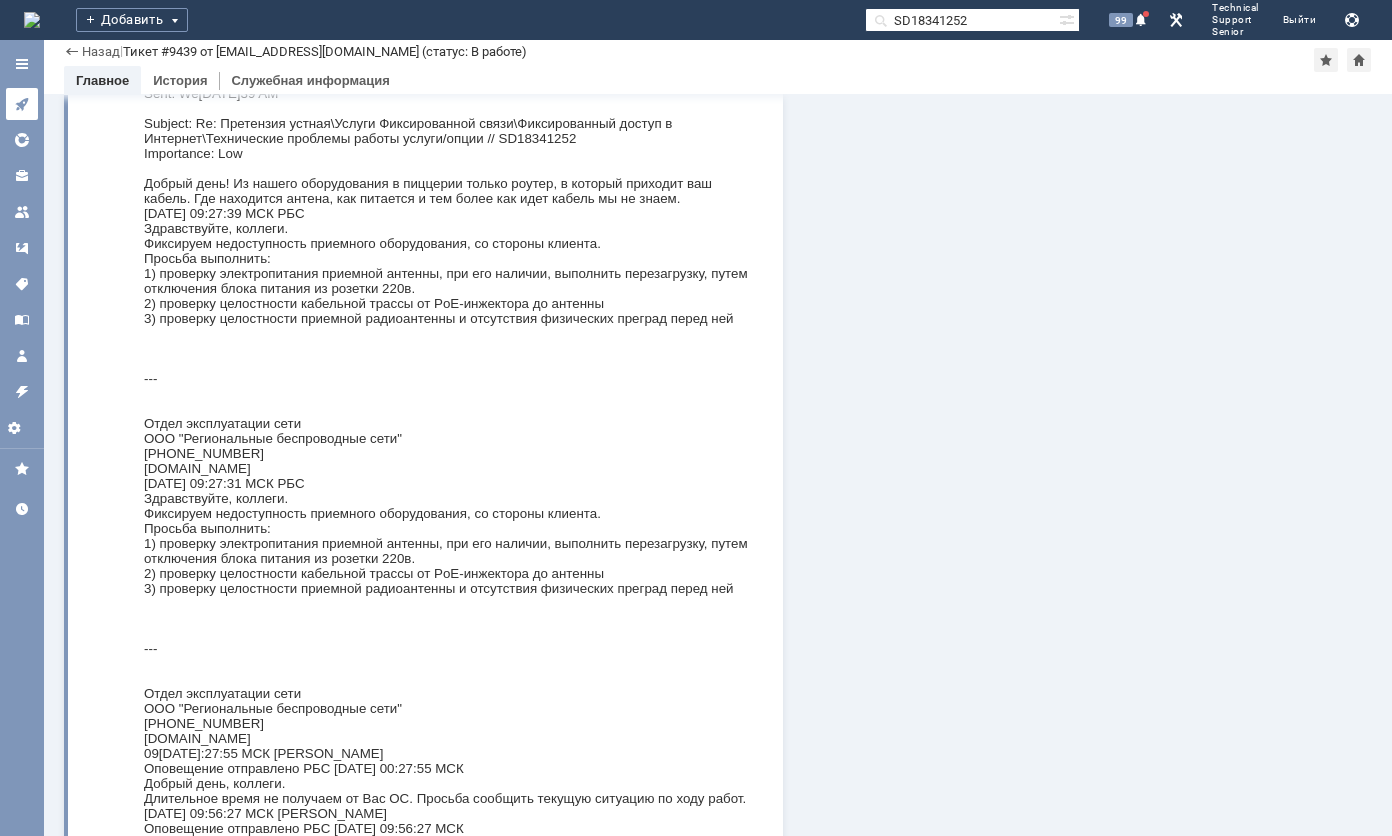 click at bounding box center [22, 104] 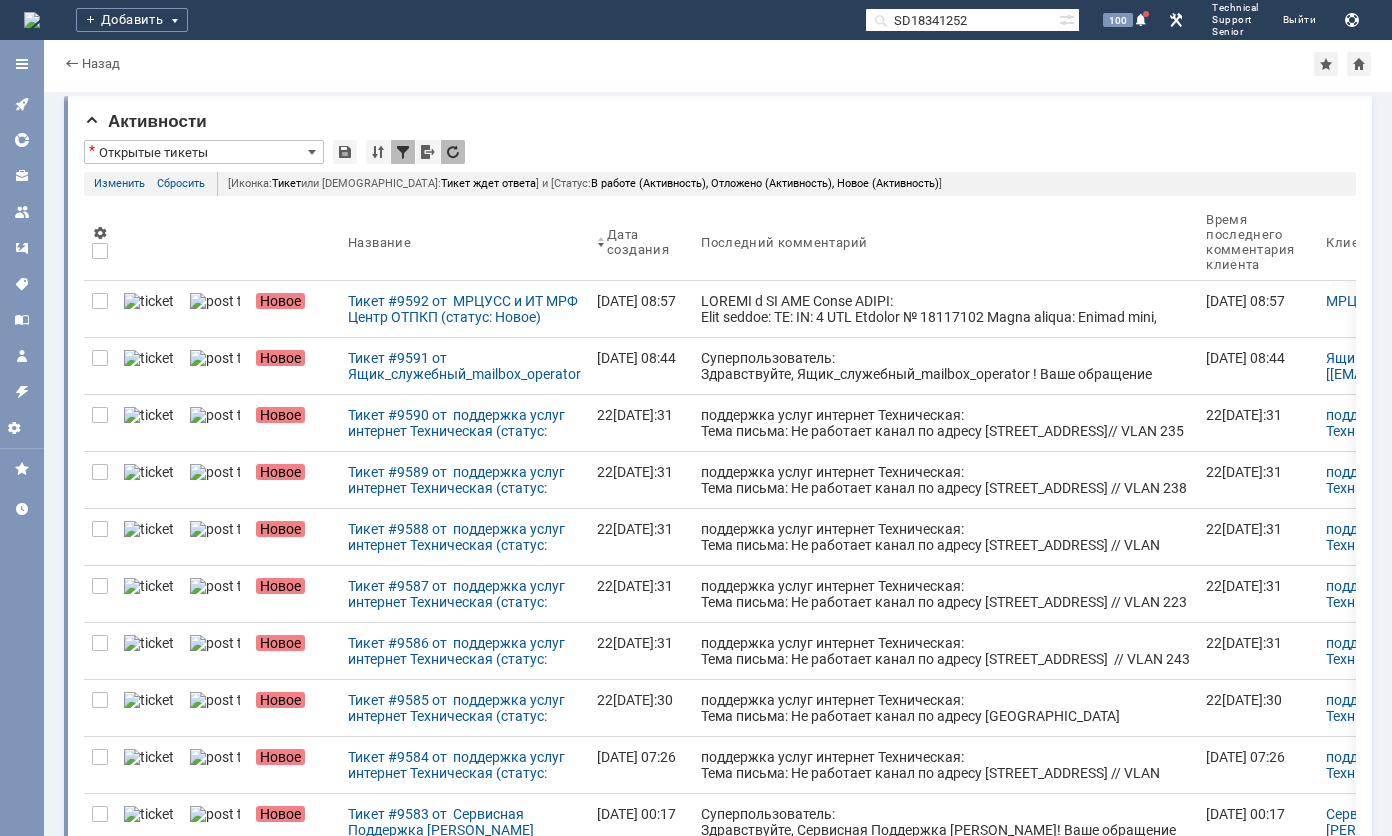 scroll, scrollTop: 0, scrollLeft: 0, axis: both 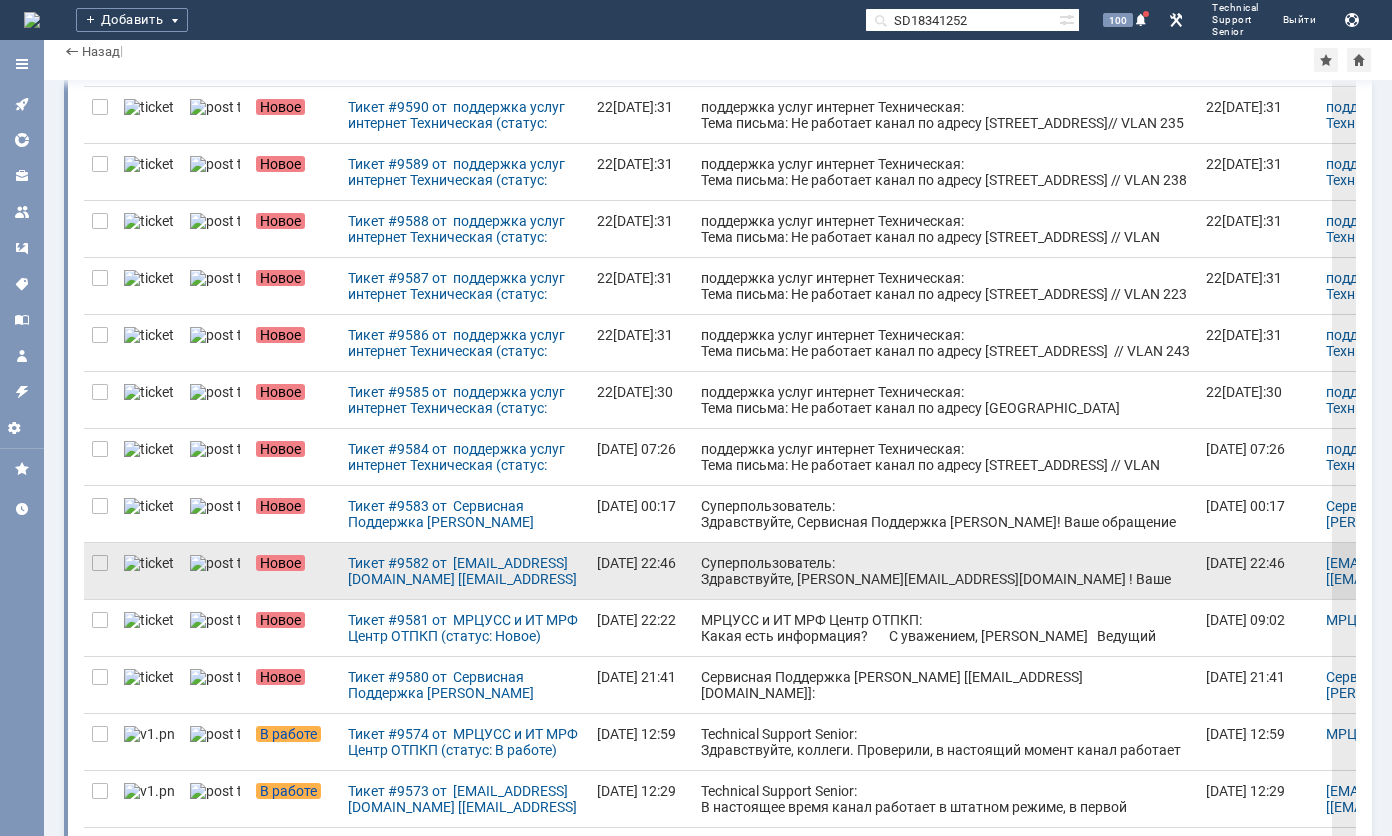 click on "Суперпользователь:
Здравствуйте, fedorov@macomnet.ru ! Ваше обращение зарегистрировано в Службе Технической поддержки РБС и будет обработано в ближайшее время. Отдел эксплуатации сети ООО "Региональные беспроводные сети"+7 495 215-18-91 telempire.ru" at bounding box center [945, 595] 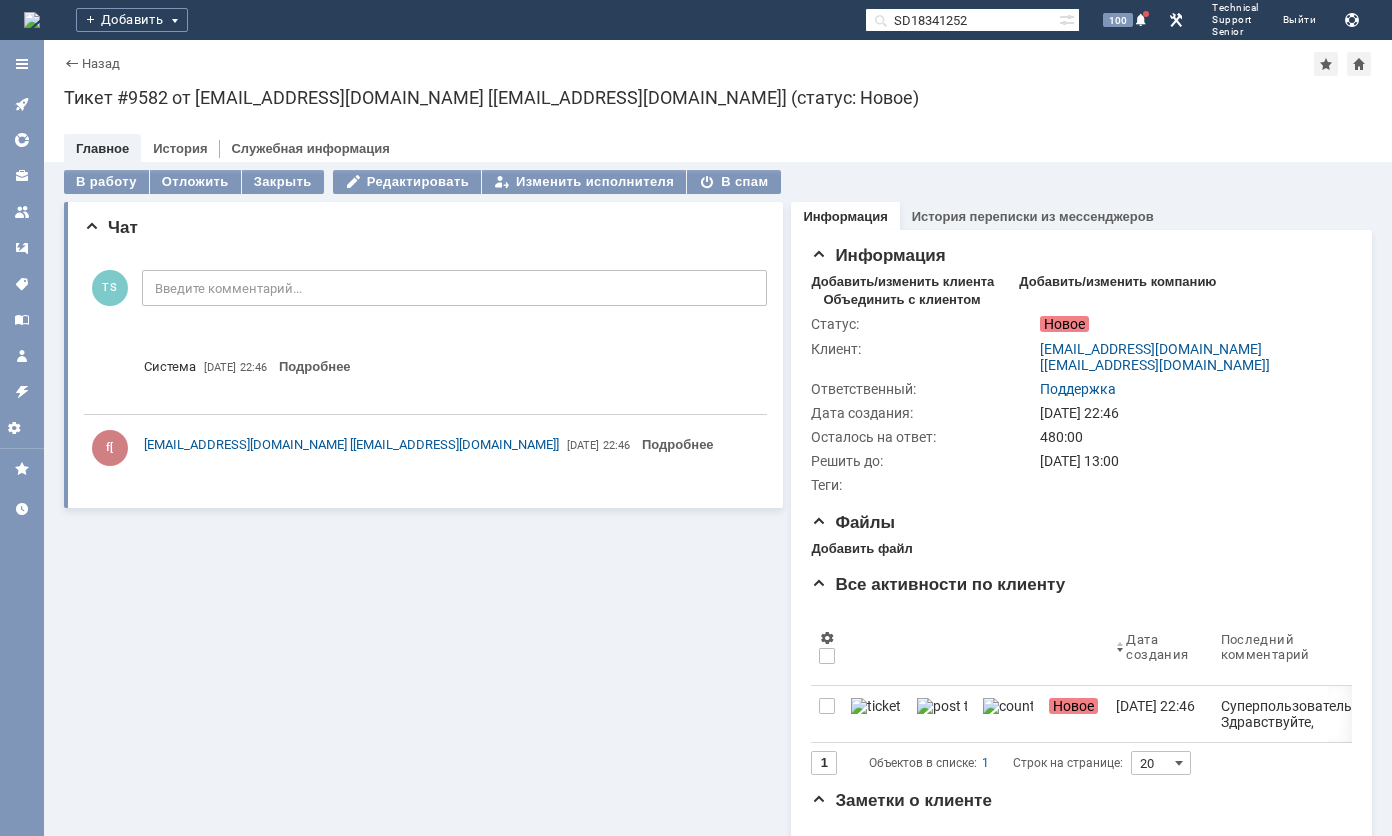 scroll, scrollTop: 0, scrollLeft: 0, axis: both 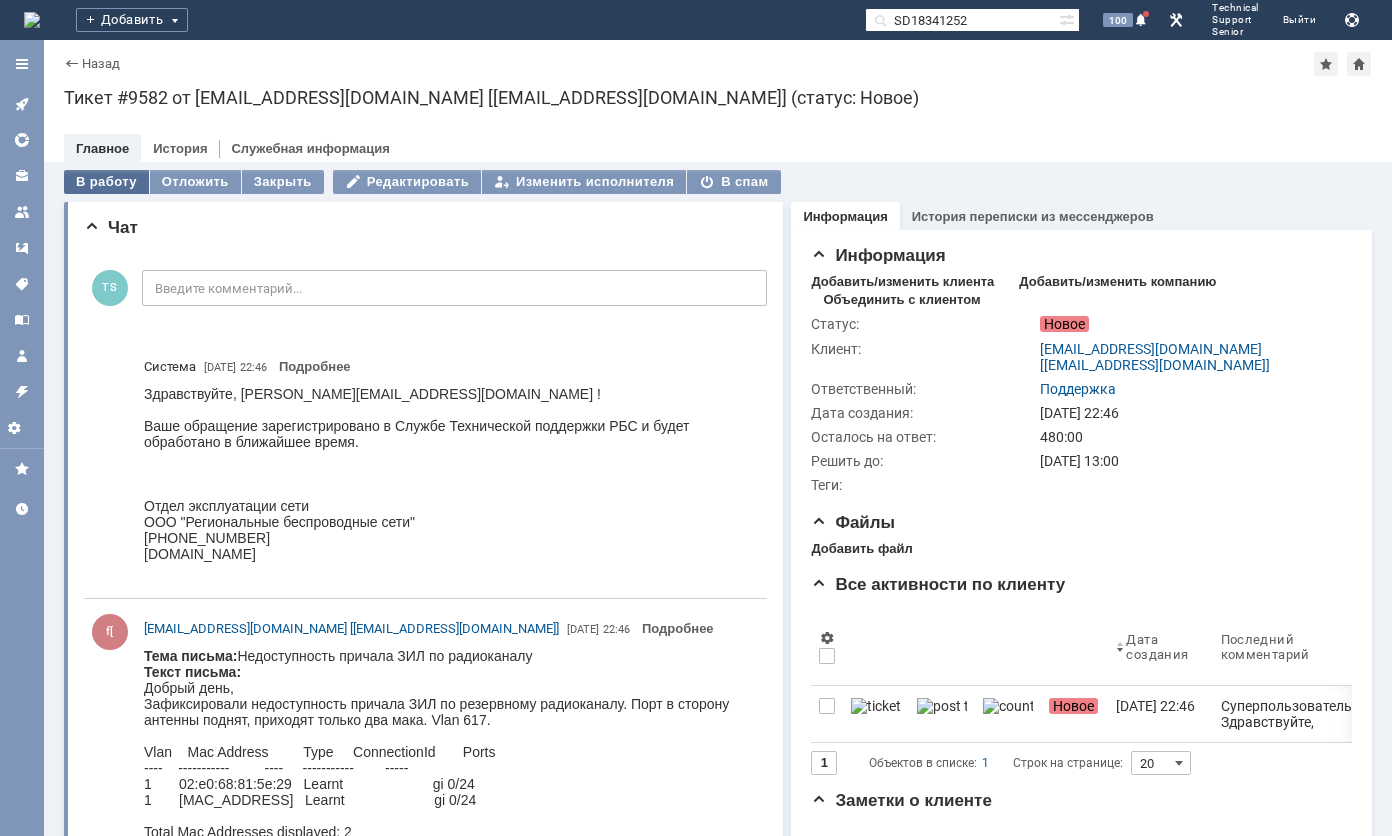 click on "В работу" at bounding box center (106, 182) 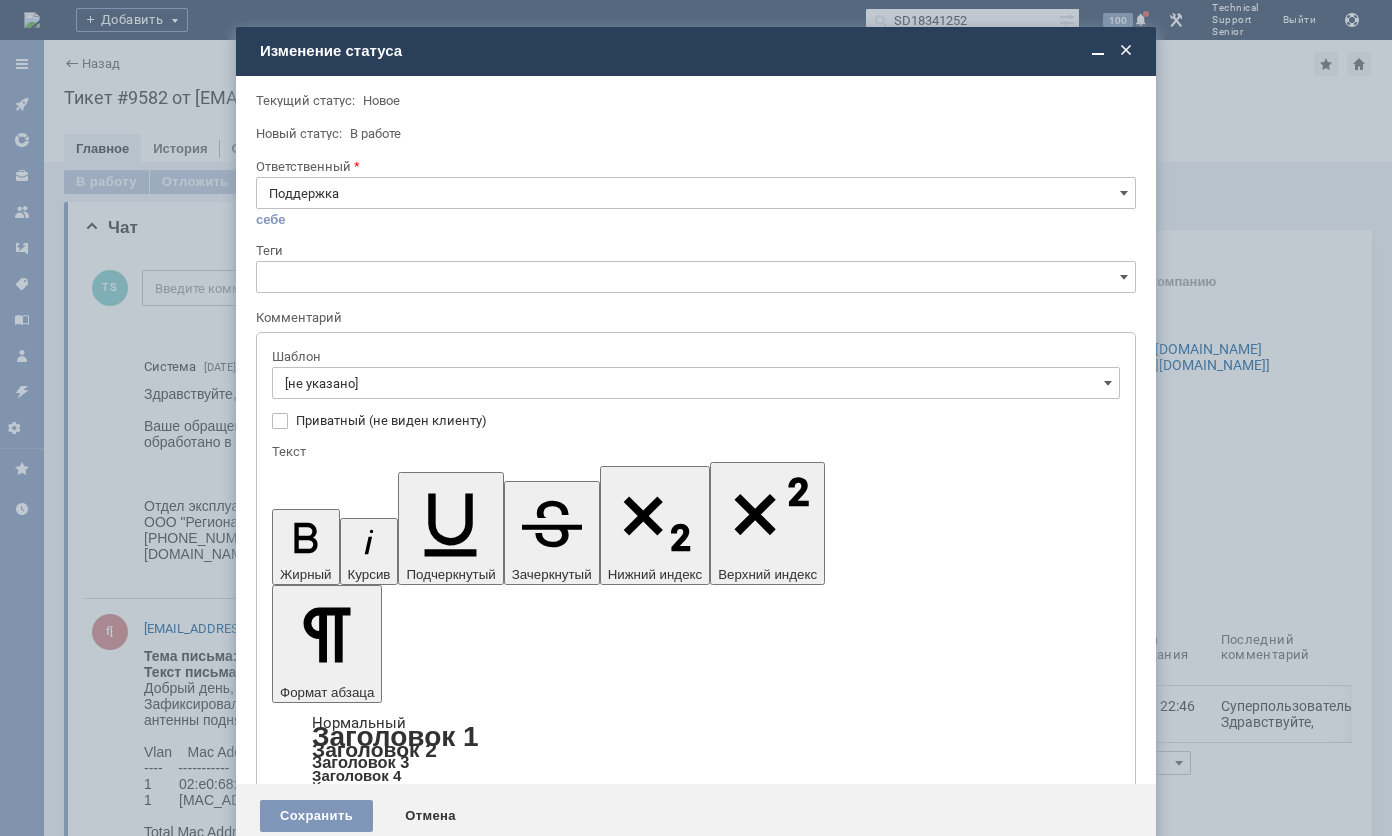 scroll, scrollTop: 0, scrollLeft: 0, axis: both 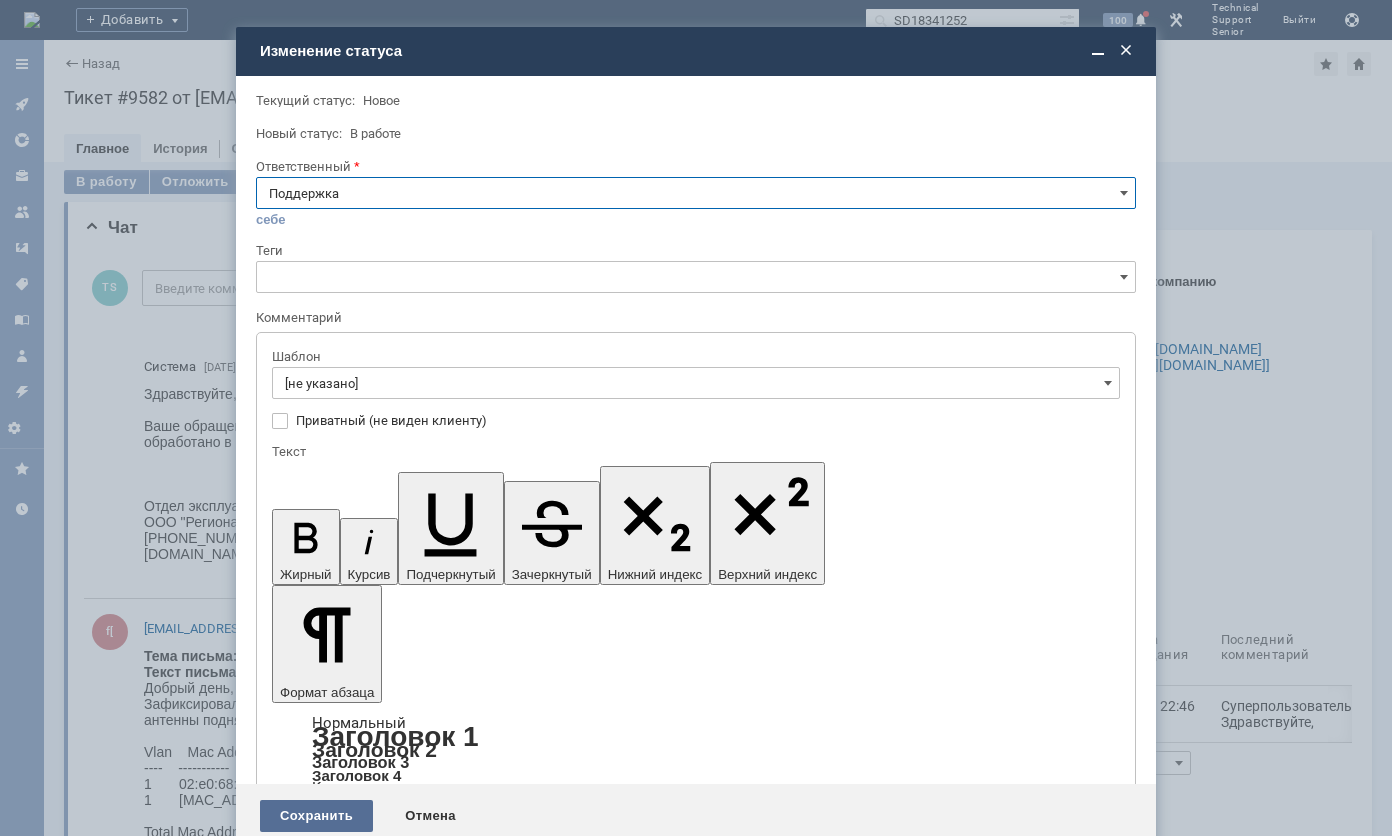 click on "Сохранить" at bounding box center [316, 816] 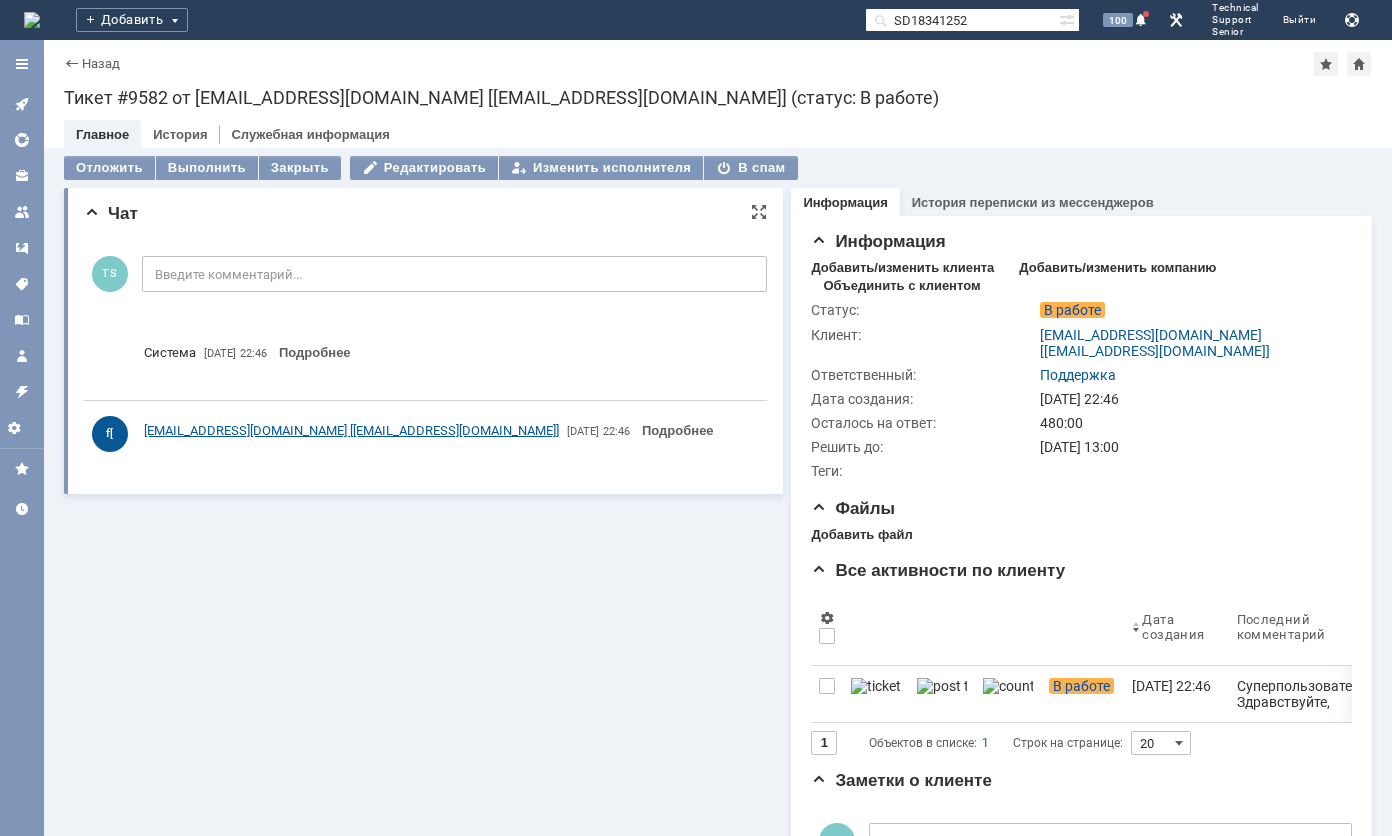 scroll, scrollTop: 0, scrollLeft: 0, axis: both 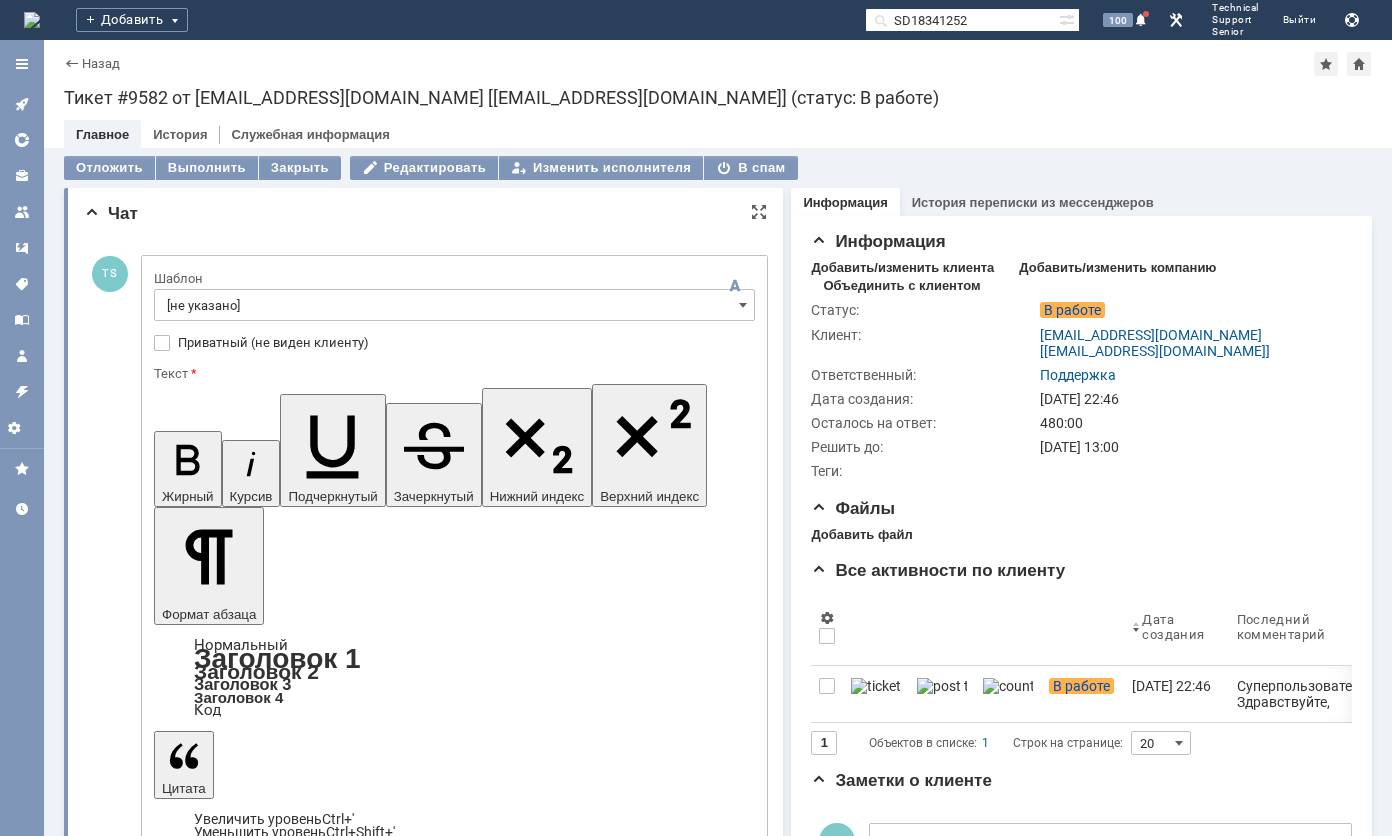 click at bounding box center (317, 4850) 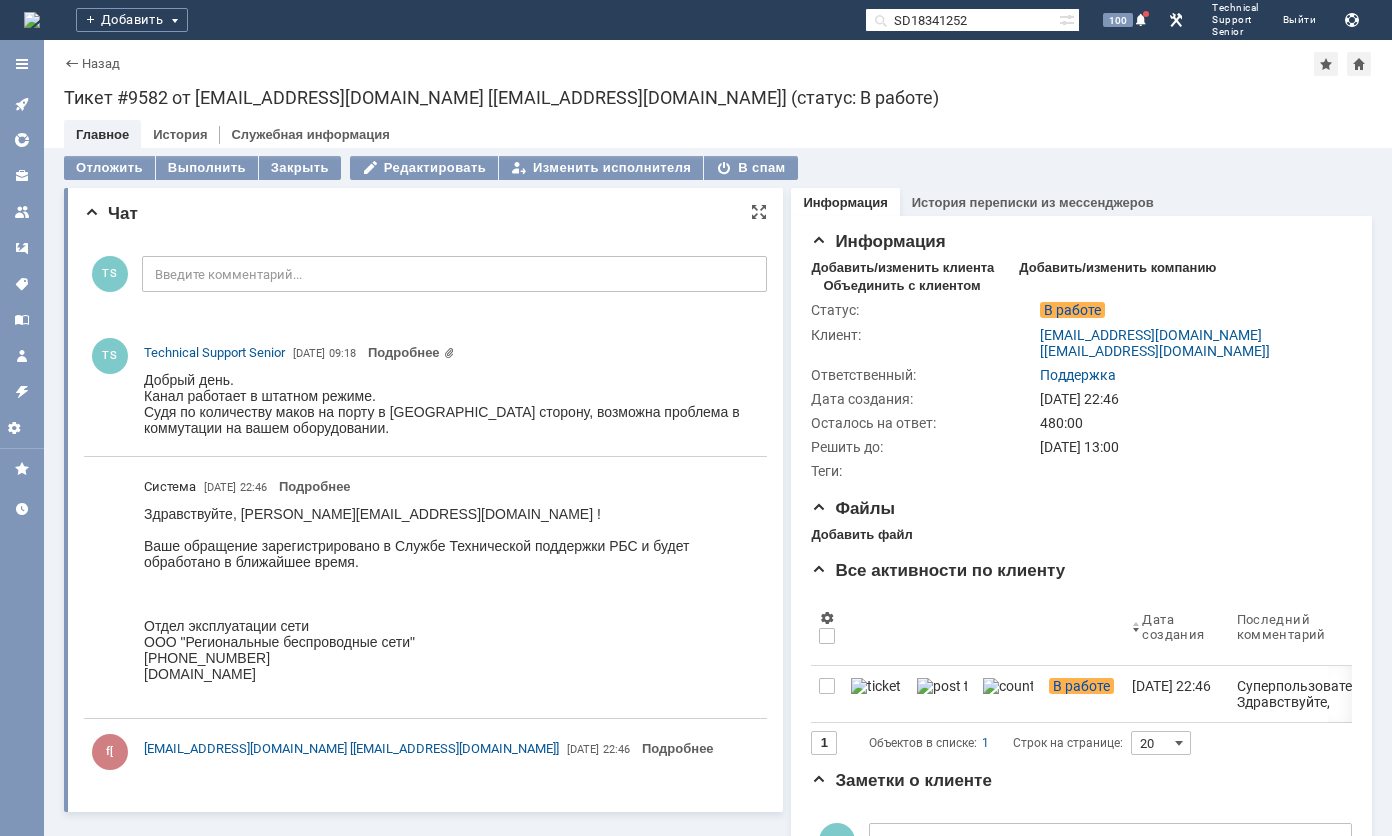 scroll, scrollTop: 0, scrollLeft: 0, axis: both 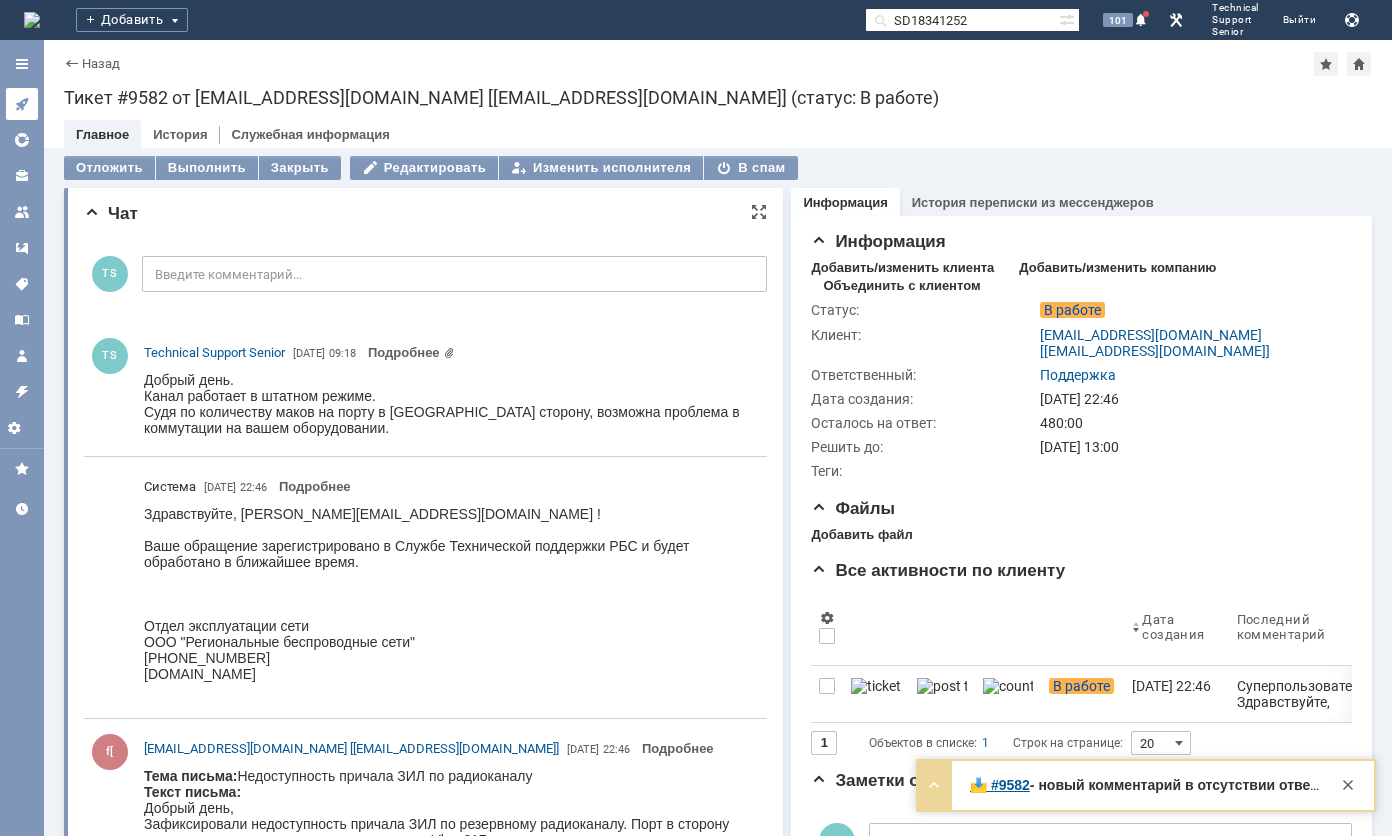 click 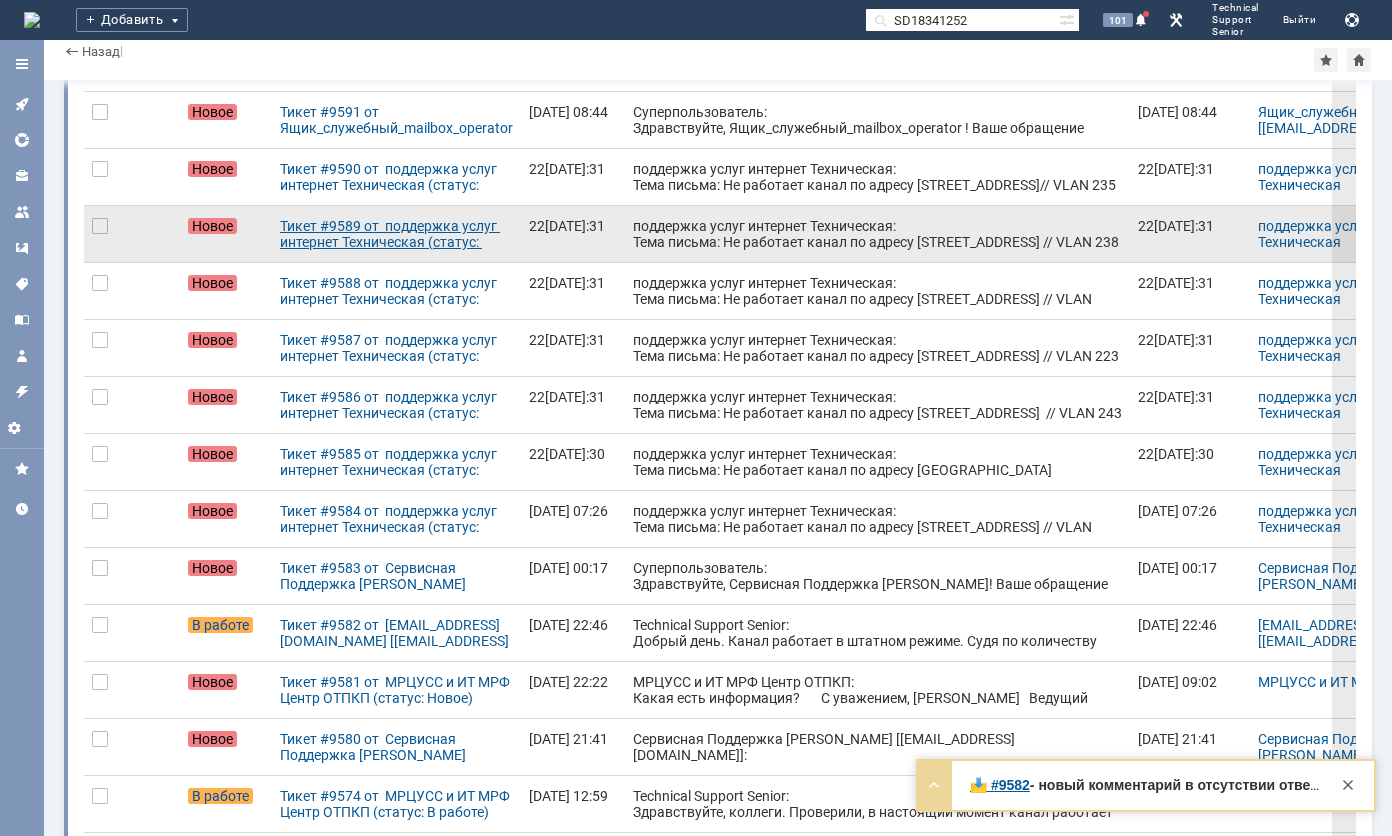 scroll, scrollTop: 300, scrollLeft: 0, axis: vertical 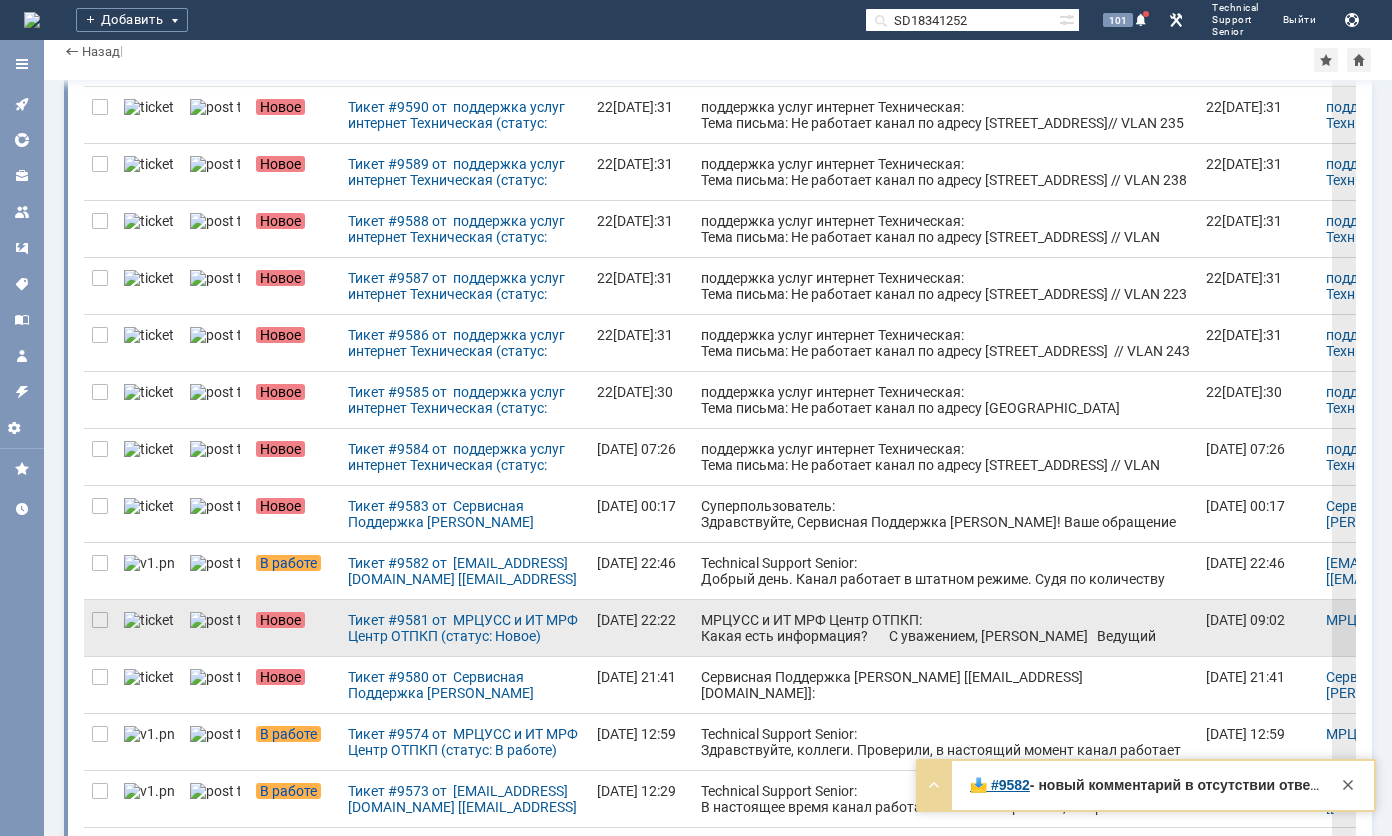 click on "МРЦУСС и ИТ МРФ Центр ОТПКП:
Какая есть информация?       С уважением, Сергей Полосухин   Ведущий инженер Направление технической поддержки Корпоративный центр Общий тел.:     +7 (495) 727-45-90; Рабочий тел.:     +7 (499) 999-82-83 доб (700)2189; e-mail:  mrcuss.center.otpkp@center.rt.ru web:     http://www.rt.ru   ПАО «Ростелеком»   From: НТП Центр Москва Sent: Monday, July 21, 2025 10:22 PM To: 'support.provider@telempire.ru' Subject: //13026914 | ДИТ | г. Москва, Юго-Восточный АО, Лефортово район, ул. Энергетическая, д. 8, корп. 2, стр. 1   Здравствуйте, Коллеги.  Просьба принять в работу обращение Клиен та и сообщить номер заявки с Вашей сторо" at bounding box center (945, 780) 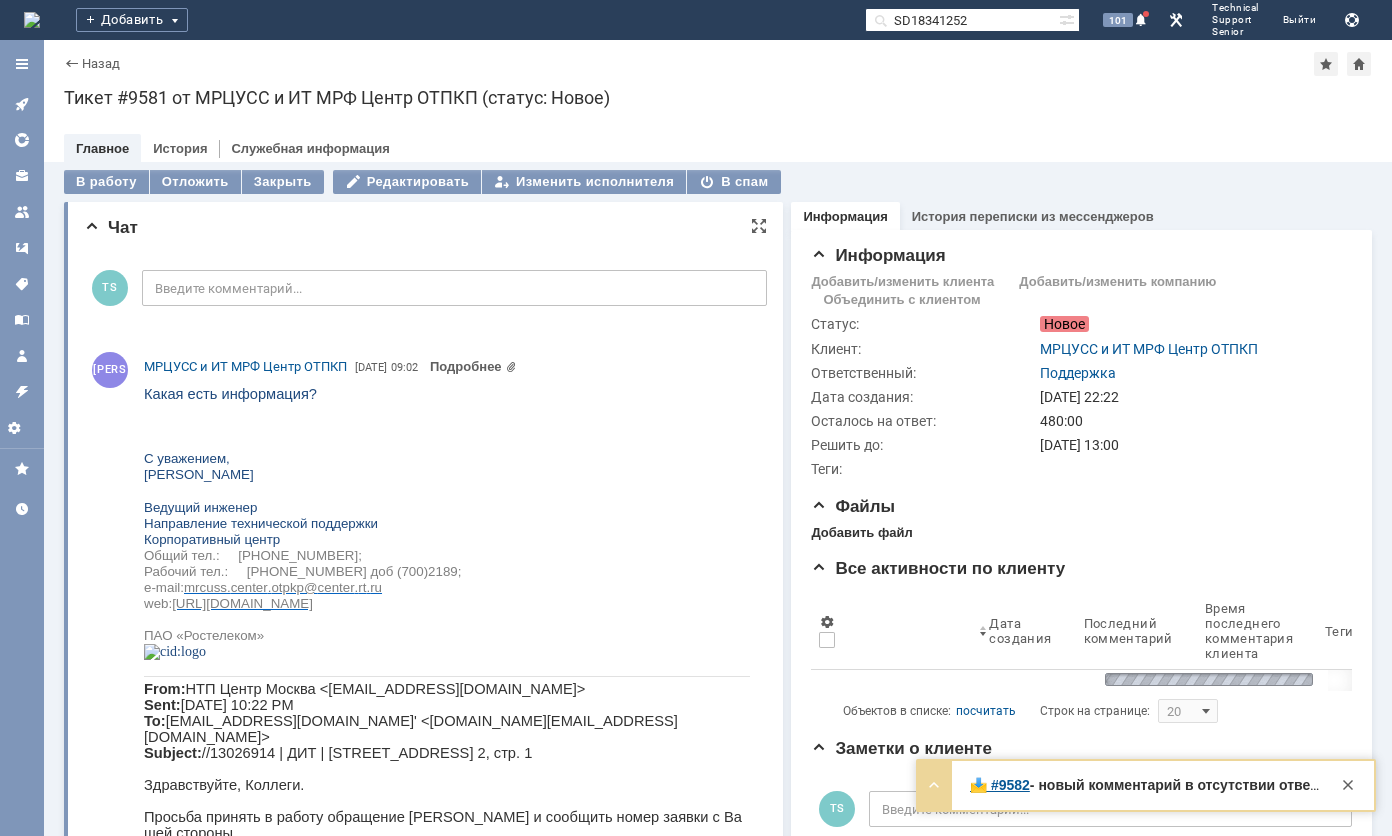 scroll, scrollTop: 0, scrollLeft: 0, axis: both 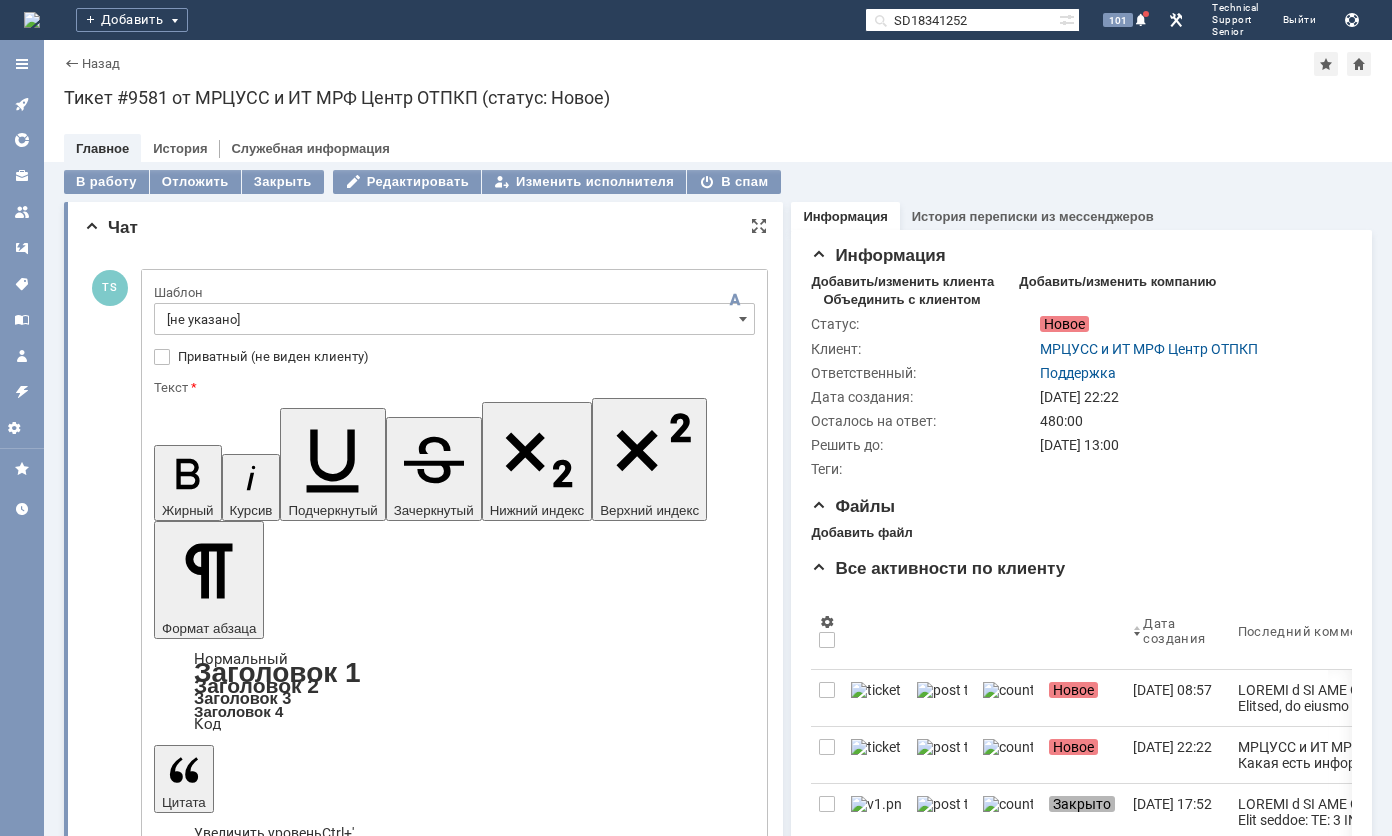 click at bounding box center (317, 4807) 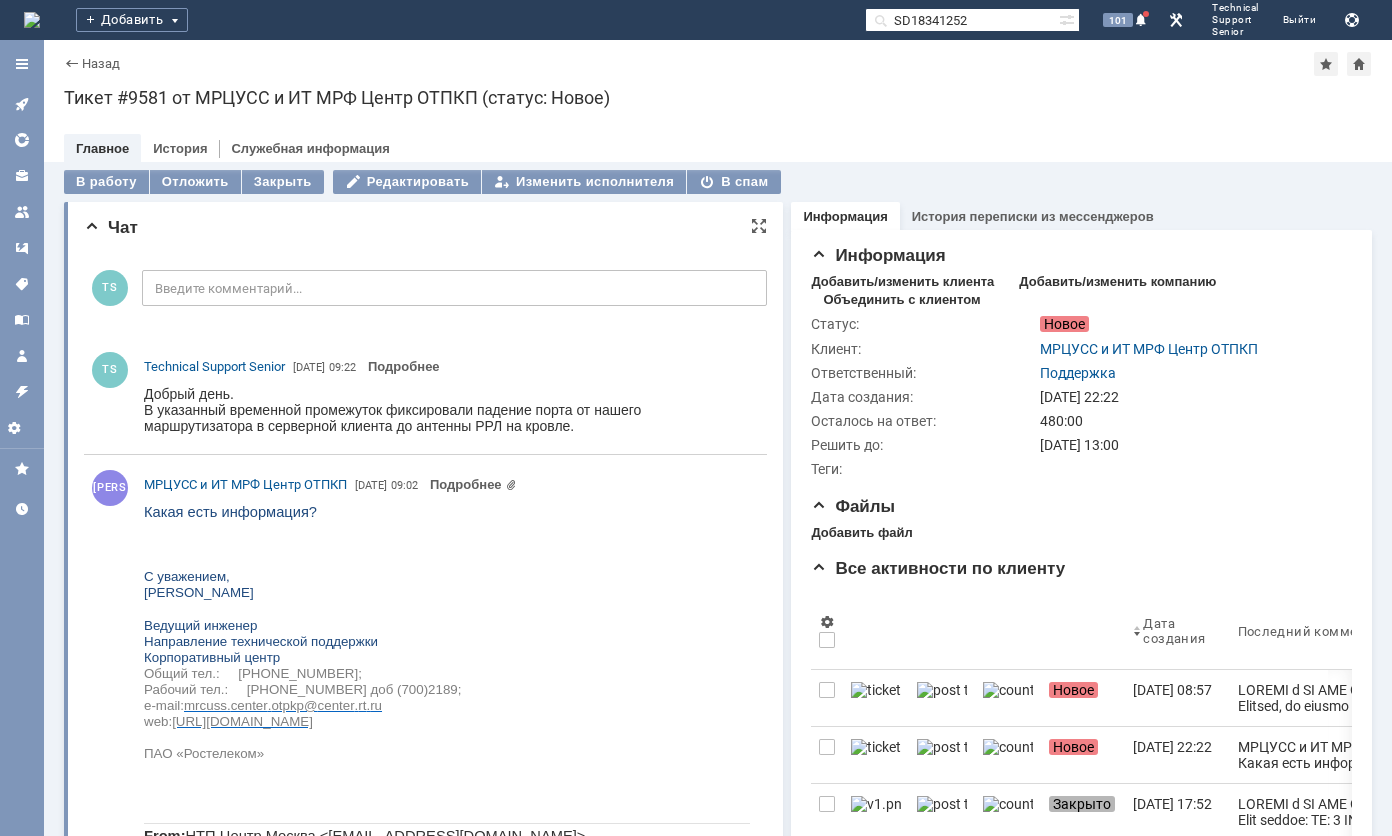 scroll, scrollTop: 0, scrollLeft: 0, axis: both 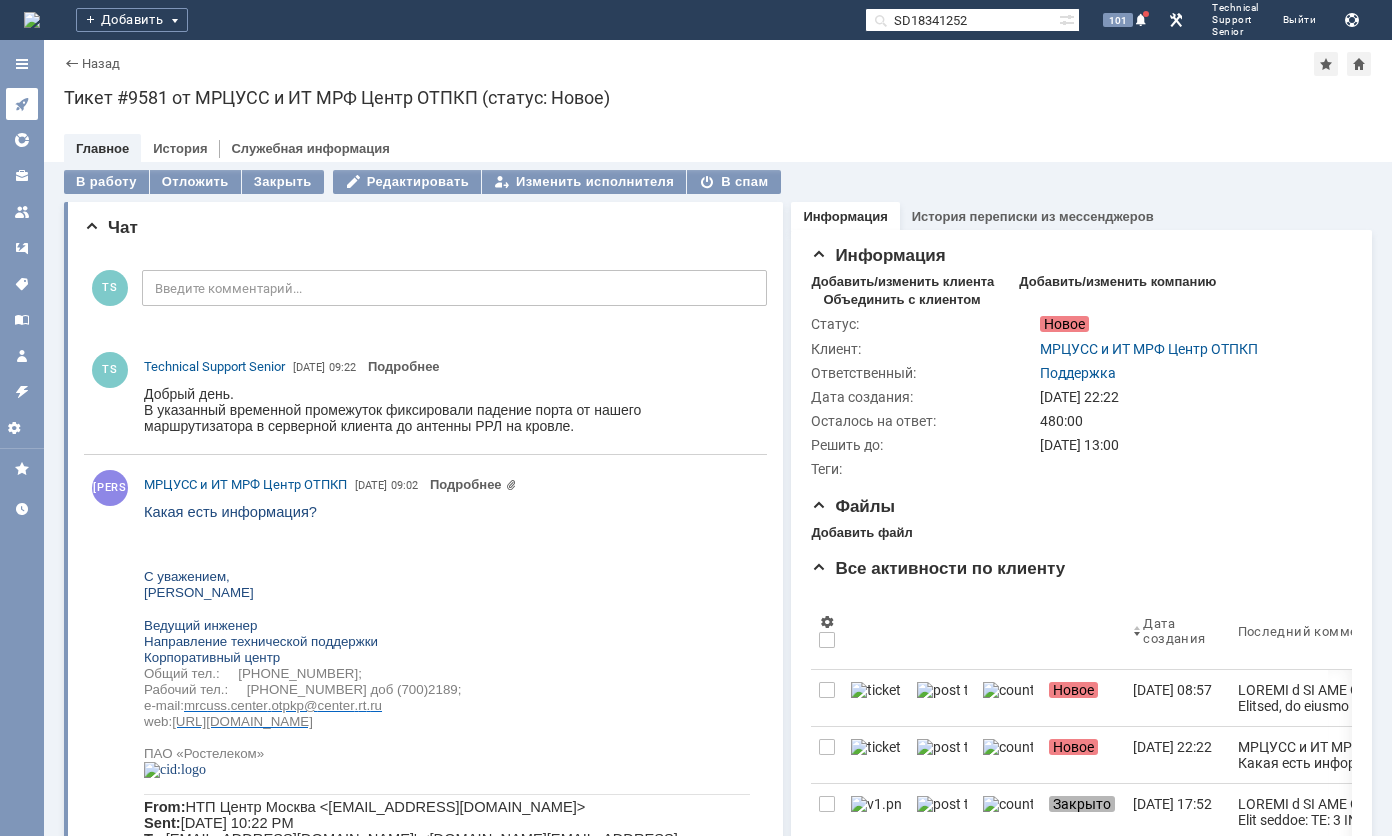 click 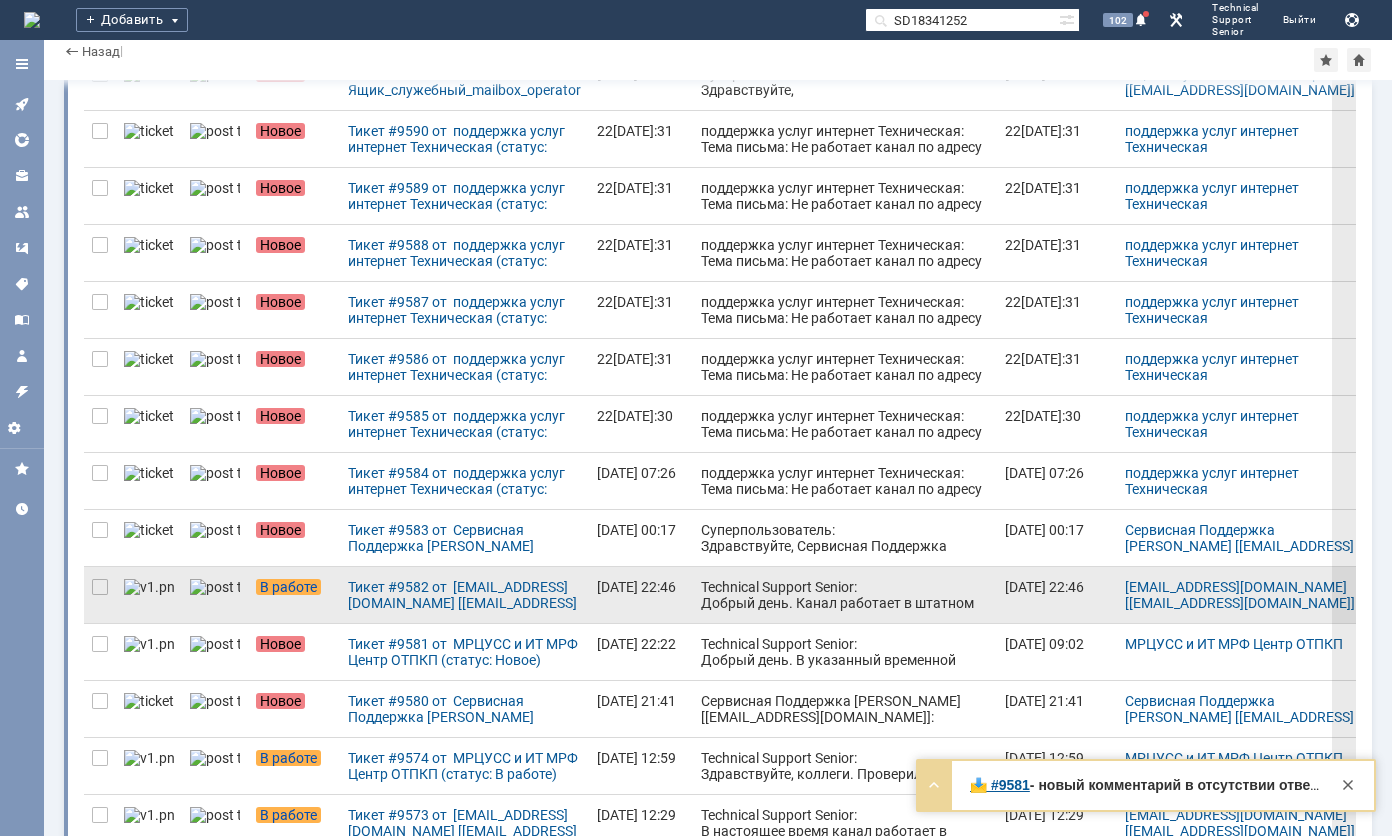 scroll, scrollTop: 300, scrollLeft: 0, axis: vertical 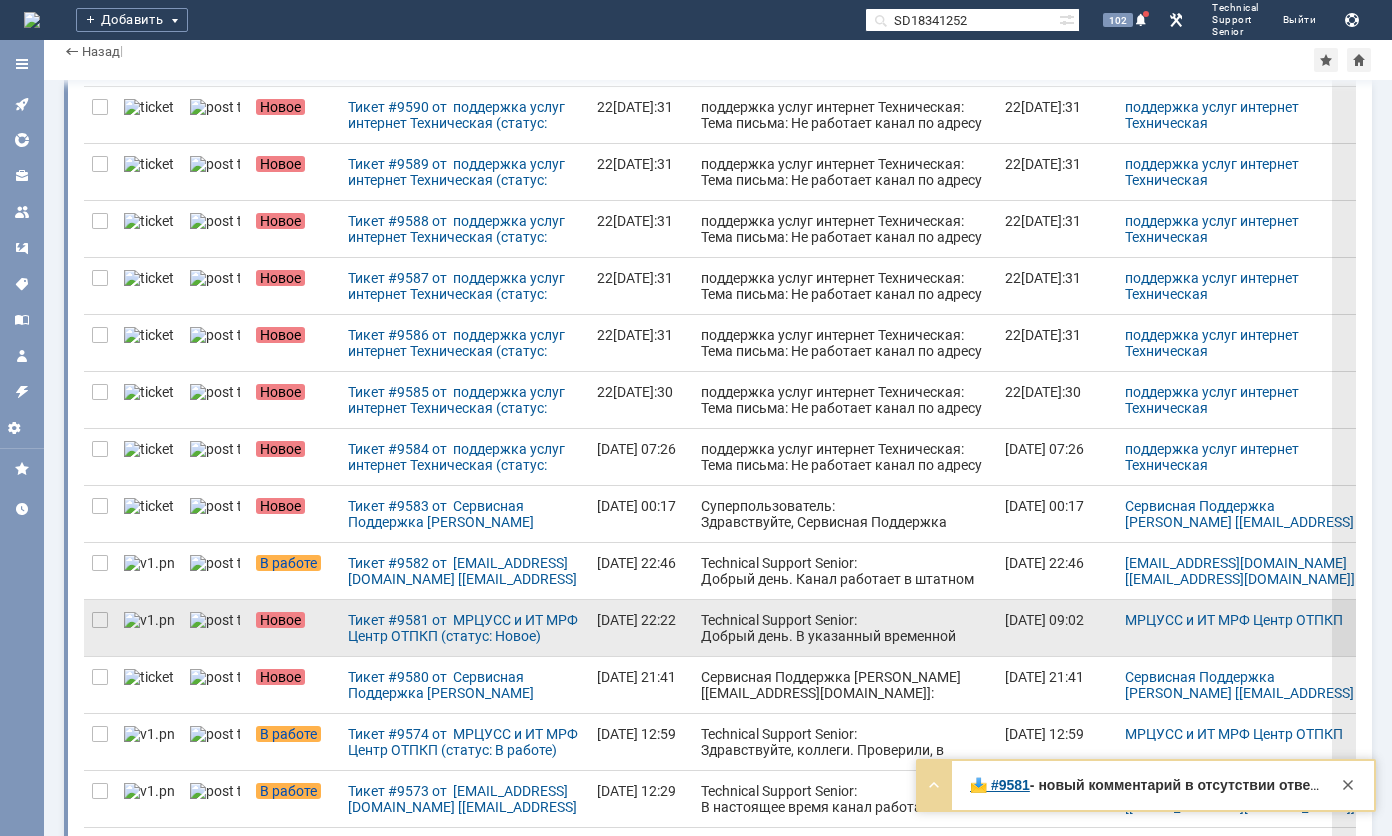click on "Technical Support Senior:
Добрый день. В указанный временной промежуток фиксировали падение порта от нашего маршрутизатора в серверной клиента до антенны РРЛ на кровле." at bounding box center [845, 652] 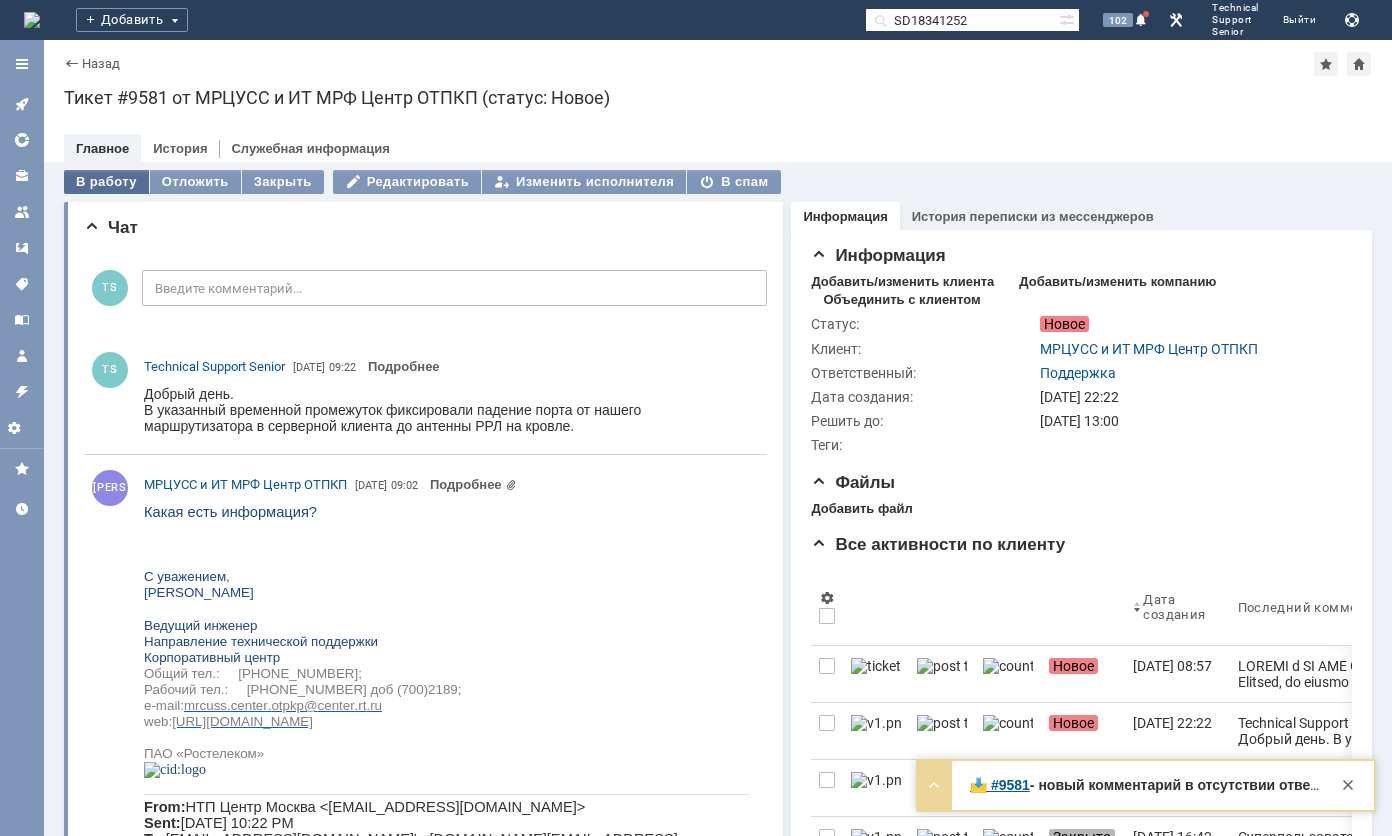 click on "В работу" at bounding box center [106, 182] 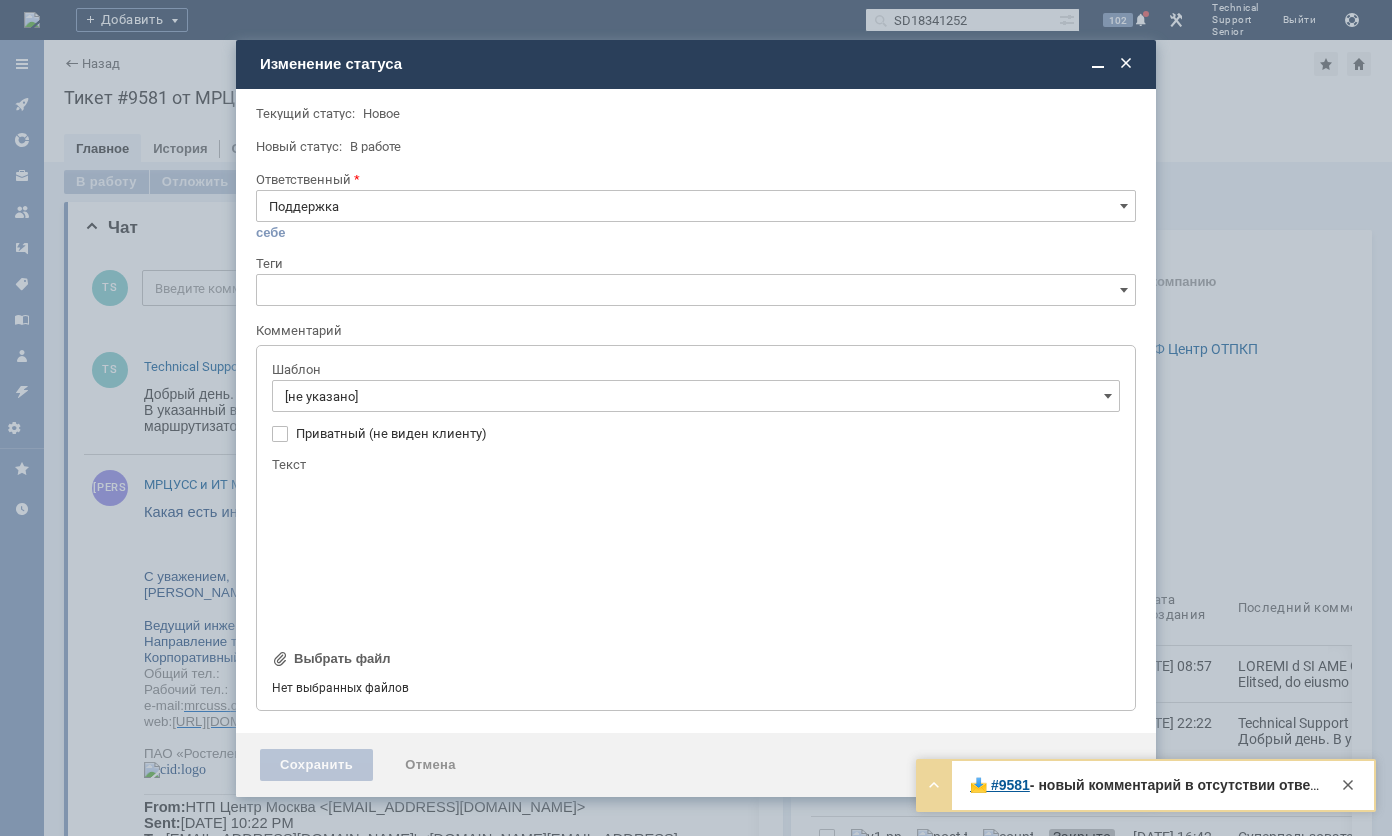 scroll, scrollTop: 0, scrollLeft: 0, axis: both 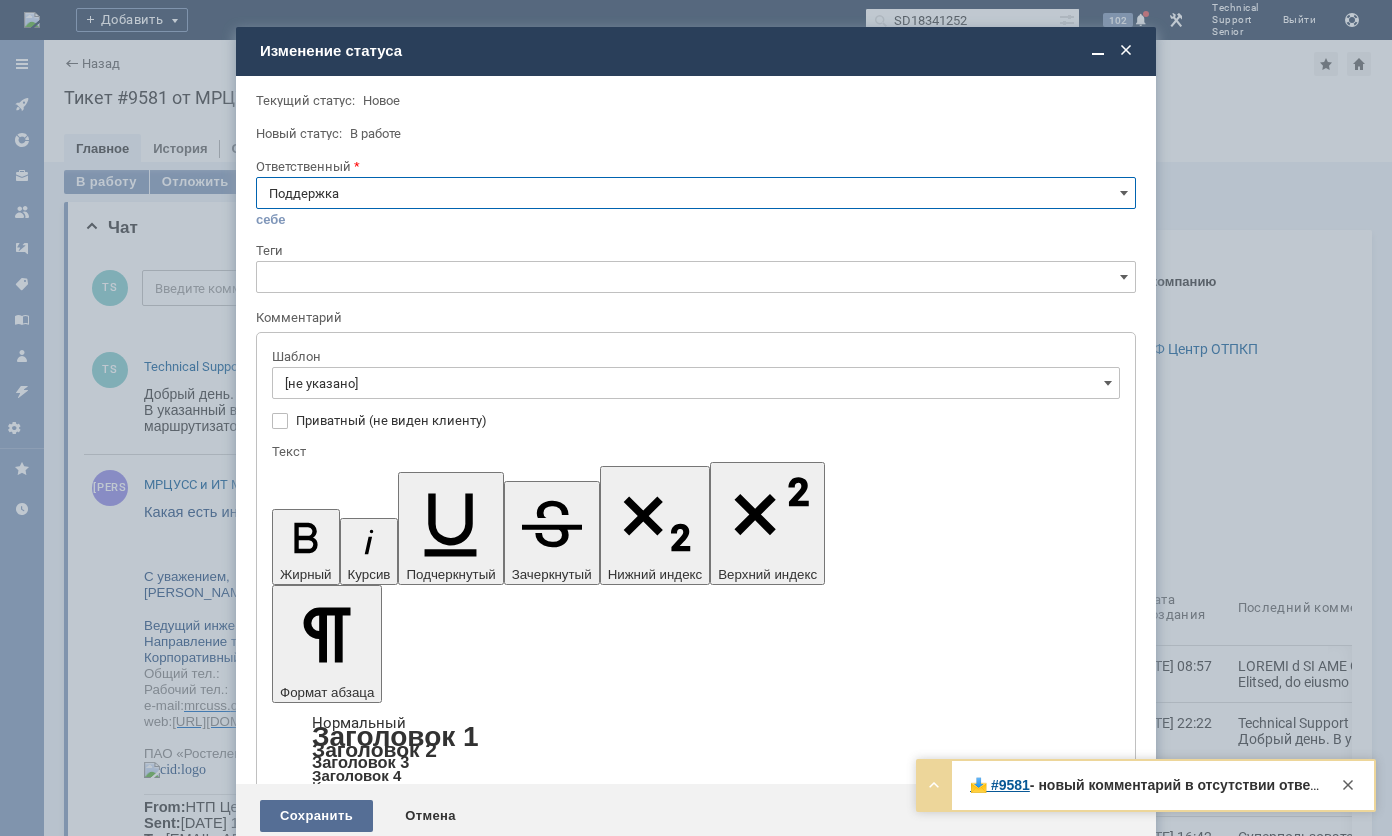 click on "Сохранить" at bounding box center (316, 816) 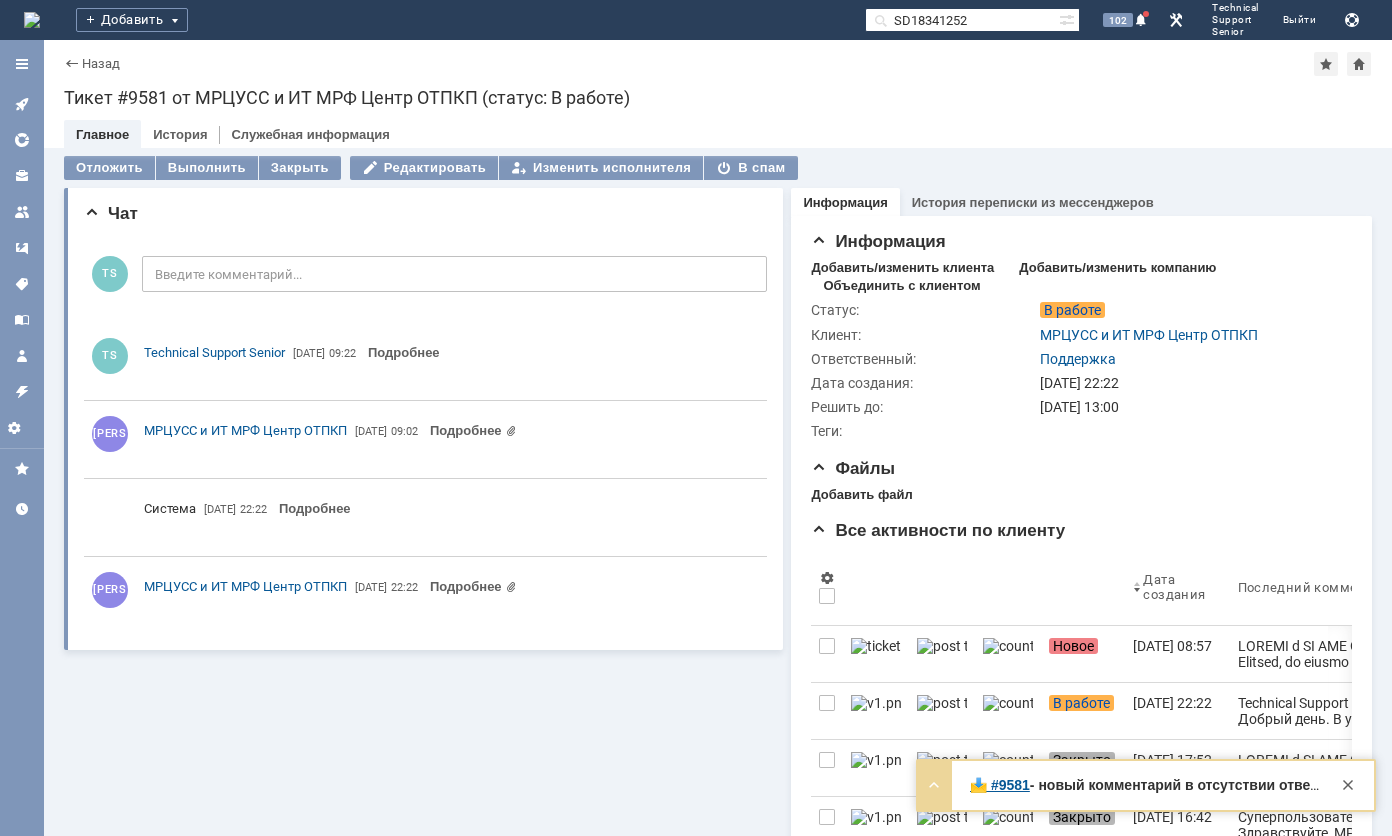 scroll, scrollTop: 0, scrollLeft: 0, axis: both 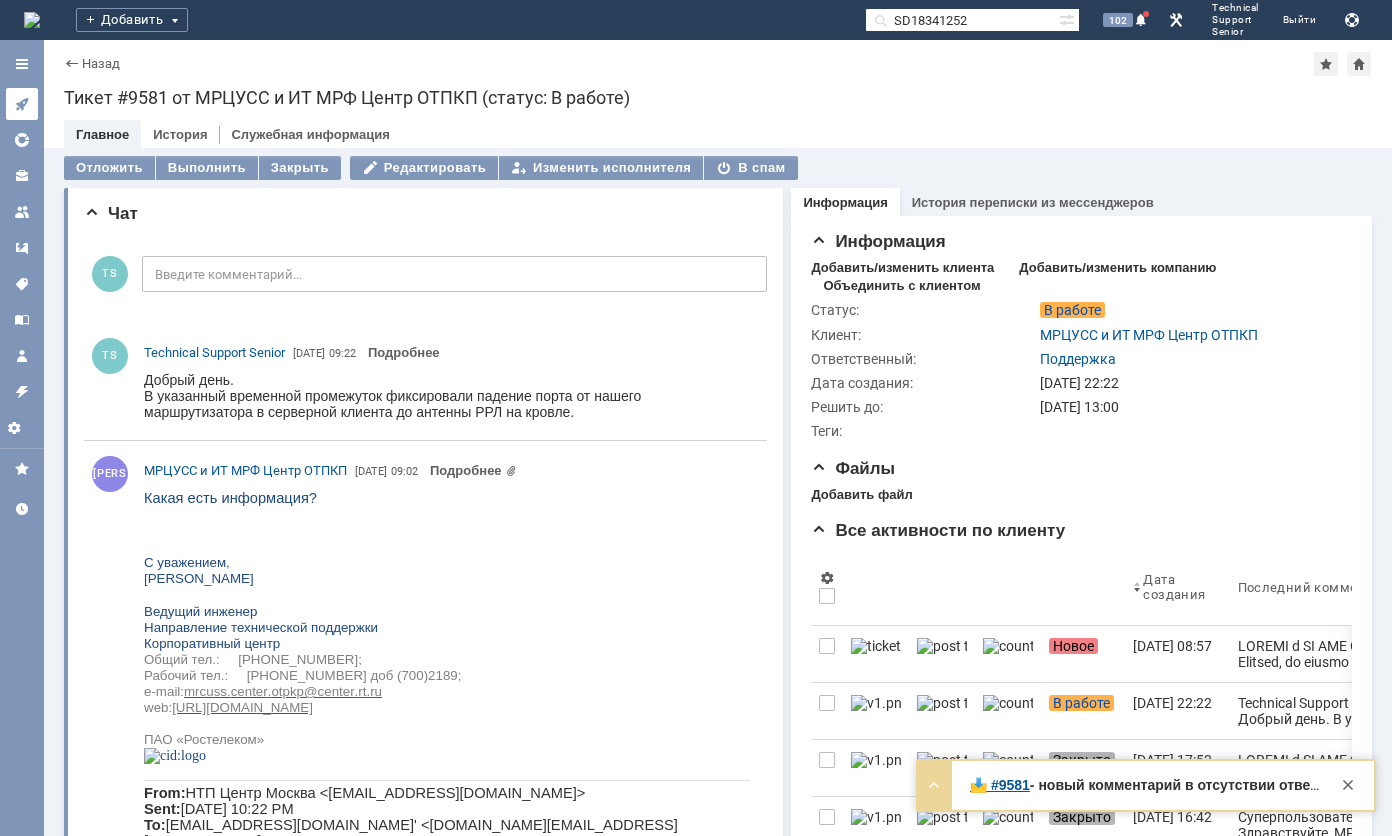 click at bounding box center [22, 104] 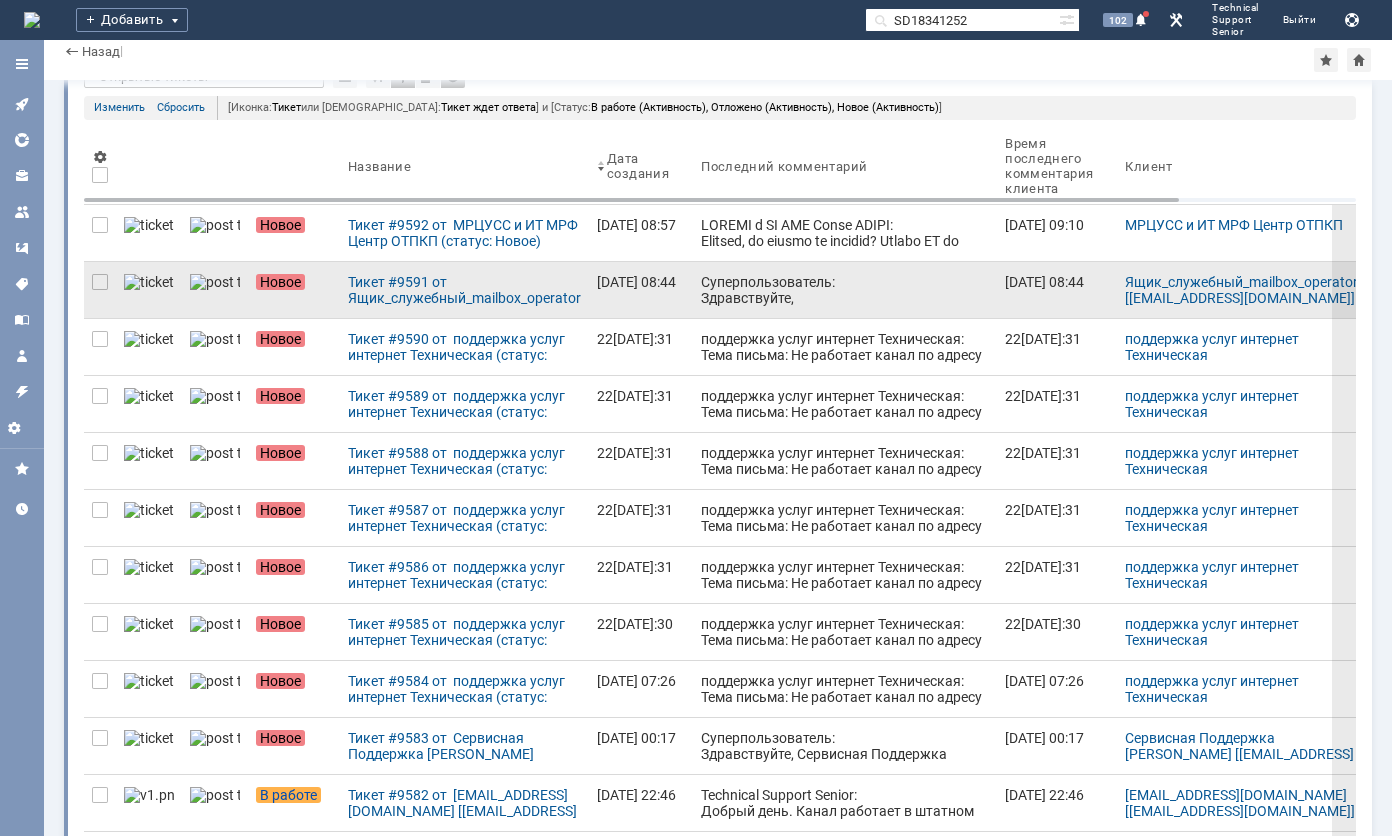 scroll, scrollTop: 100, scrollLeft: 0, axis: vertical 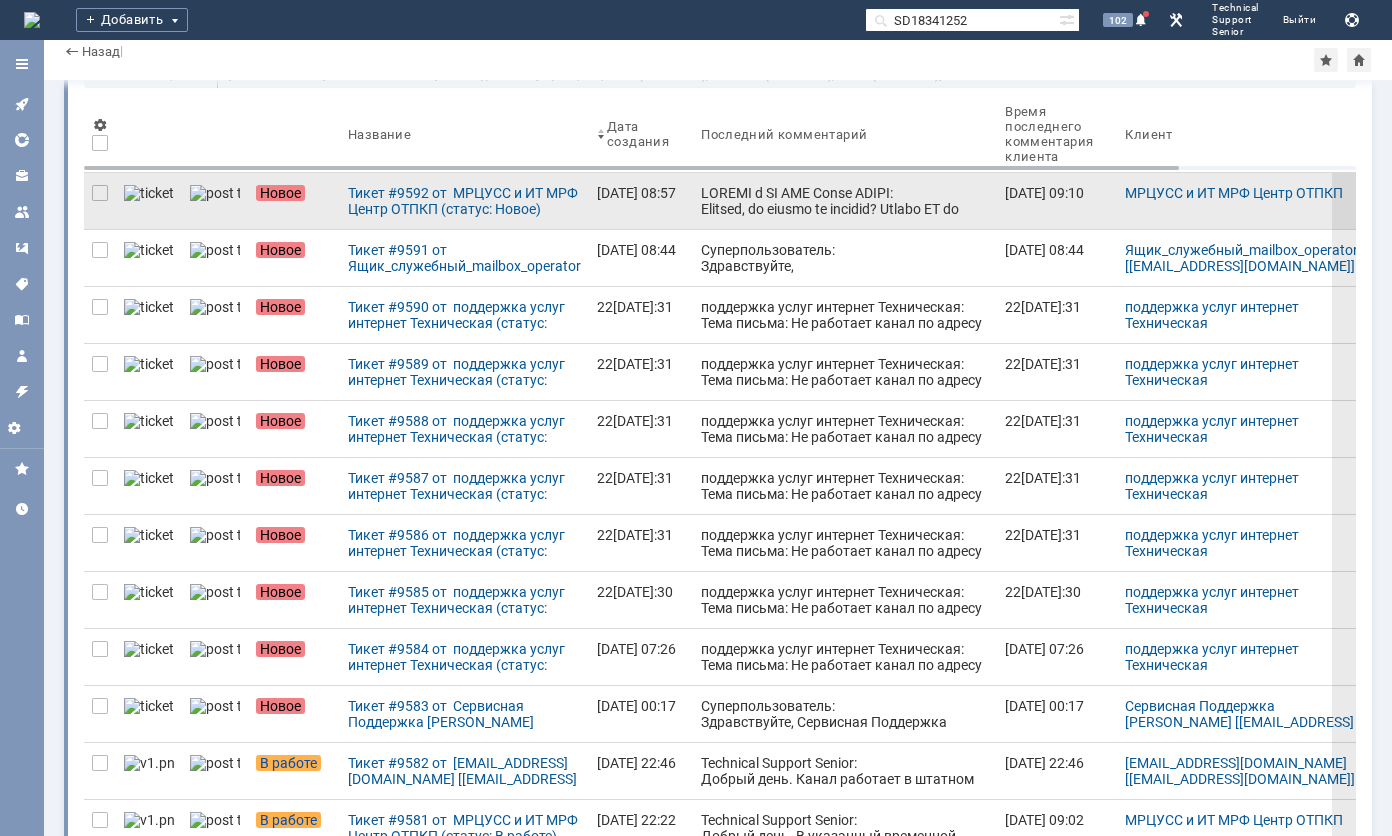 click at bounding box center [845, 1097] 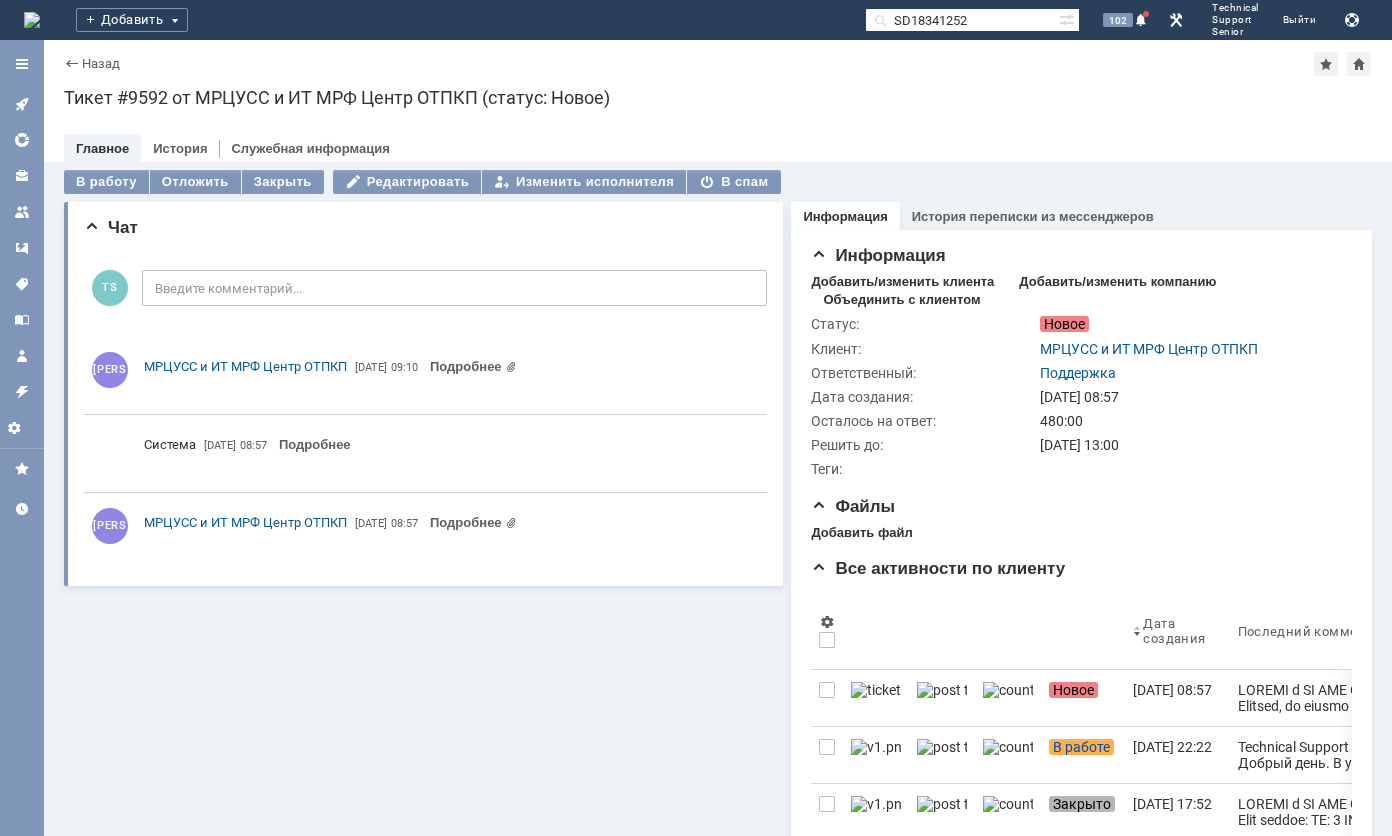 scroll, scrollTop: 0, scrollLeft: 0, axis: both 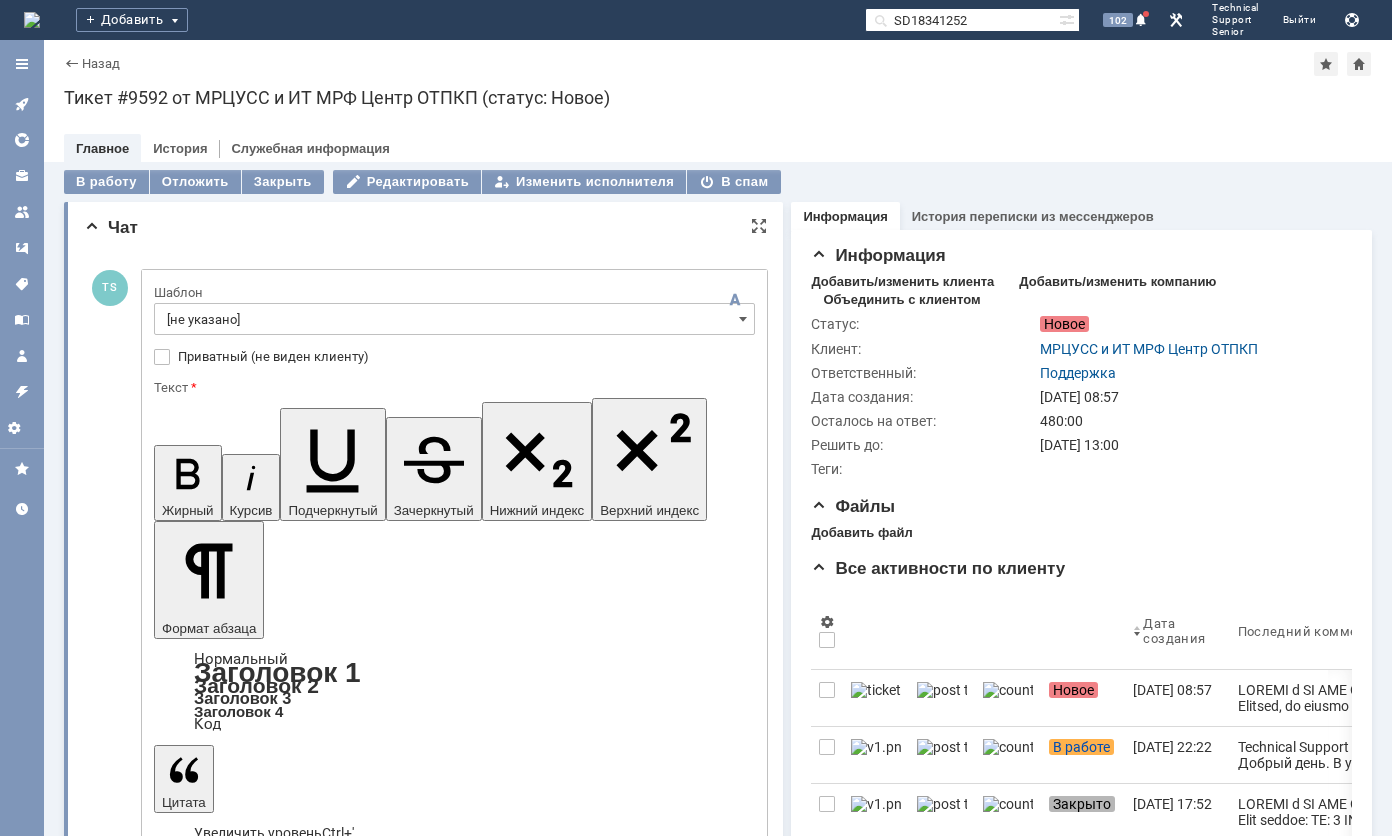 click at bounding box center (317, 4807) 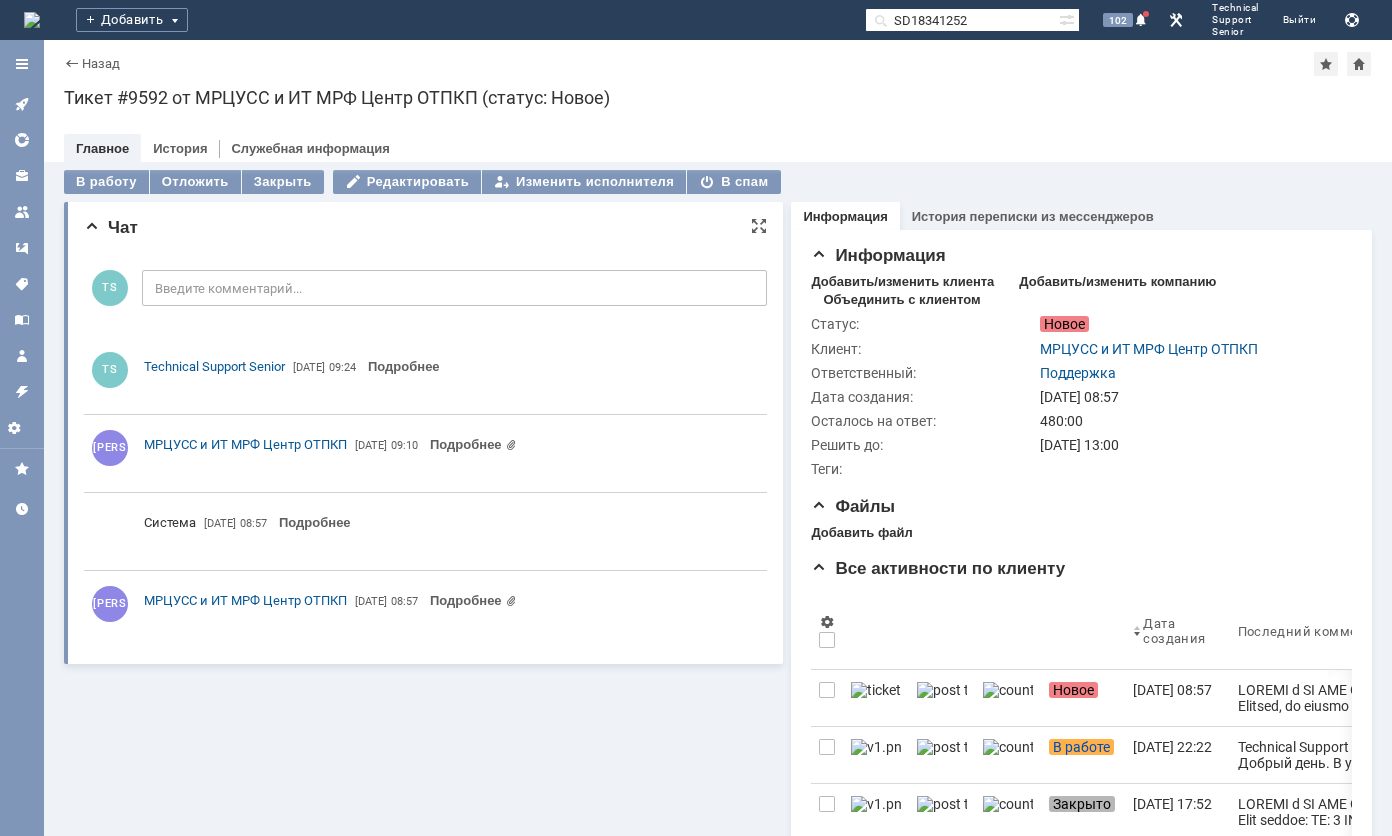 scroll, scrollTop: 0, scrollLeft: 0, axis: both 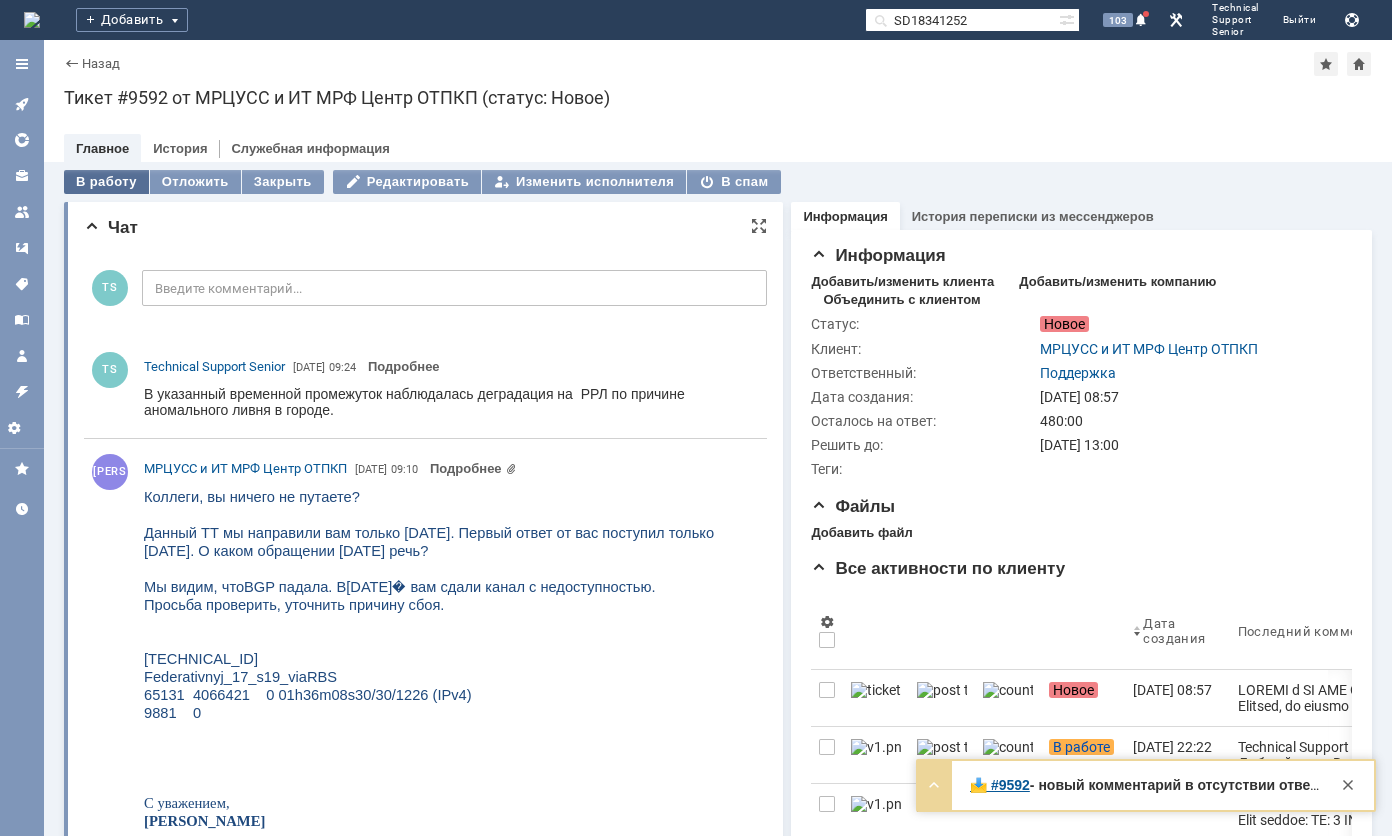 click on "В работу" at bounding box center [106, 182] 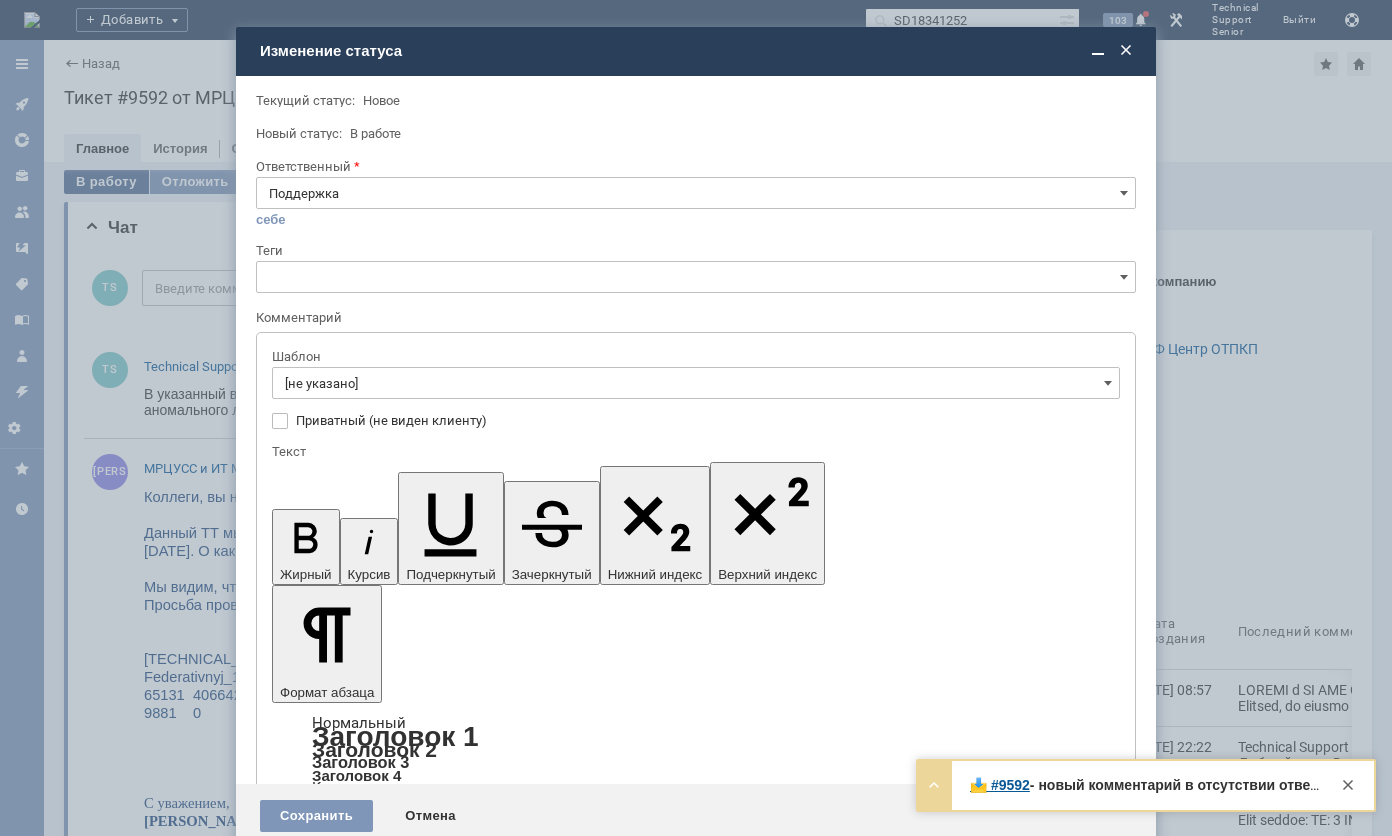 scroll, scrollTop: 0, scrollLeft: 0, axis: both 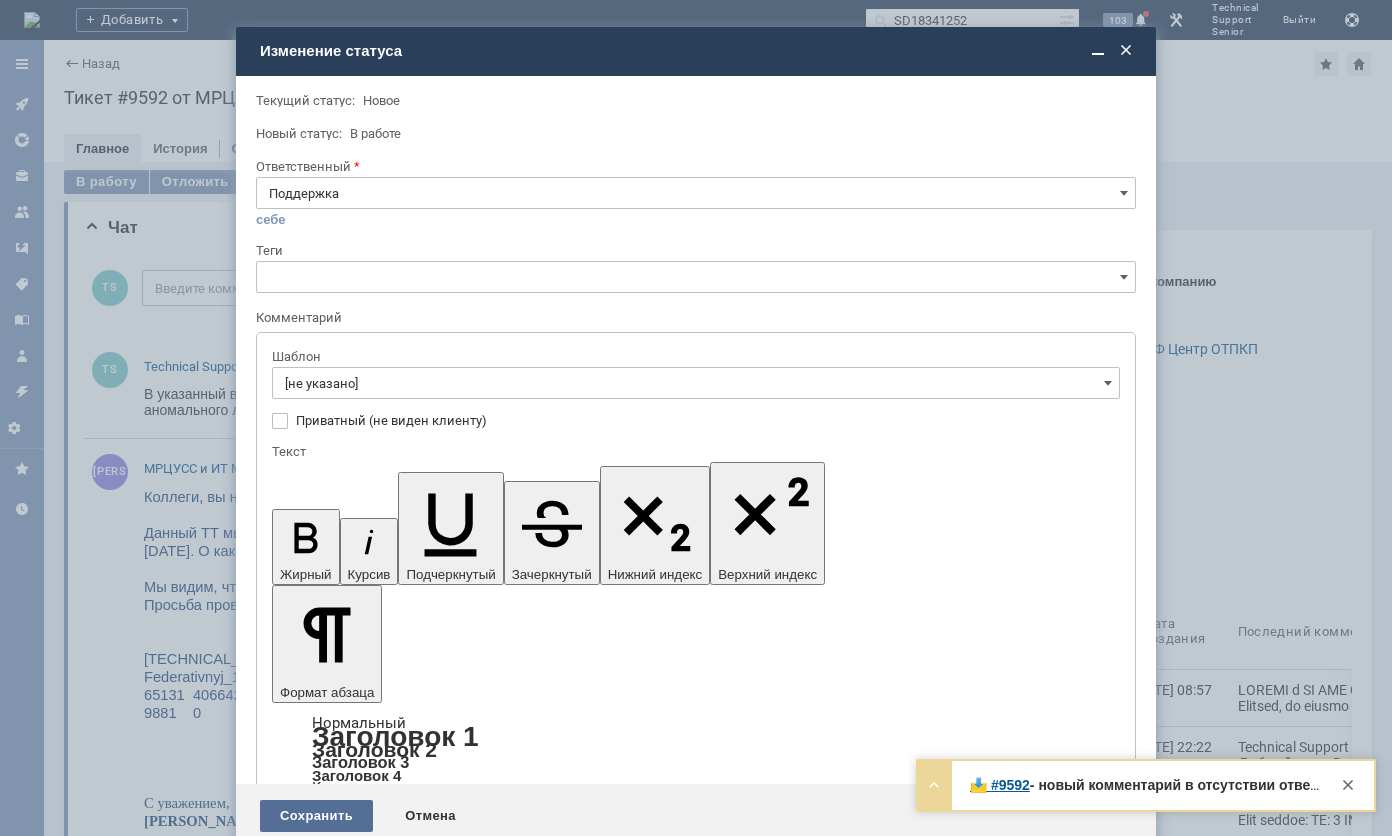 click on "Сохранить" at bounding box center [316, 816] 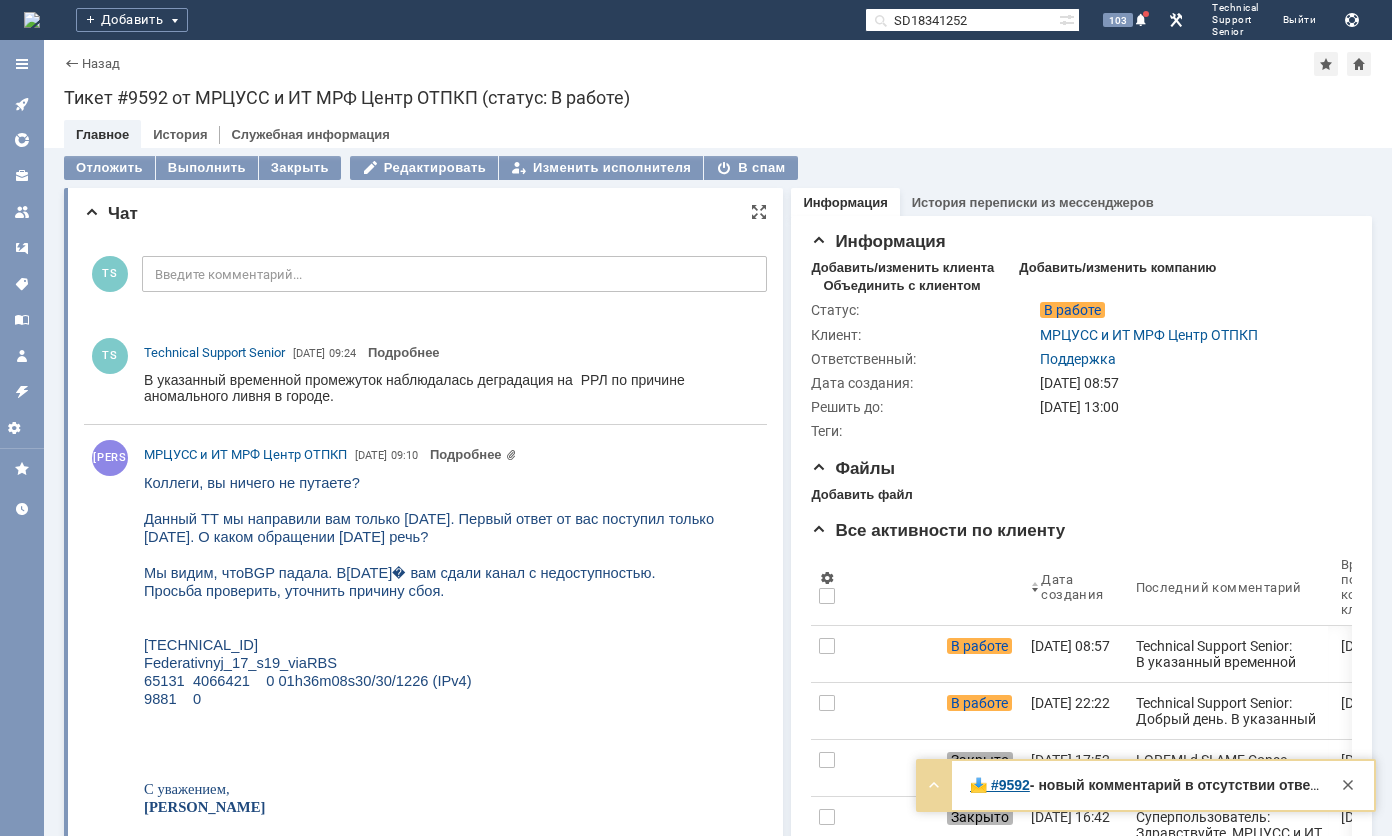 scroll, scrollTop: 0, scrollLeft: 0, axis: both 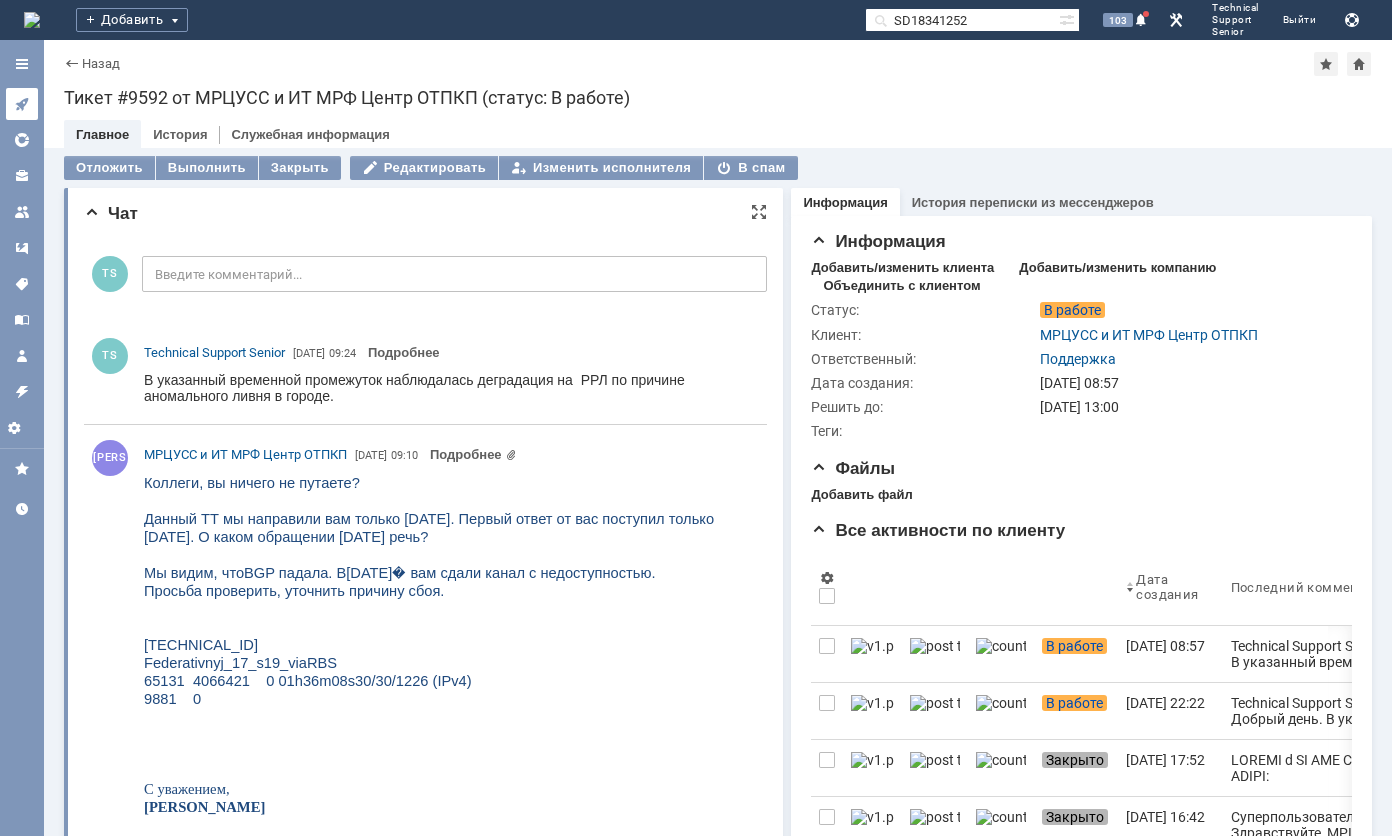 click 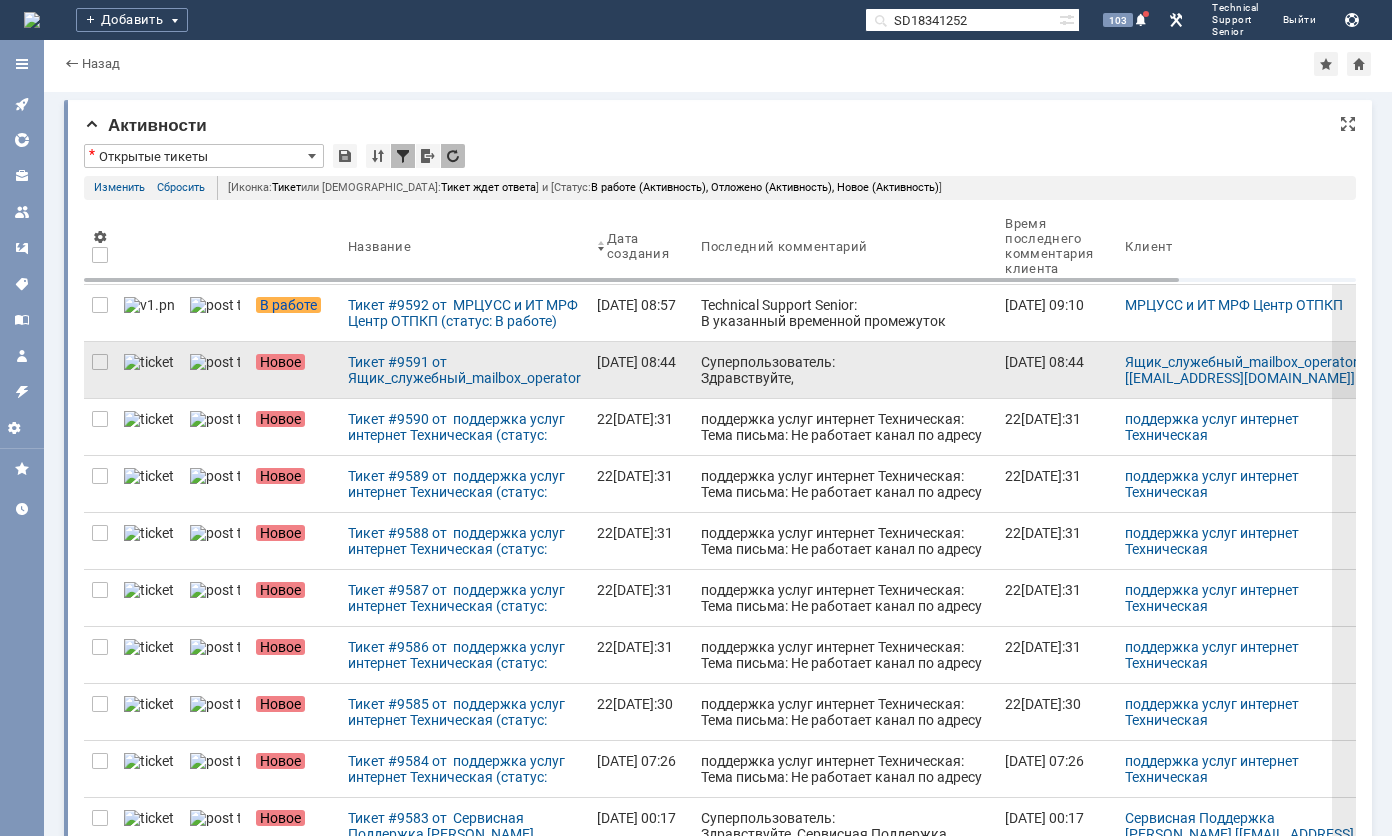 click on "Суперпользователь:
Здравствуйте, Ящик_служебный_mailbox_operator ! Ваше обращение зарегистрировано в Службе Технической поддержки РБС и будет обработано в ближайшее время. Отдел эксплуатации сети ООО "Региональные беспроводные сети"+7 495 215-18-91 telempire.ru" at bounding box center [845, 426] 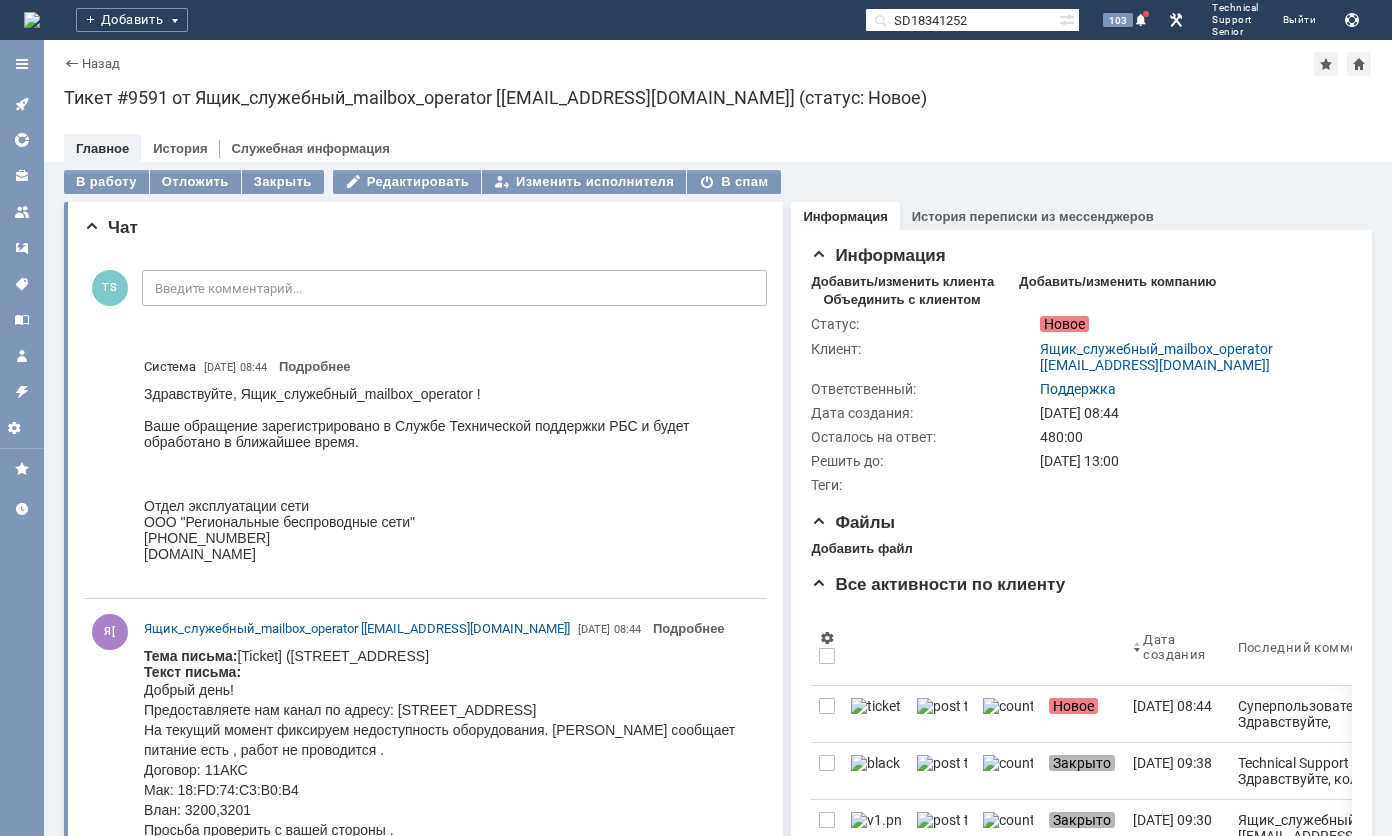 scroll, scrollTop: 0, scrollLeft: 0, axis: both 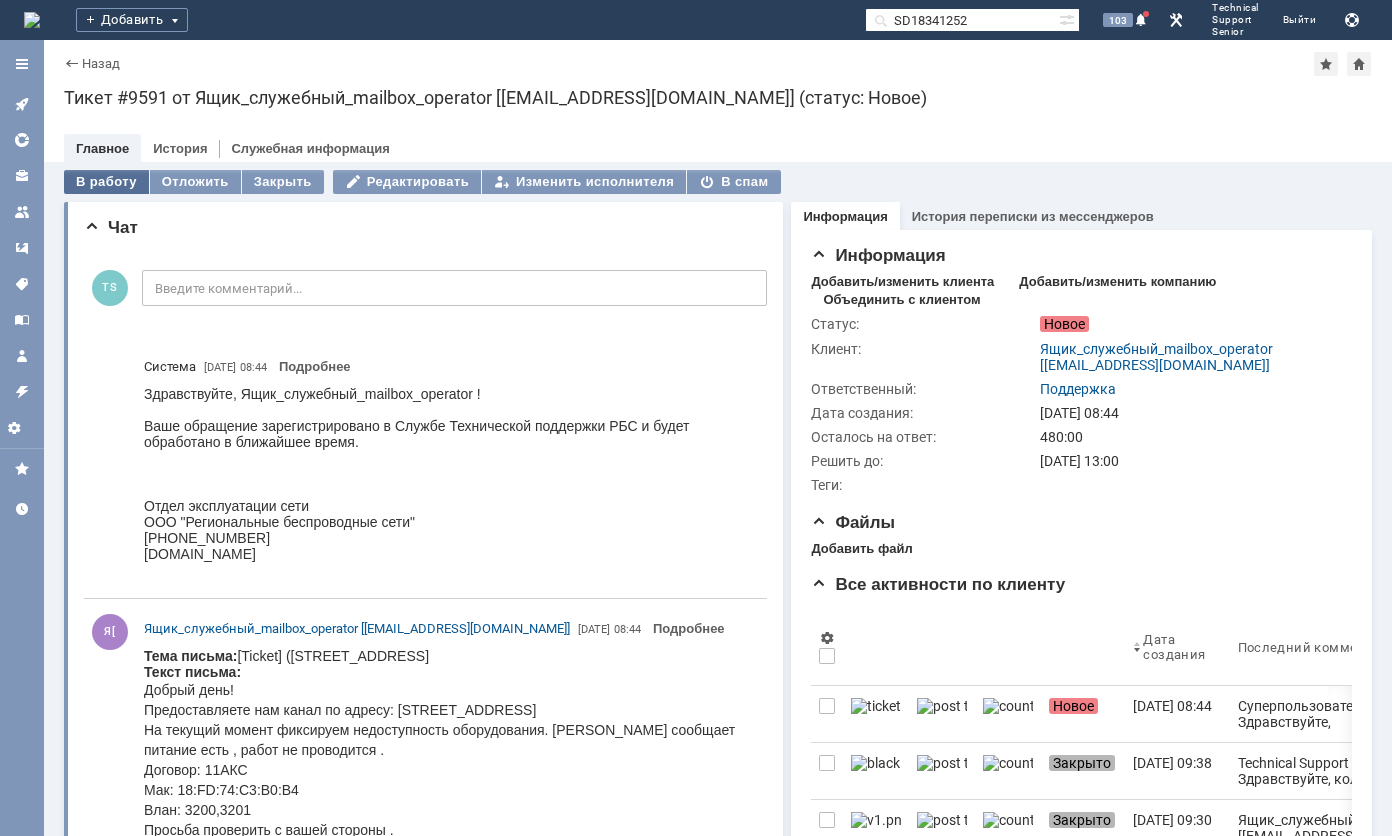 click on "В работу" at bounding box center [106, 182] 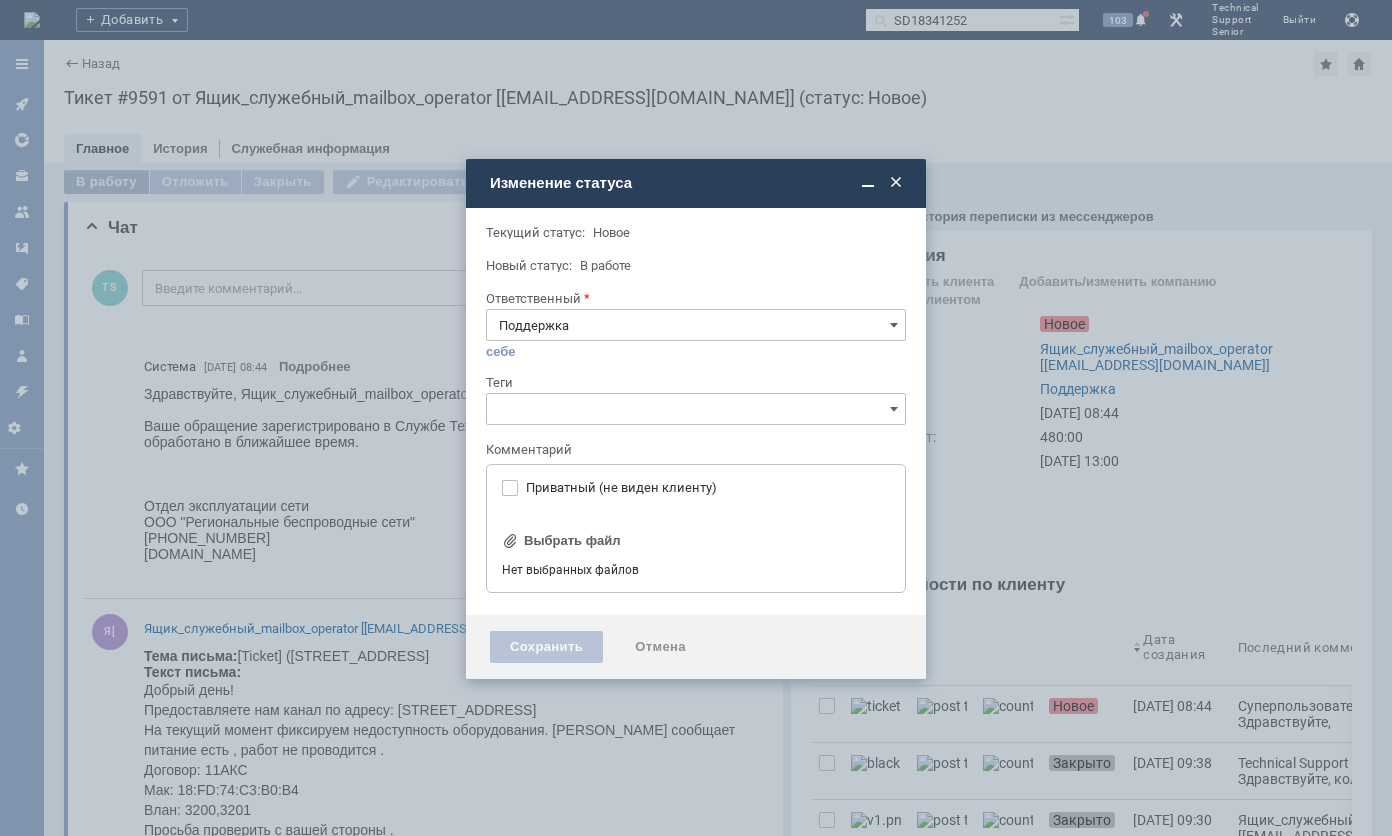 type on "[не указано]" 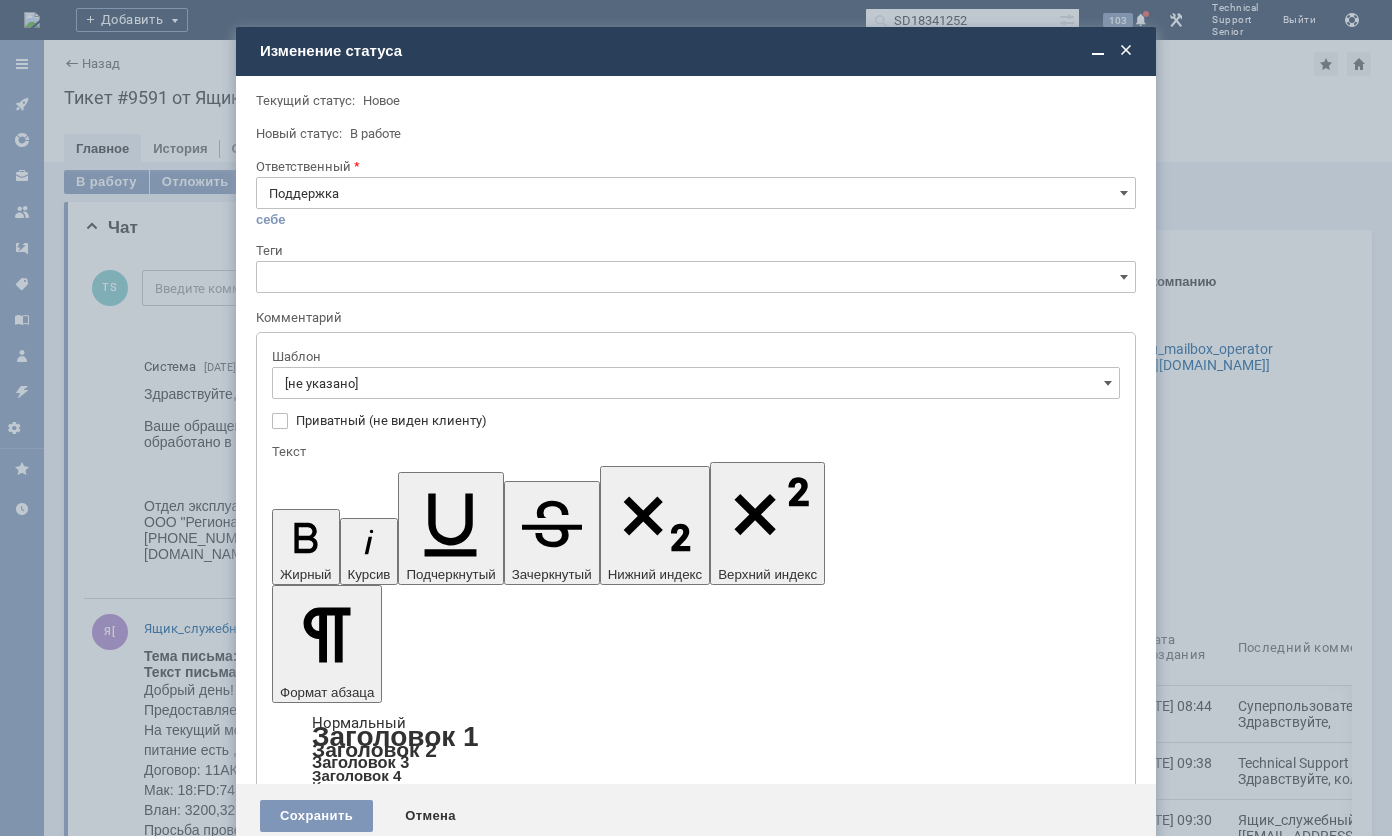 scroll, scrollTop: 0, scrollLeft: 0, axis: both 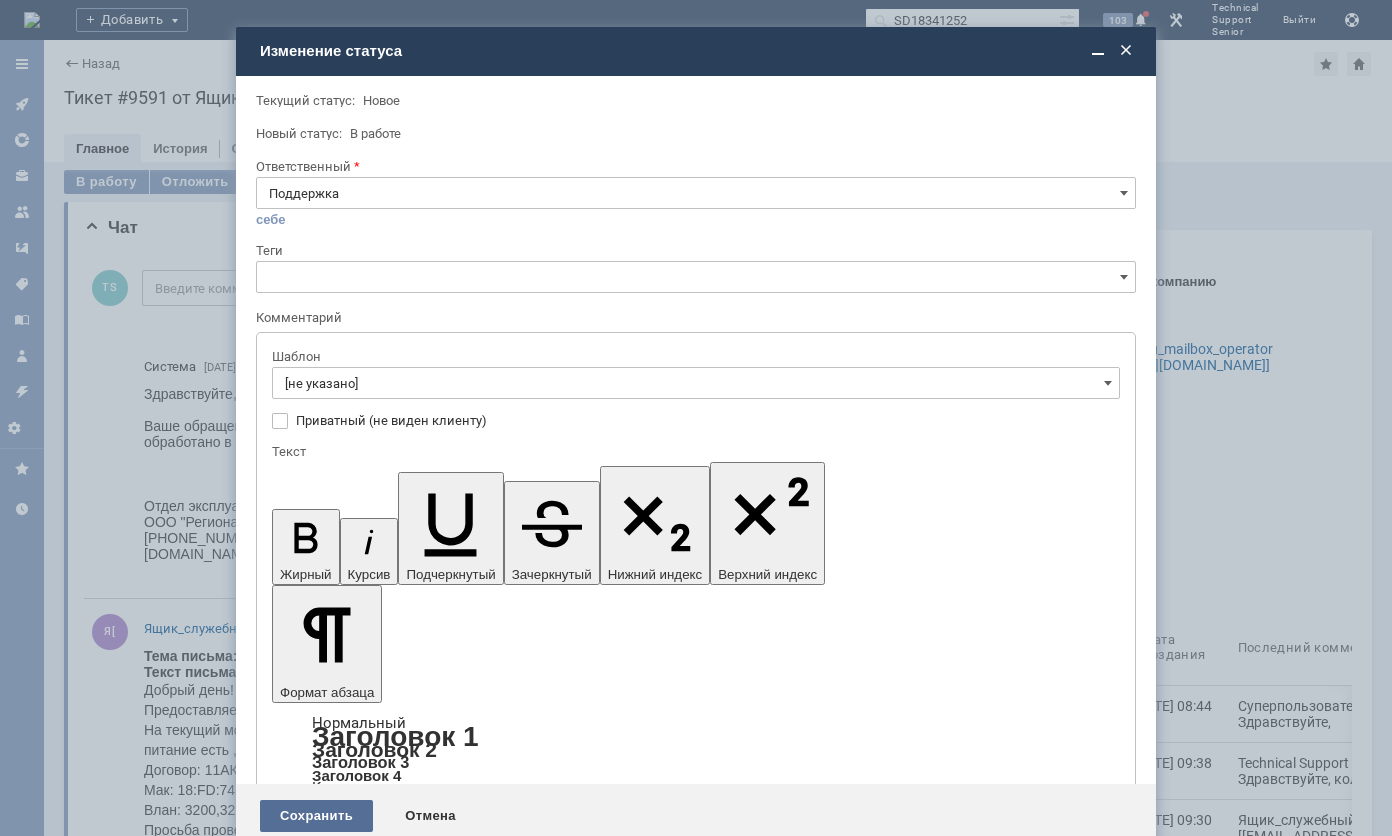 click on "Сохранить" at bounding box center (316, 816) 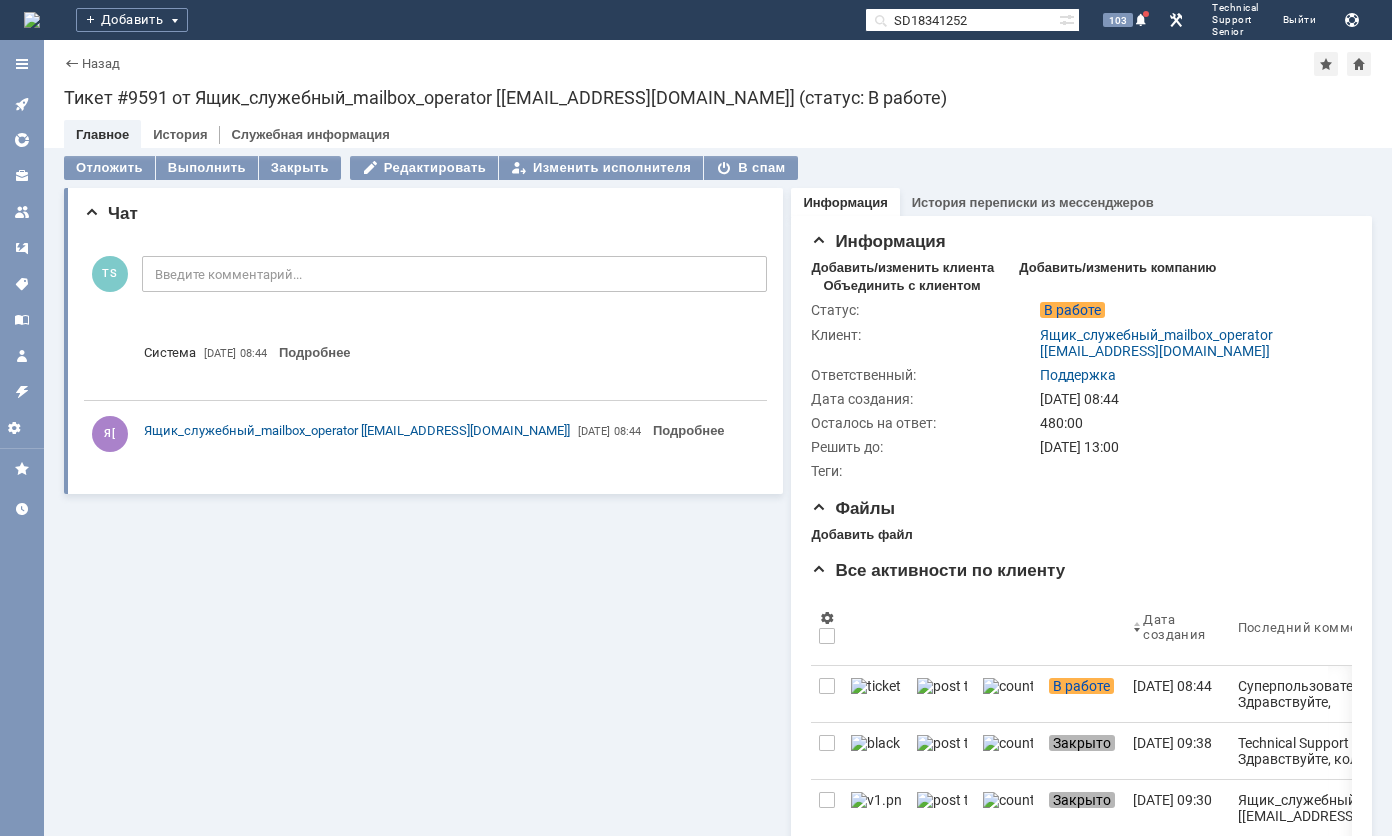 scroll, scrollTop: 0, scrollLeft: 0, axis: both 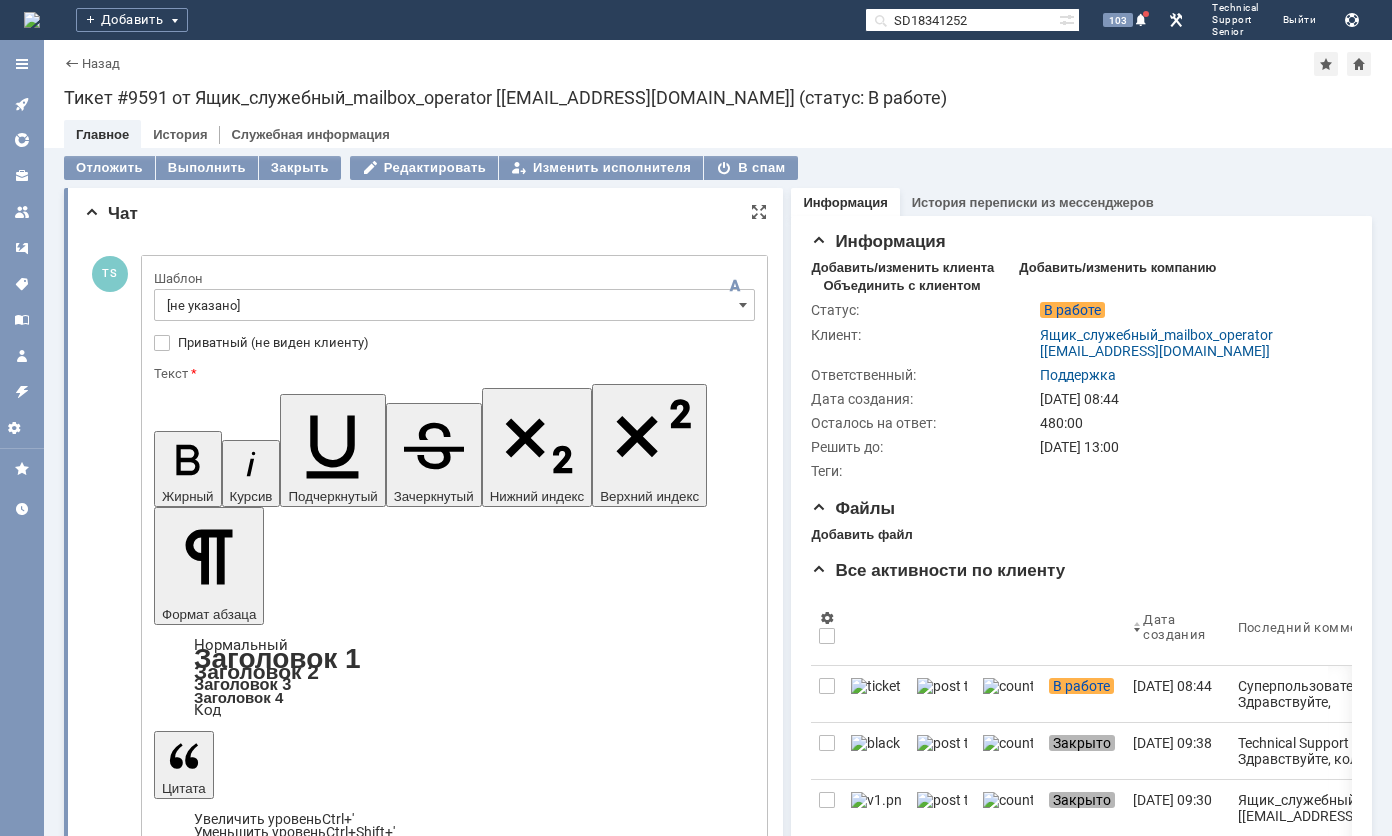 click at bounding box center [317, 4850] 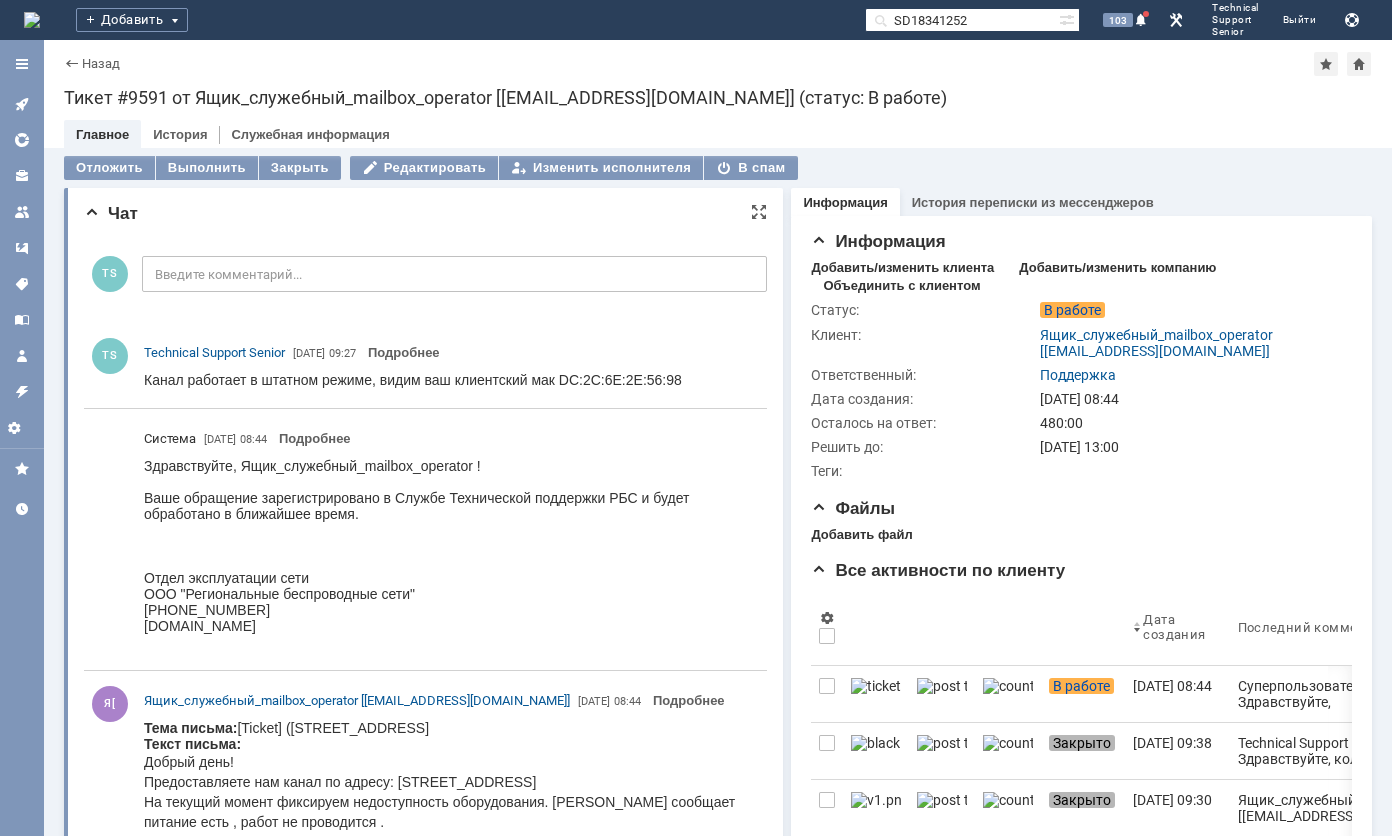 scroll, scrollTop: 0, scrollLeft: 0, axis: both 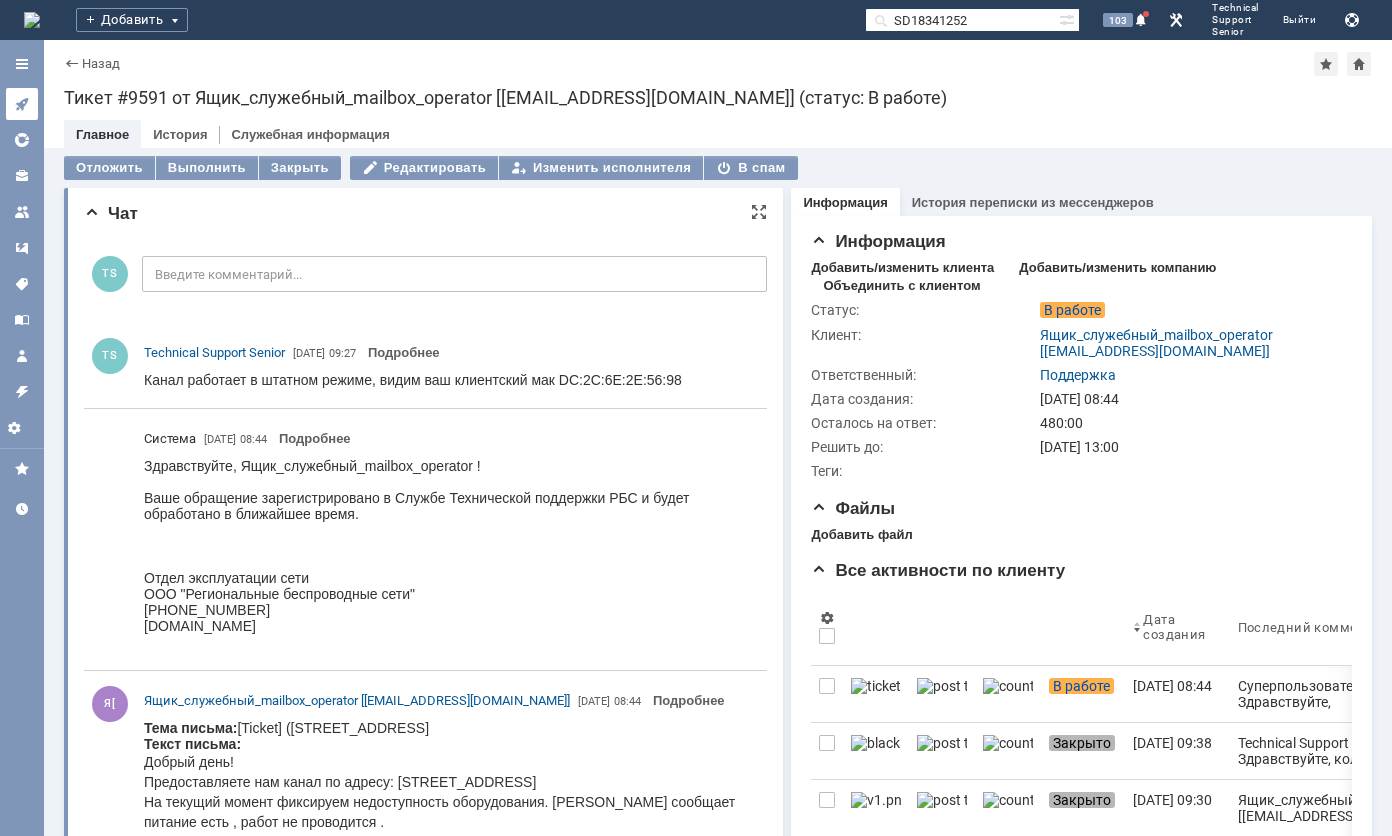 click 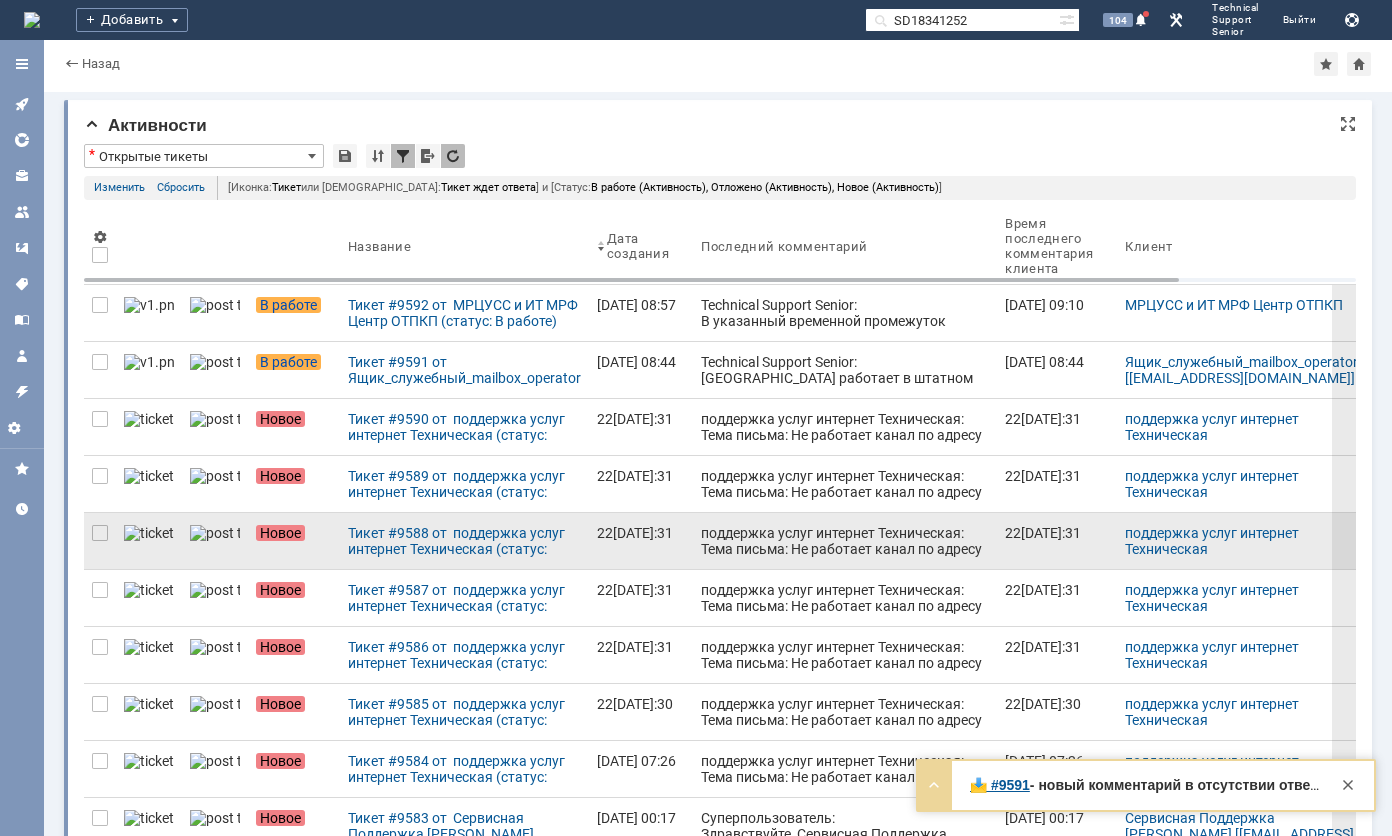 scroll, scrollTop: 100, scrollLeft: 0, axis: vertical 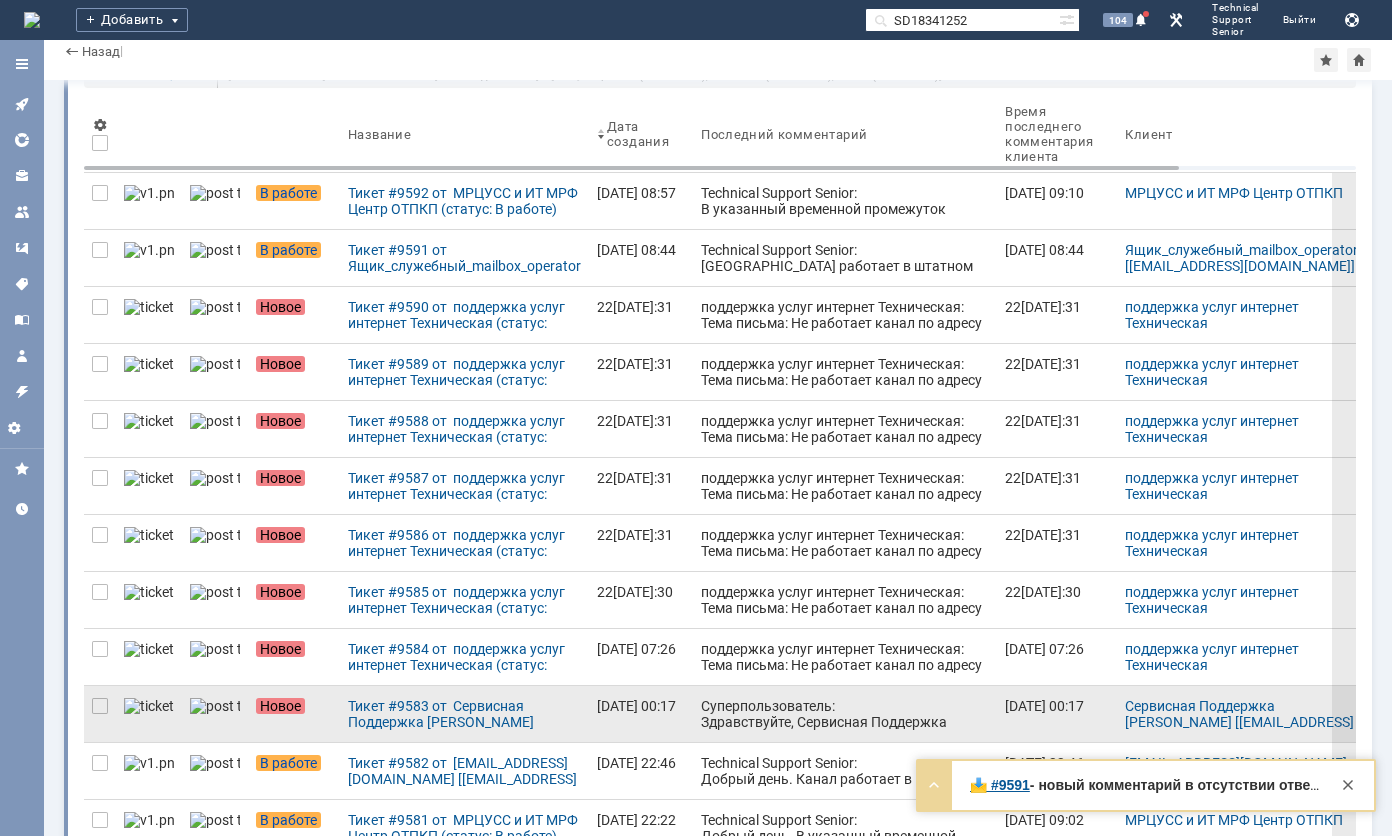 click on "Суперпользователь:
Здравствуйте, Сервисная Поддержка [PERSON_NAME]! Ваше обращение зарегистрировано в Службе Технической поддержки РБС и будет обработано в ближайшее время. Отдел эксплуатации сети ООО "Региональные беспроводные сети"[PHONE_NUMBER] [DOMAIN_NAME]" at bounding box center [845, 762] 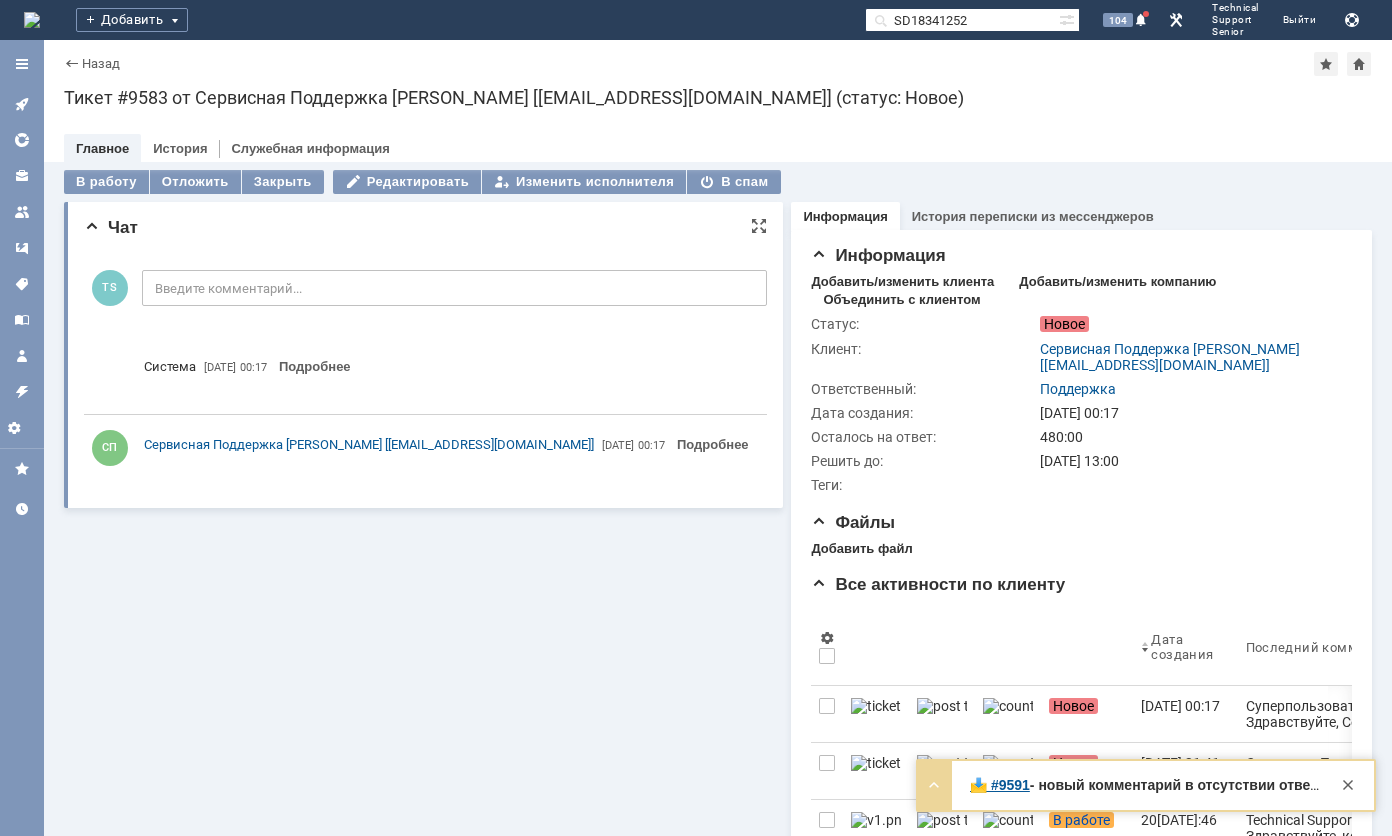 scroll, scrollTop: 0, scrollLeft: 0, axis: both 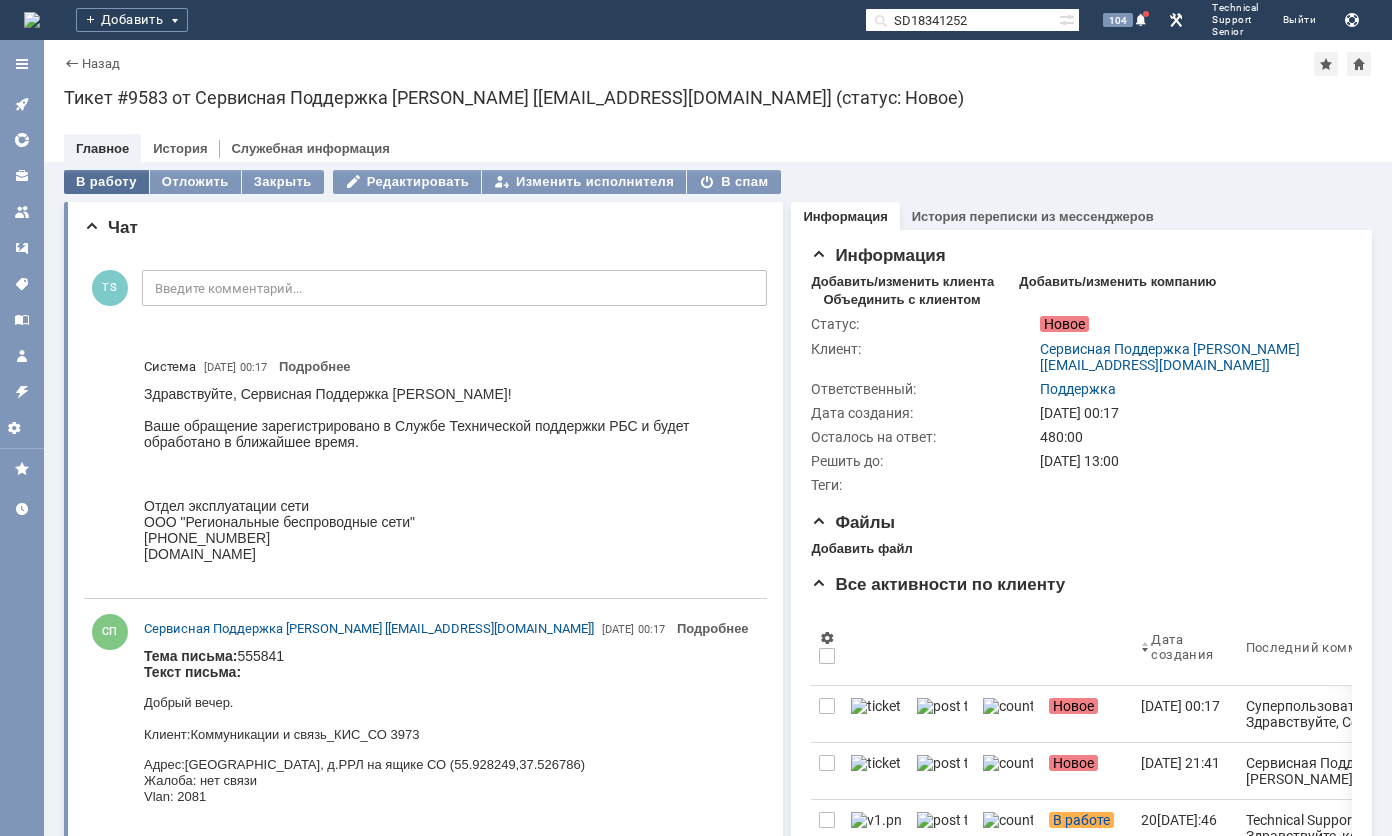 click on "В работу" at bounding box center [106, 182] 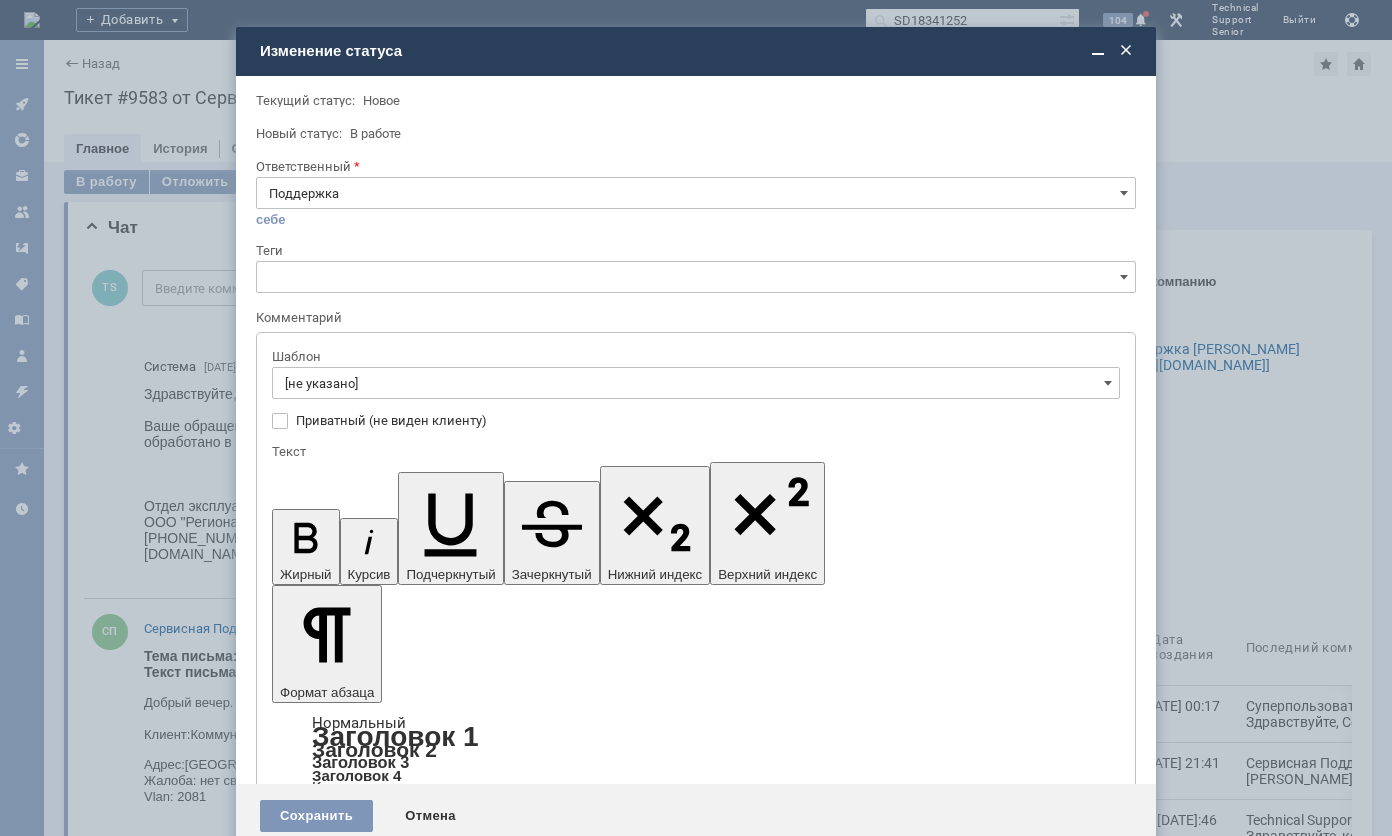 scroll, scrollTop: 0, scrollLeft: 0, axis: both 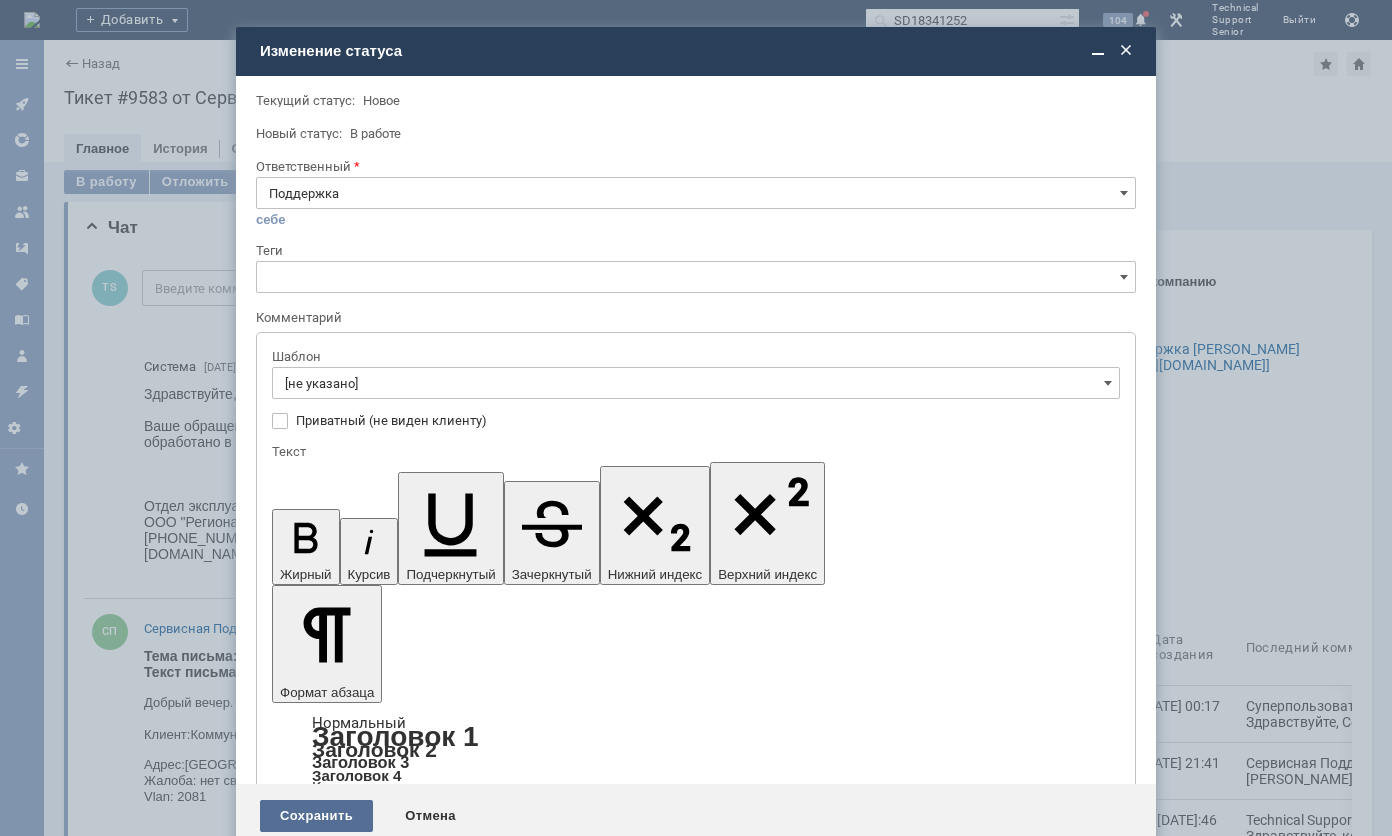 click on "Сохранить" at bounding box center [316, 816] 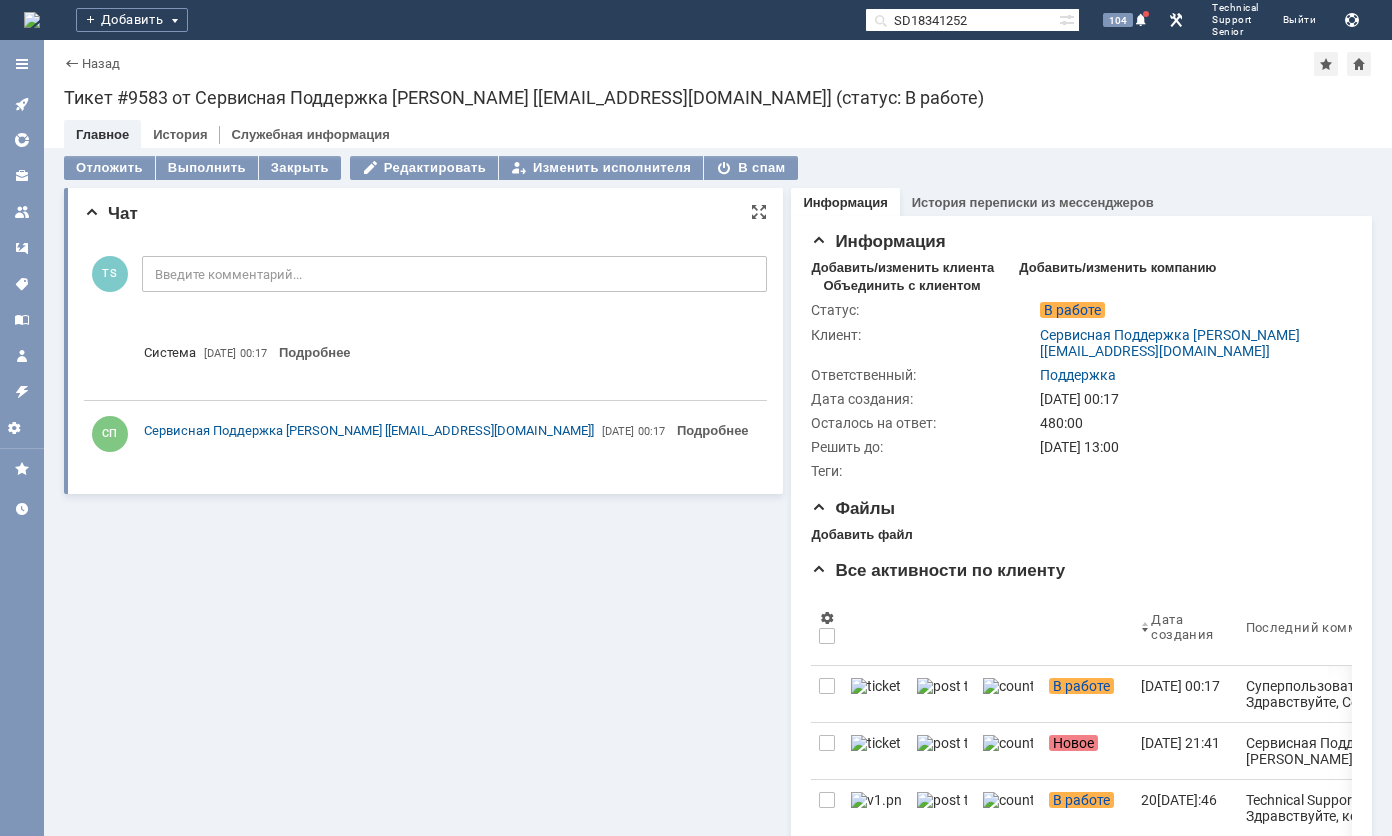 scroll, scrollTop: 0, scrollLeft: 0, axis: both 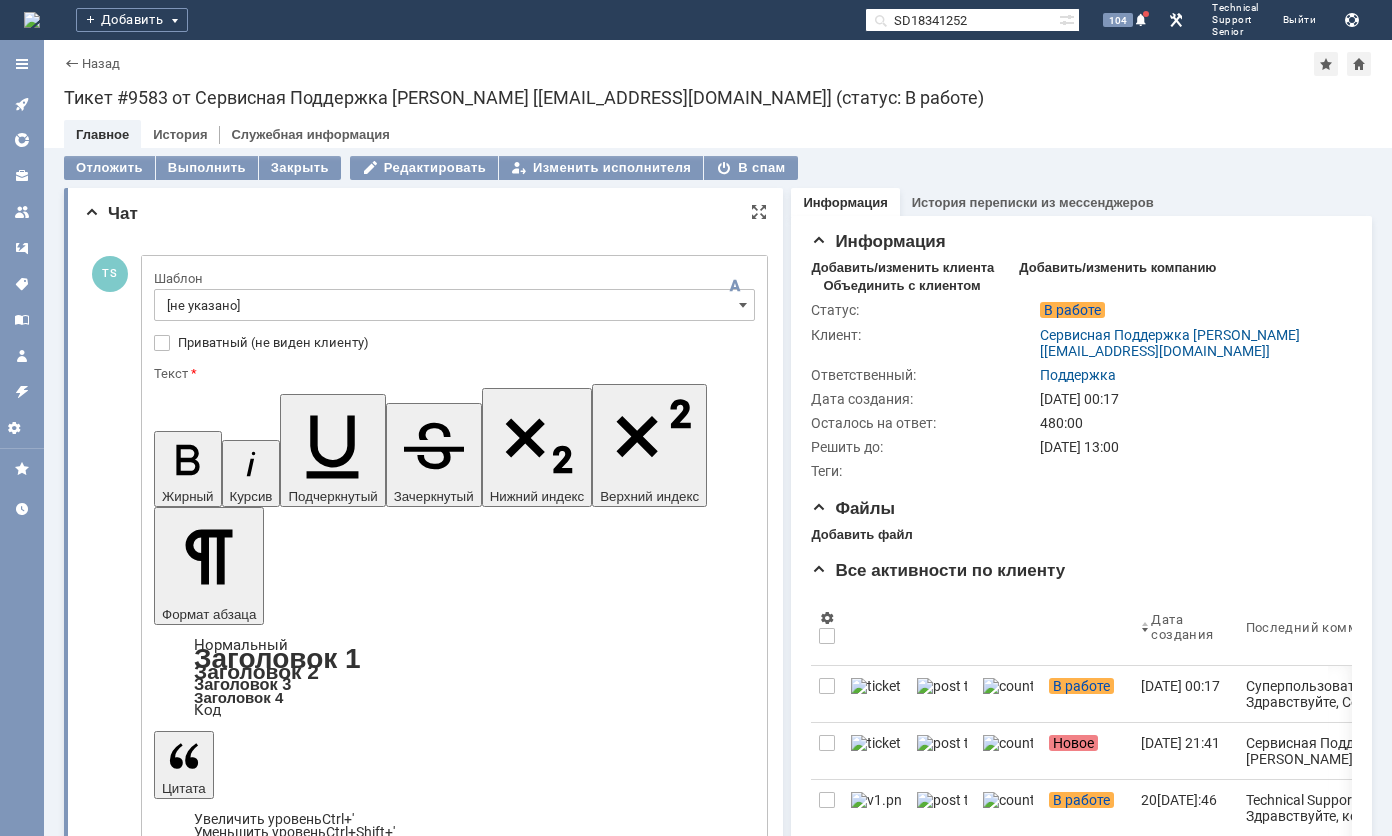 click at bounding box center [317, 4850] 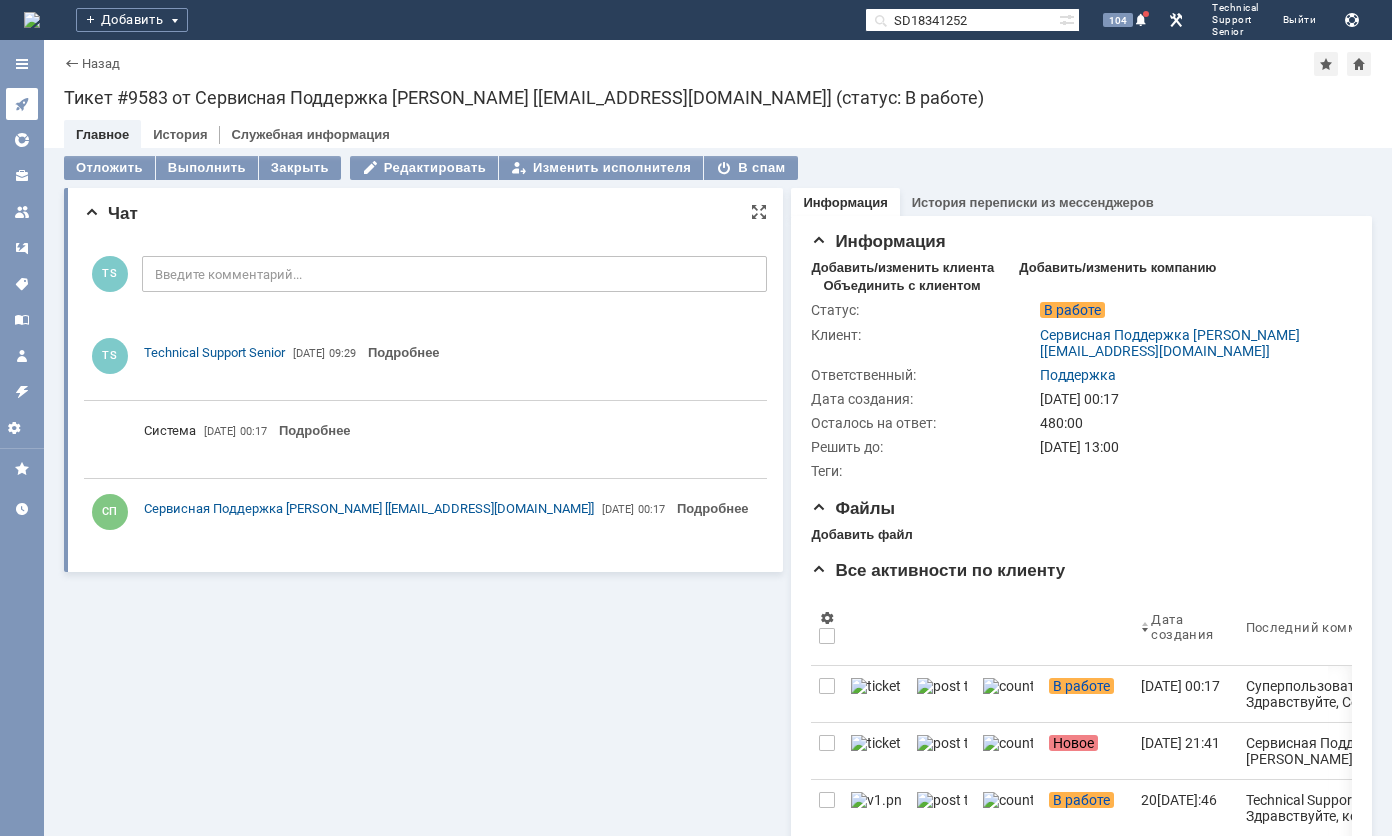 scroll, scrollTop: 0, scrollLeft: 0, axis: both 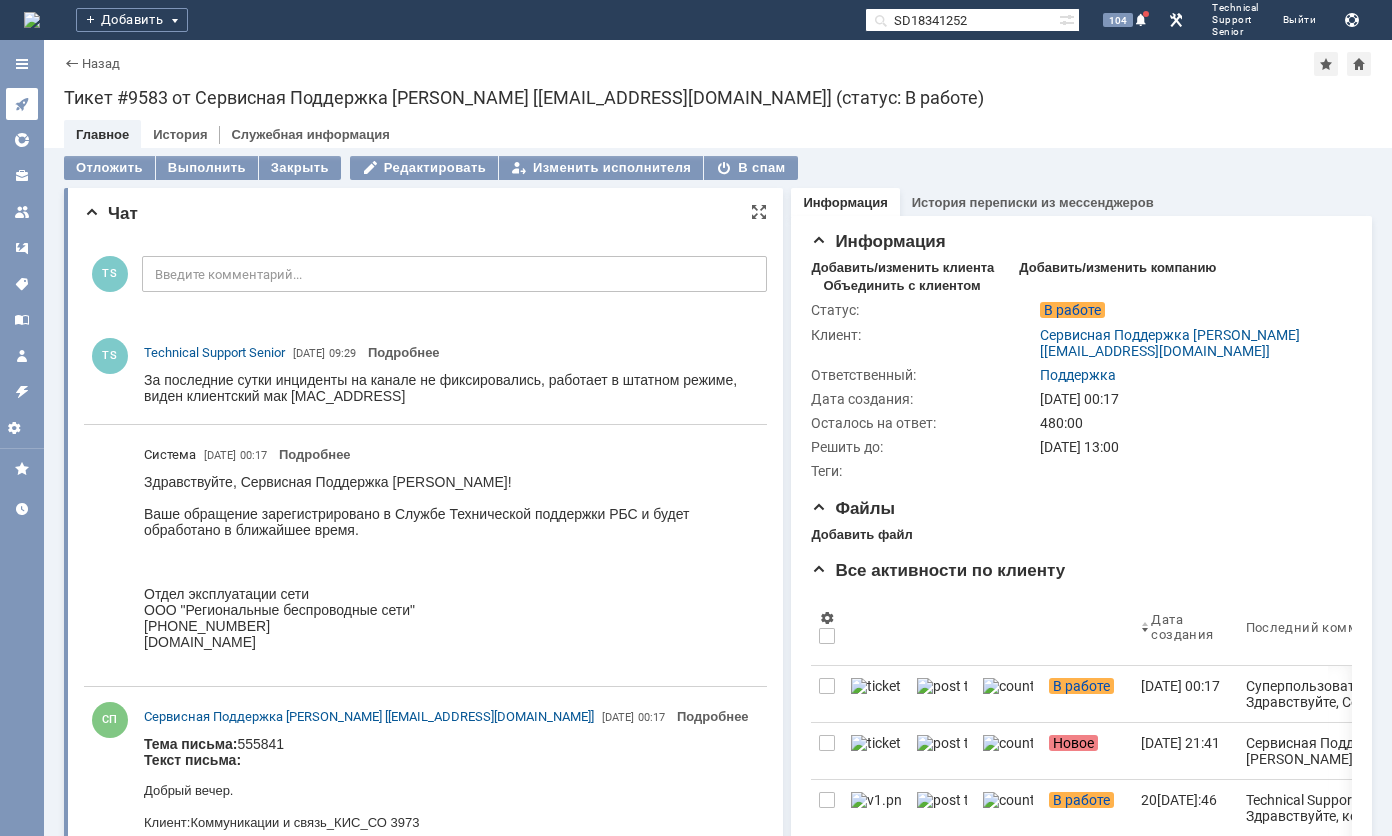 click 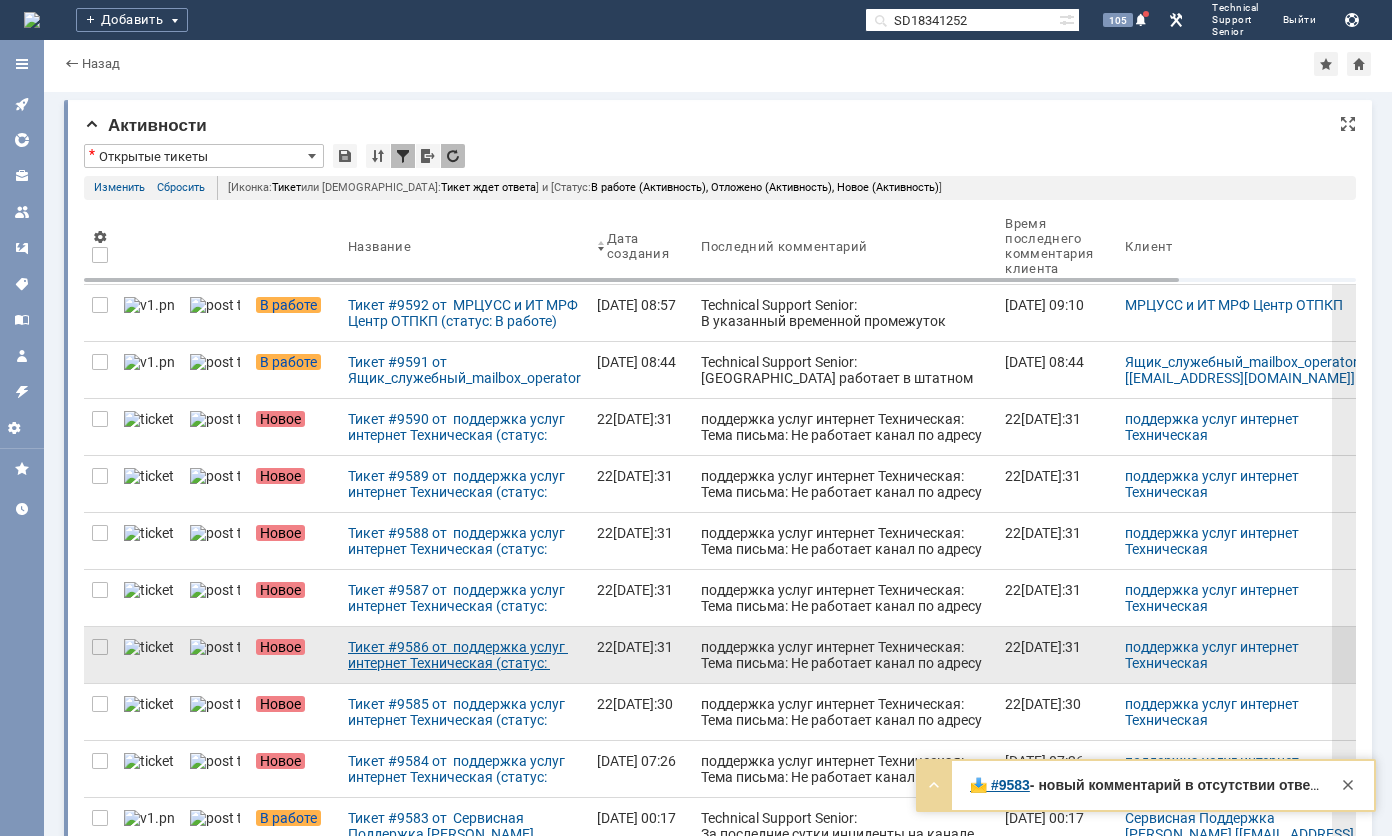 scroll, scrollTop: 100, scrollLeft: 0, axis: vertical 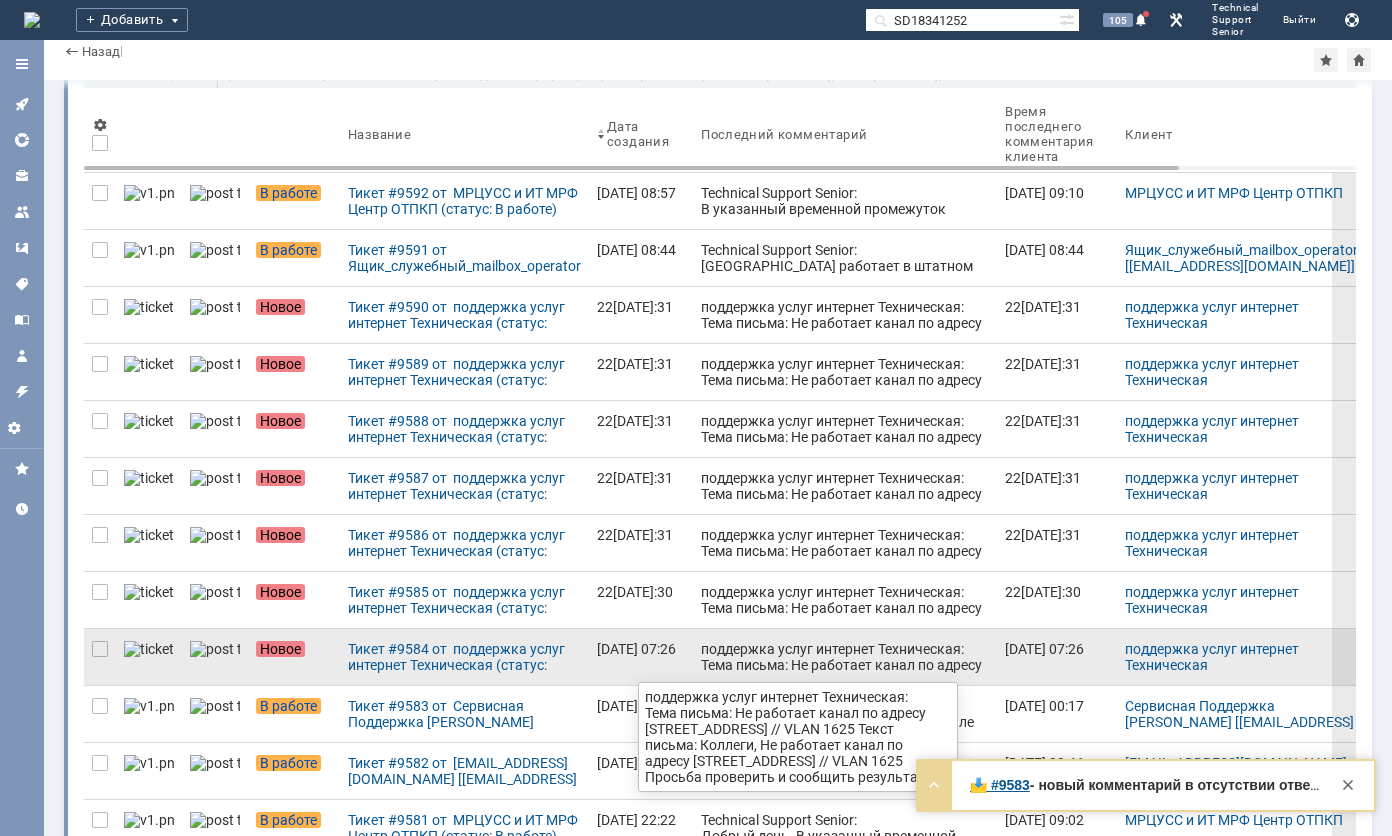 click on "поддержка услуг интернет Техническая:
Тема письма: Не работает канал по адресу Вязовский 2-й проезд, дом 10, строение 2 // VLAN 1625 Текст письма: Коллеги, Не работает канал по адресу Вязовский 2-й проезд, дом 10, строение 2 // VLAN 1625 Просьба проверить и сообщить результат." at bounding box center (845, 689) 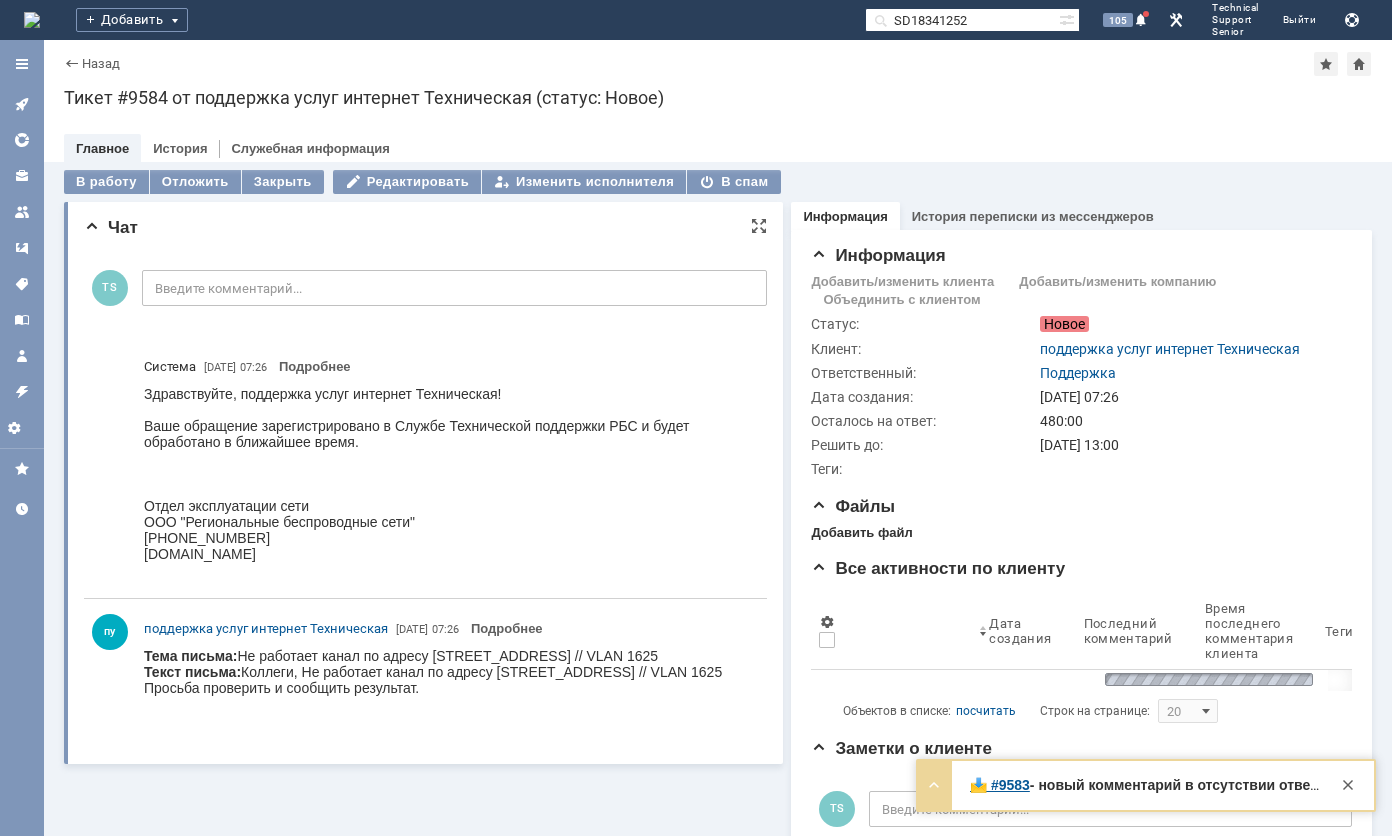 scroll, scrollTop: 0, scrollLeft: 0, axis: both 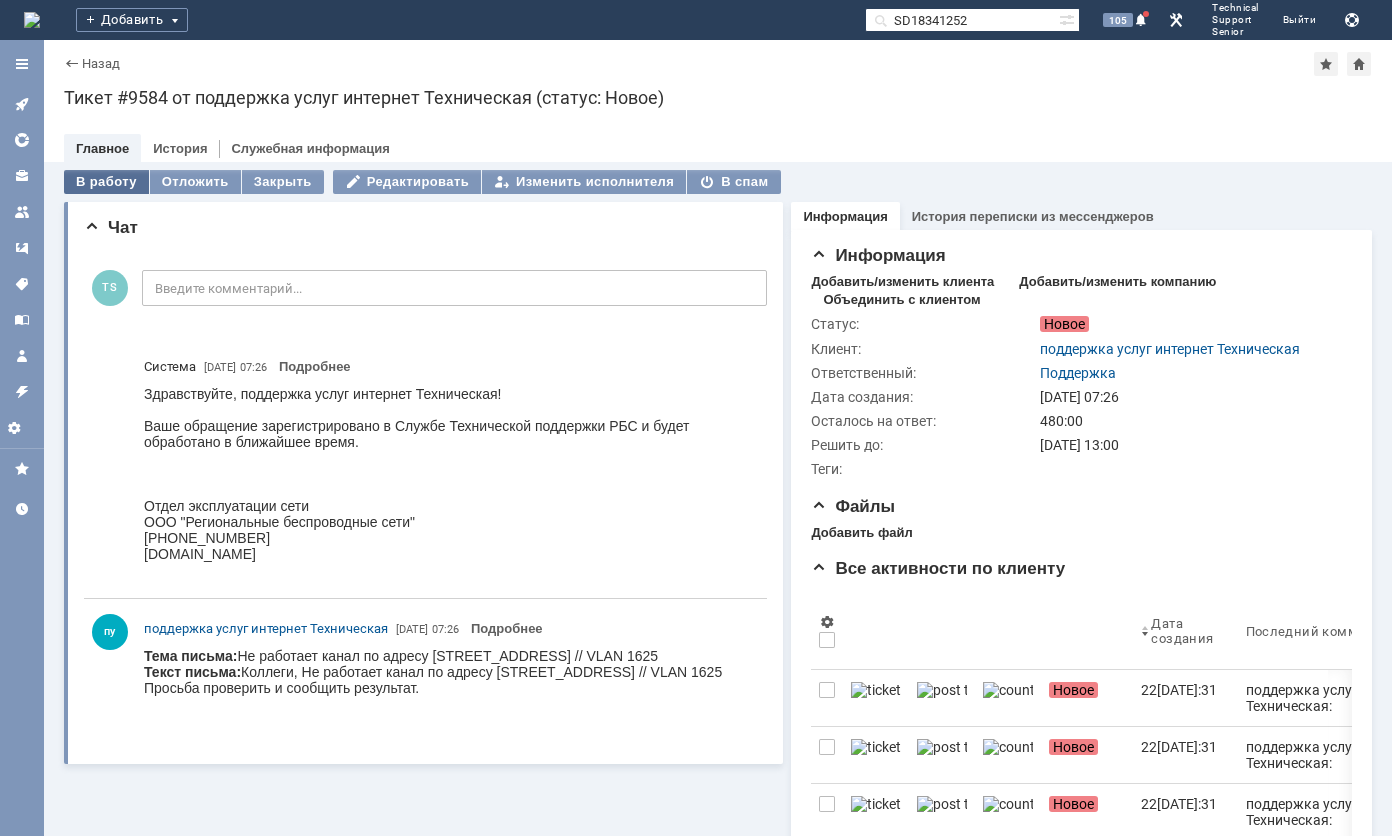 click on "В работу" at bounding box center (106, 182) 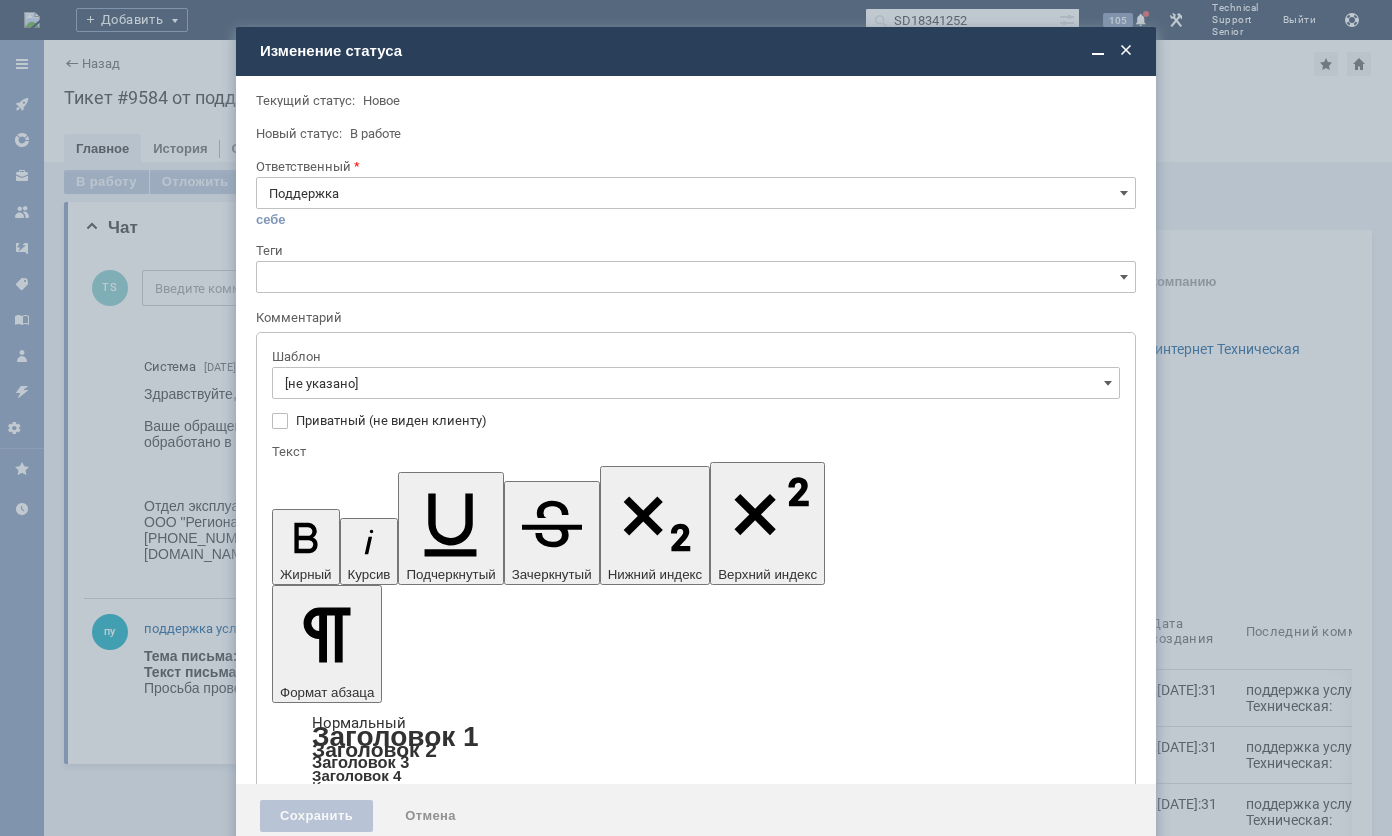 scroll, scrollTop: 0, scrollLeft: 0, axis: both 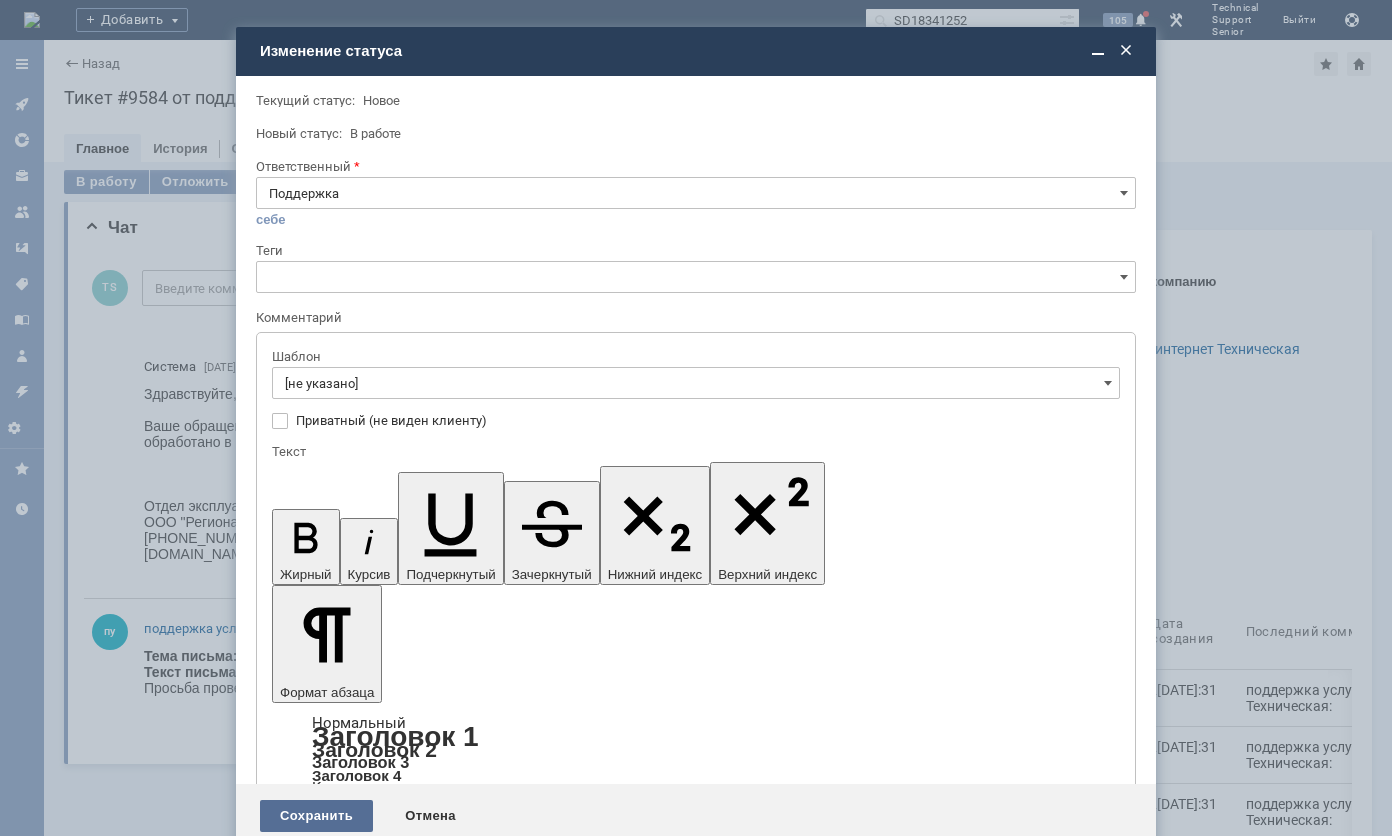 click on "Сохранить" at bounding box center [316, 816] 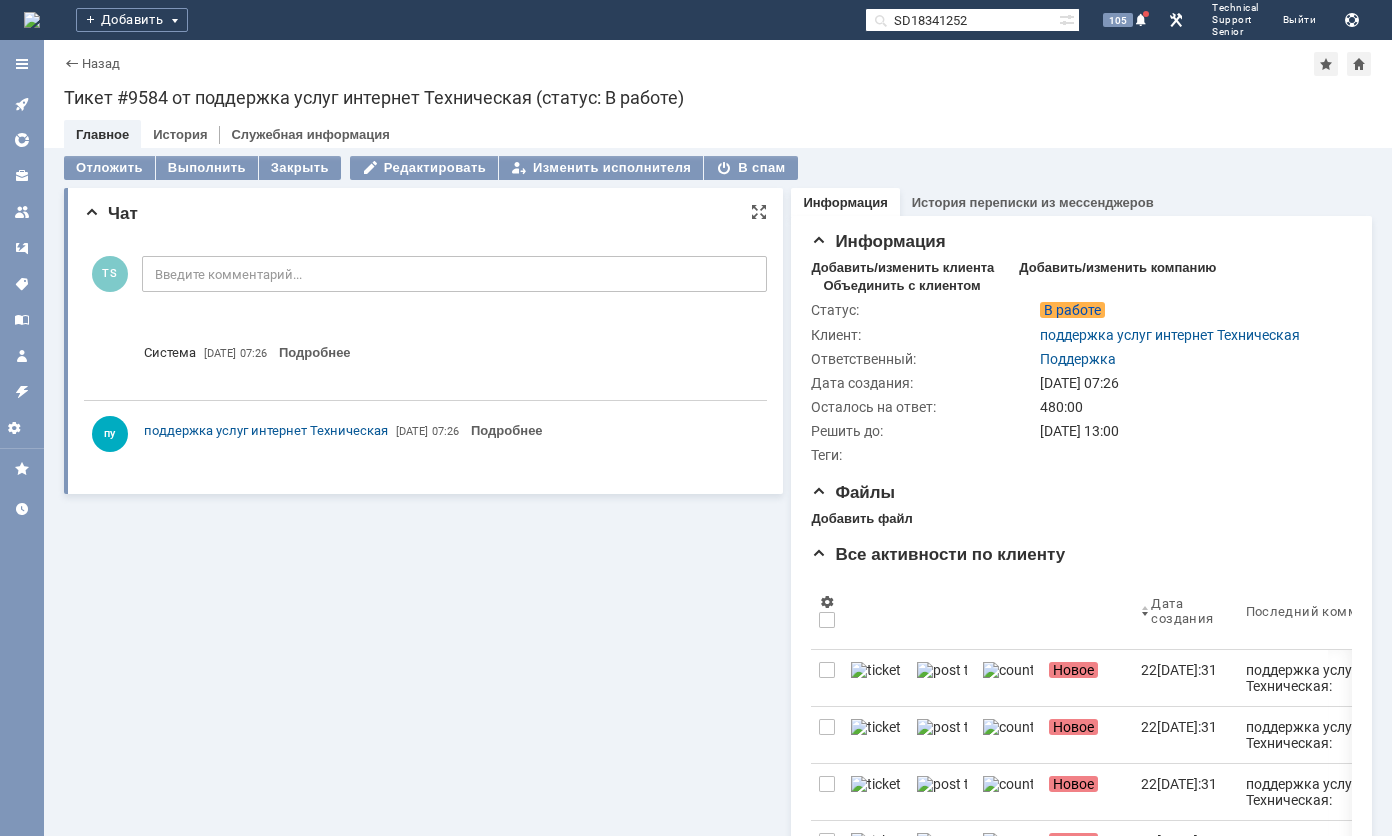 scroll, scrollTop: 0, scrollLeft: 0, axis: both 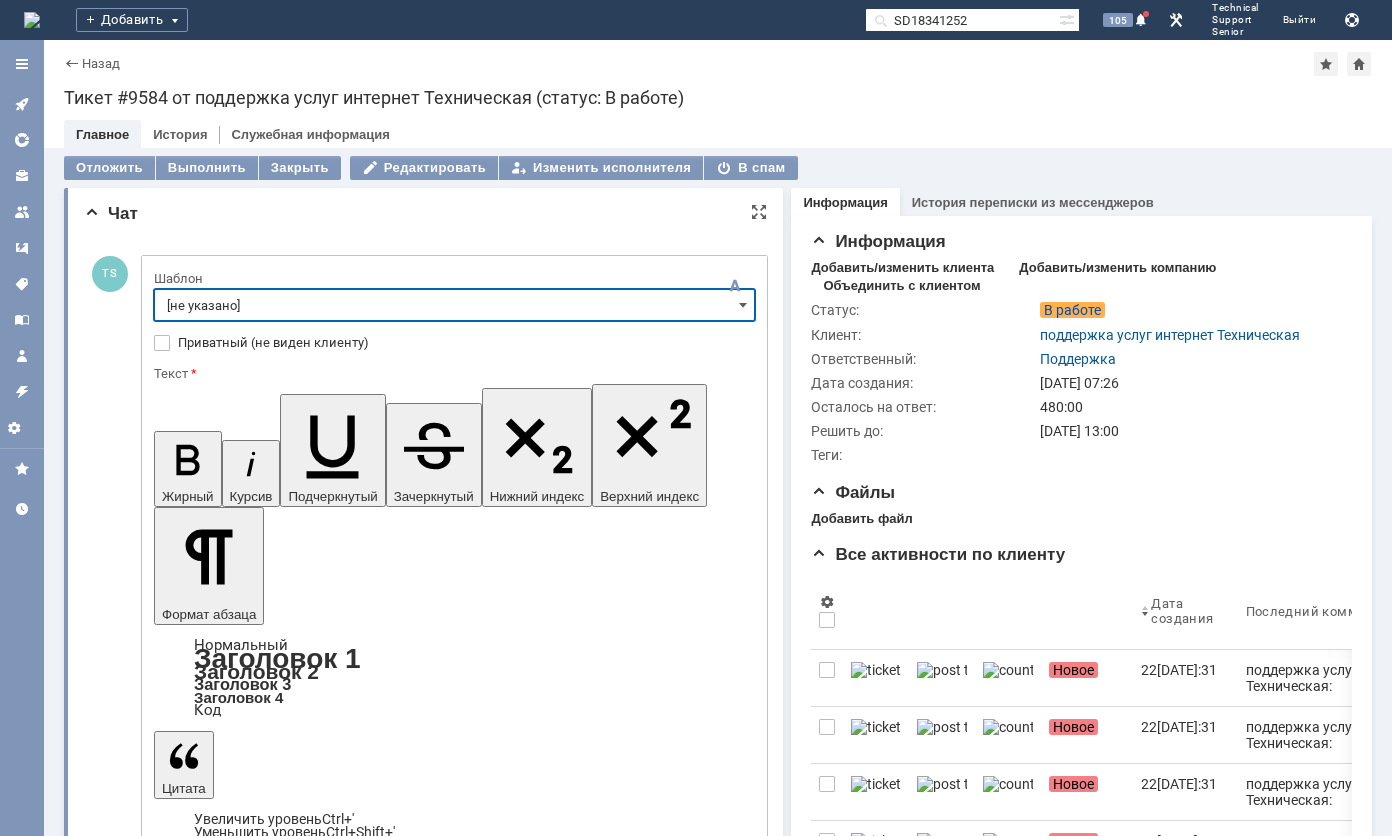 click on "[не указано]" at bounding box center (454, 305) 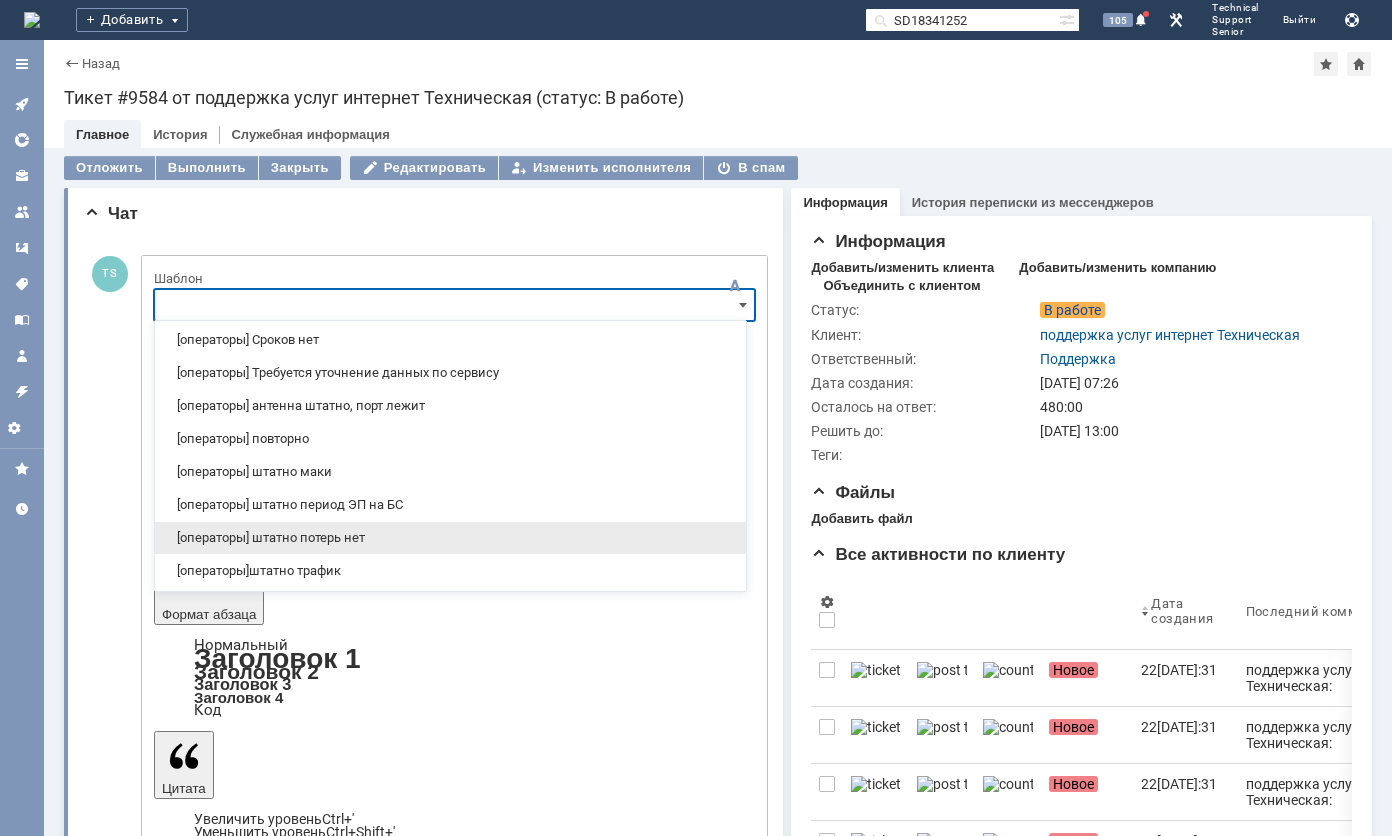 scroll, scrollTop: 300, scrollLeft: 0, axis: vertical 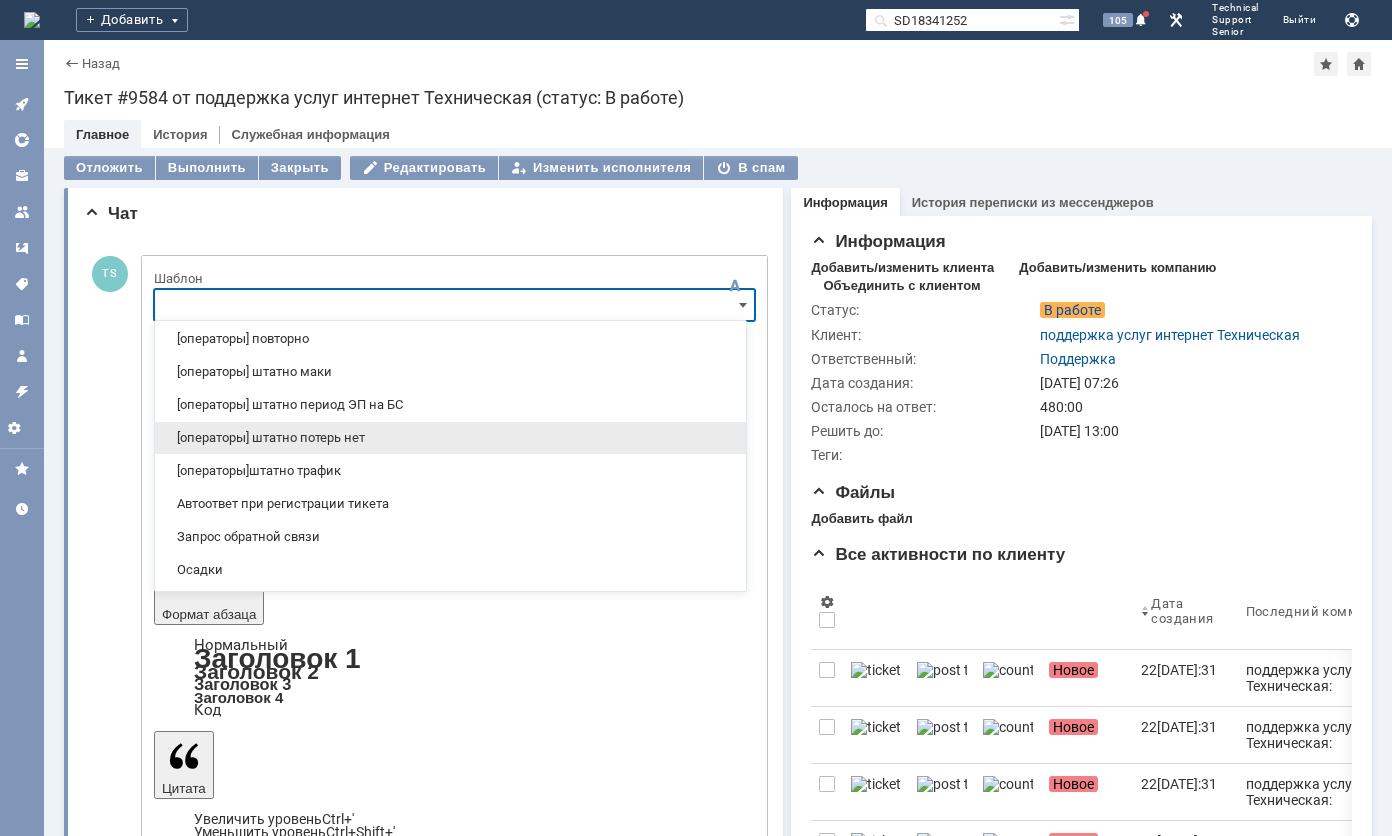 click on "[операторы] штатно потерь нет" at bounding box center (450, 438) 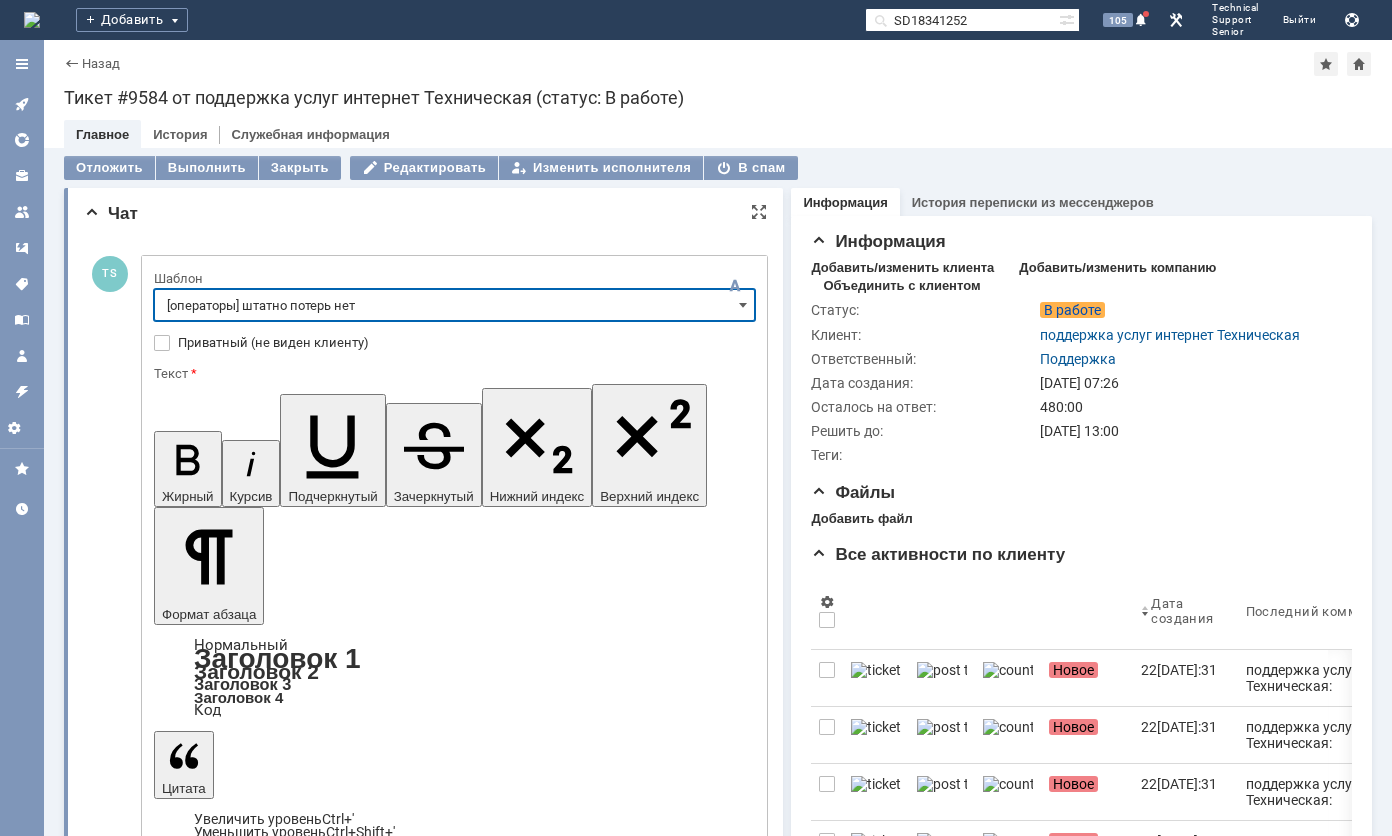 type on "[операторы] штатно потерь нет" 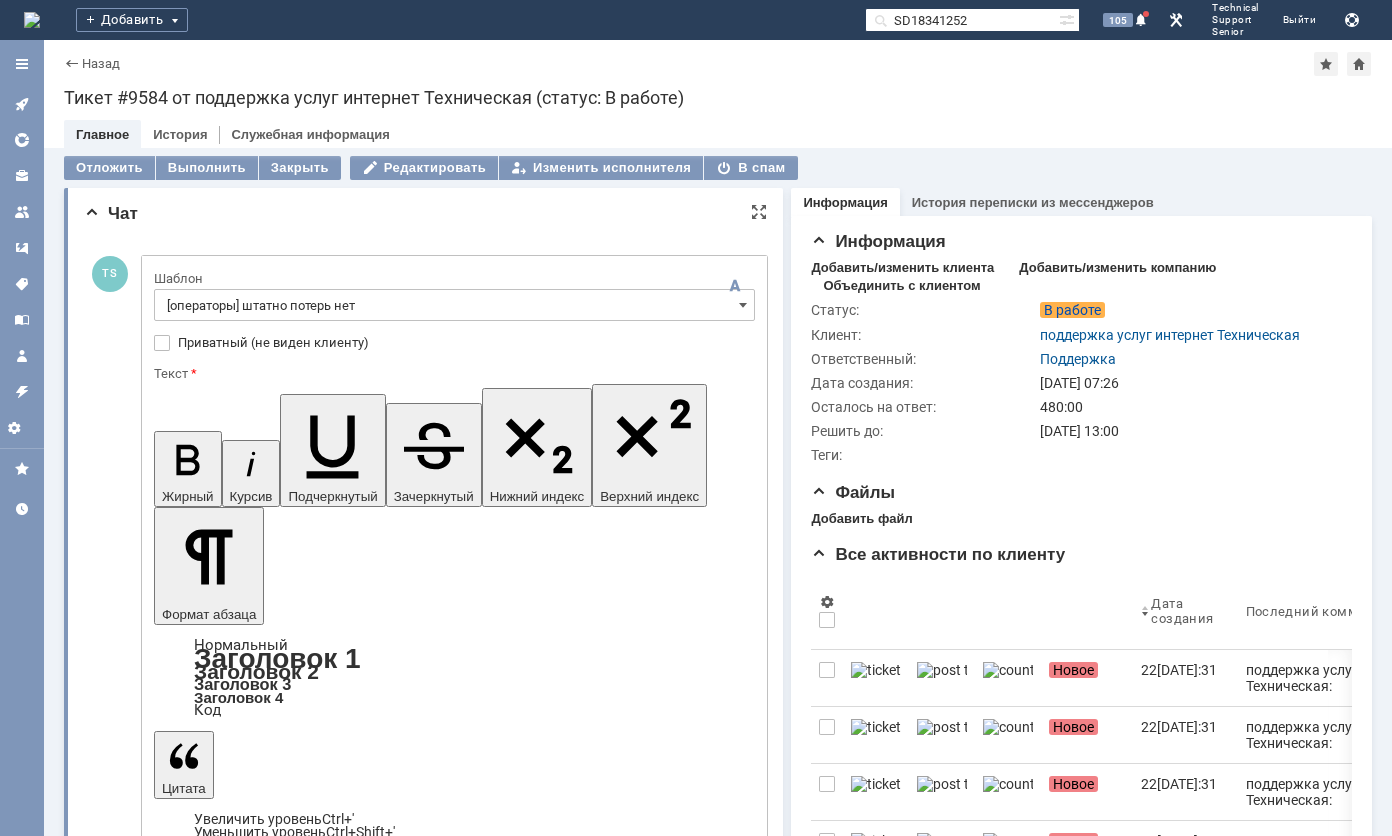 click on "Отправить" at bounding box center [206, 5036] 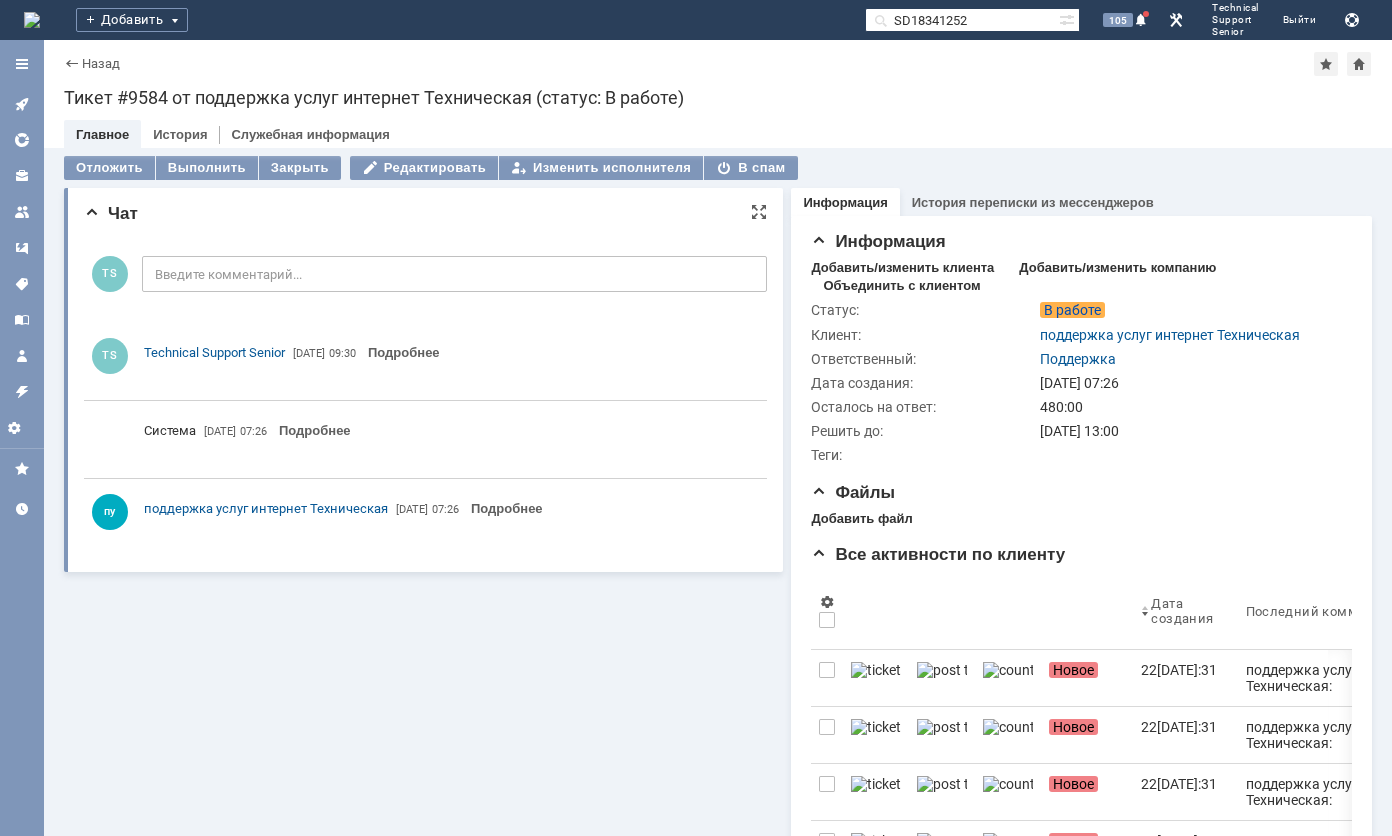 scroll, scrollTop: 0, scrollLeft: 0, axis: both 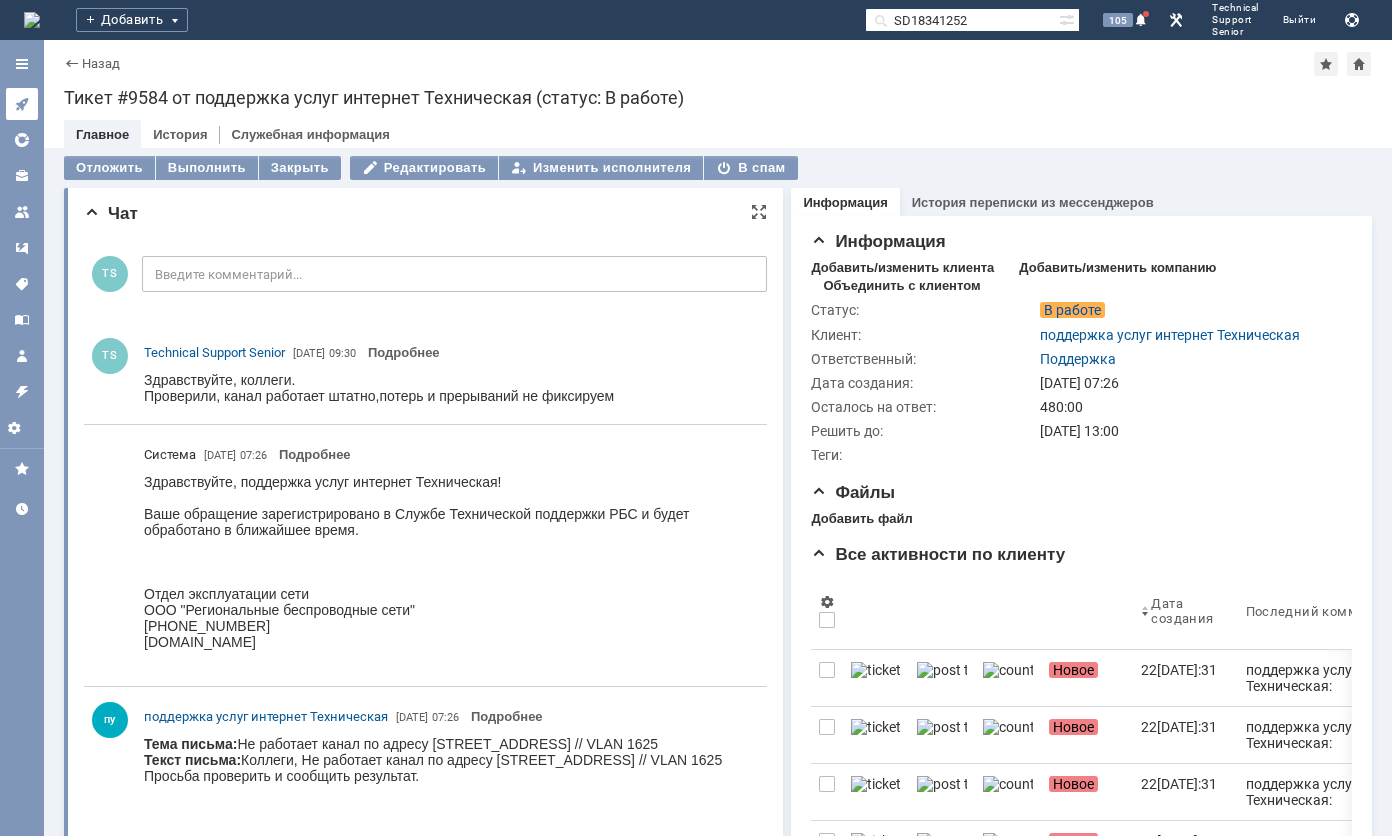 click at bounding box center [22, 104] 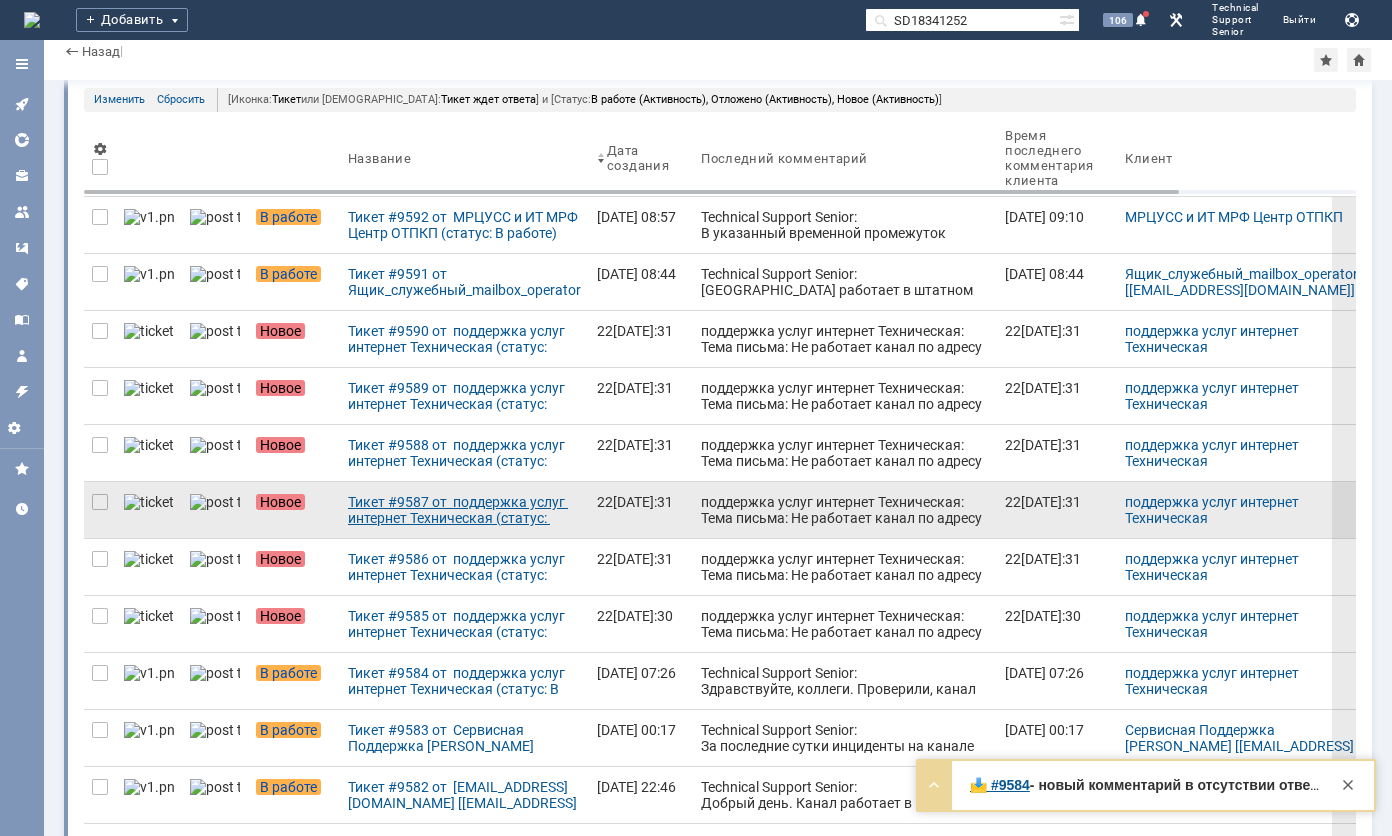 scroll, scrollTop: 100, scrollLeft: 0, axis: vertical 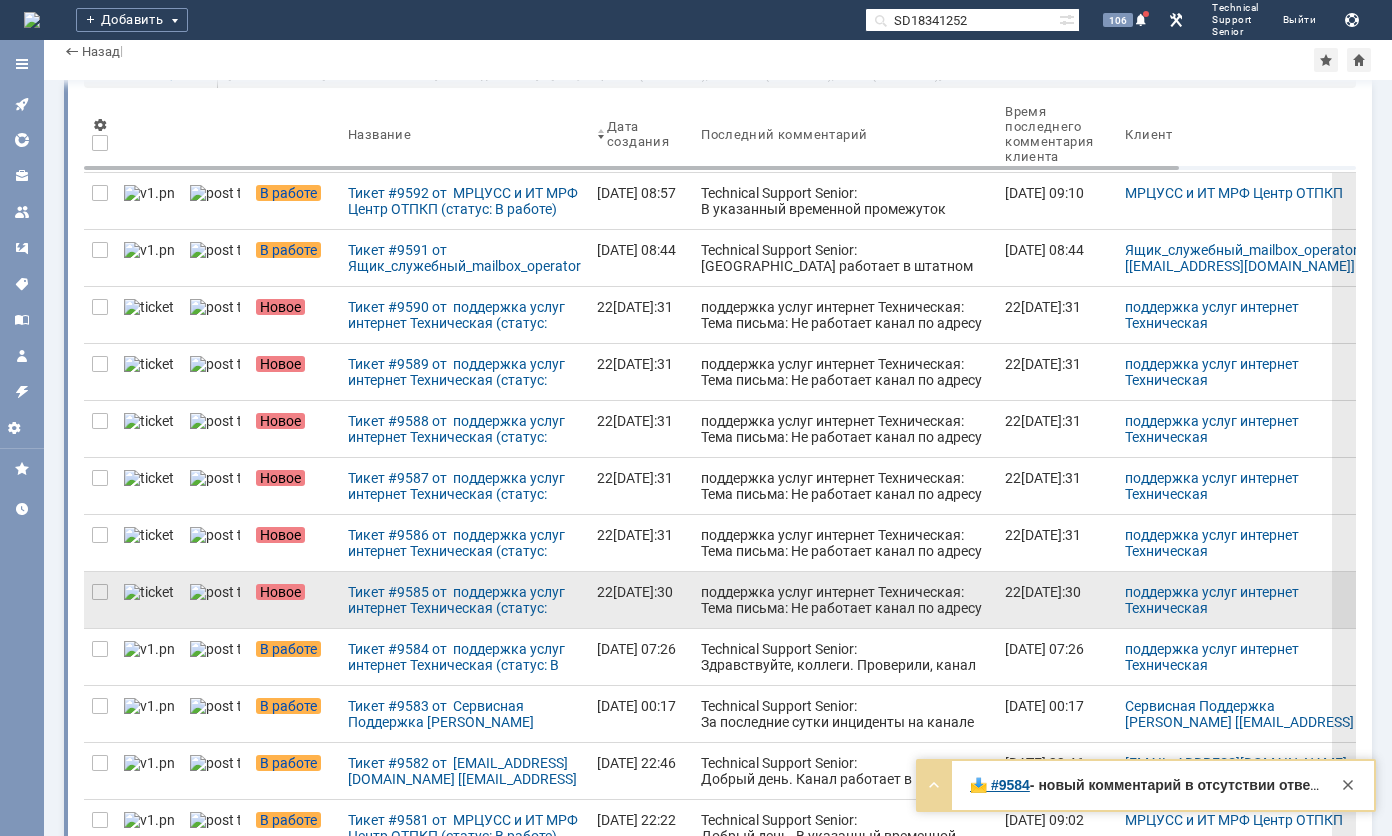 click on "поддержка услуг интернет Техническая:
Тема письма: Не работает канал по адресу Русаковская ул, Дом 19  // VLAN 1259 Текст письма: Коллеги, Не работает канал по адресу Русаковская ул, Дом 19  // VLAN 1259 Просьба проверить и сообщить результат." at bounding box center (845, 648) 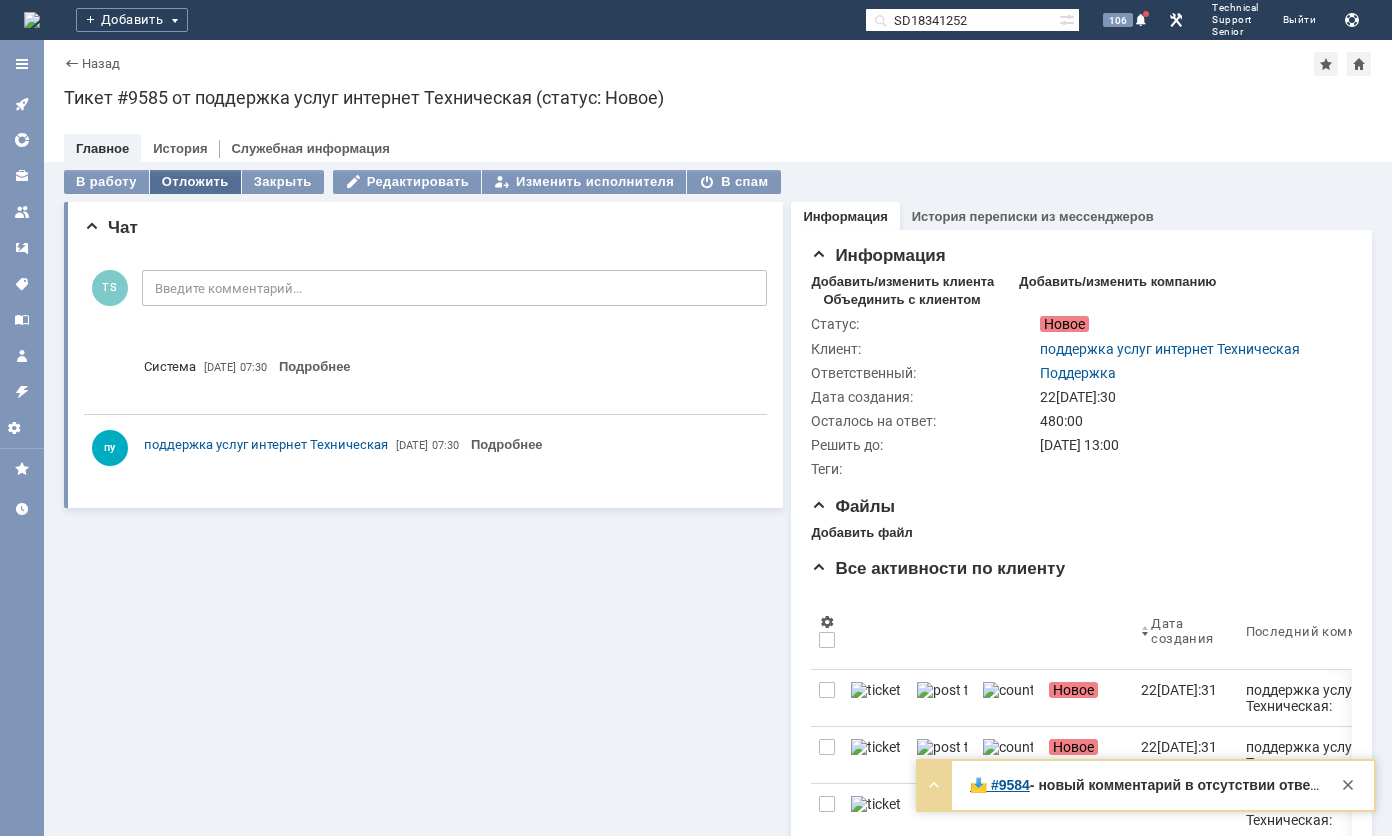 scroll, scrollTop: 0, scrollLeft: 0, axis: both 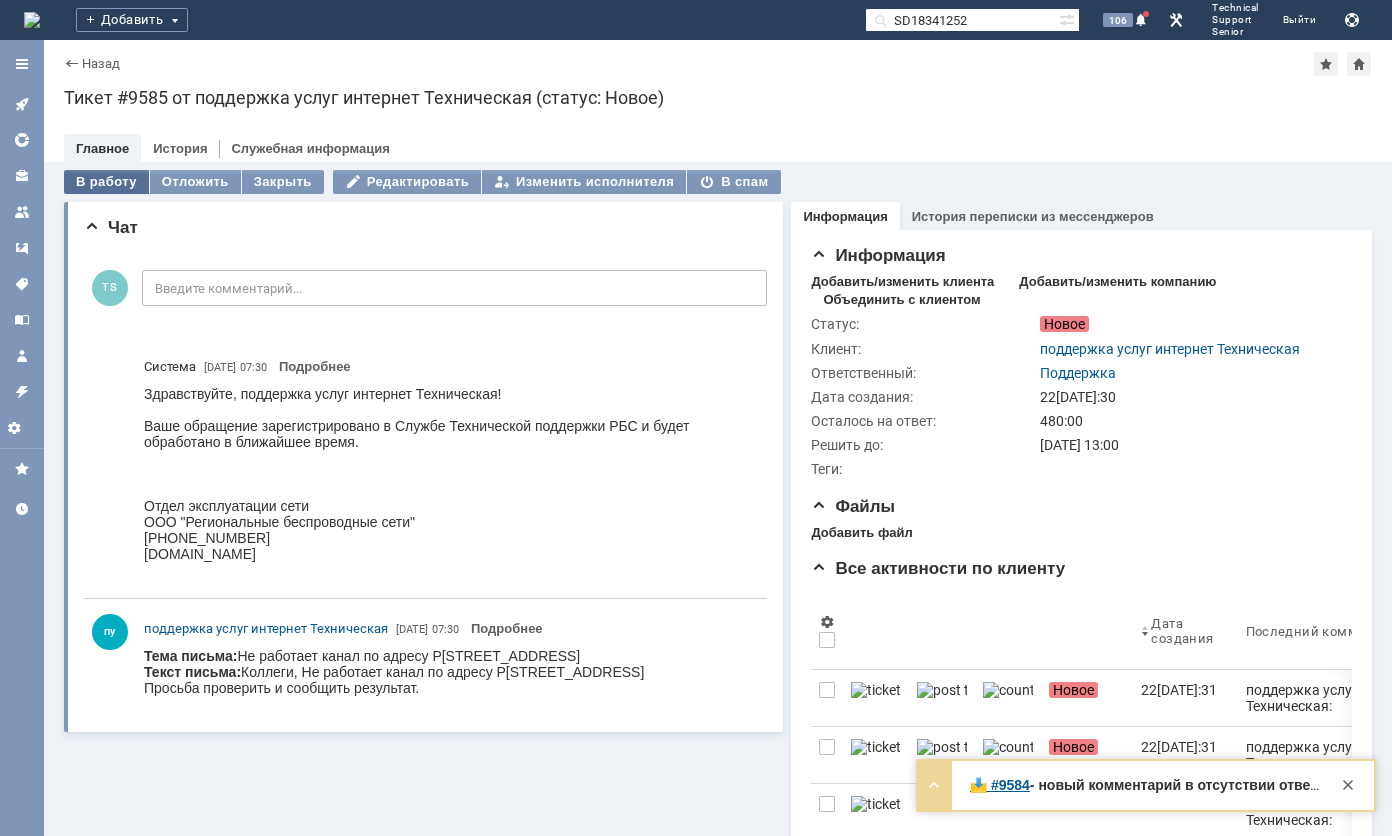 click on "В работу" at bounding box center [106, 182] 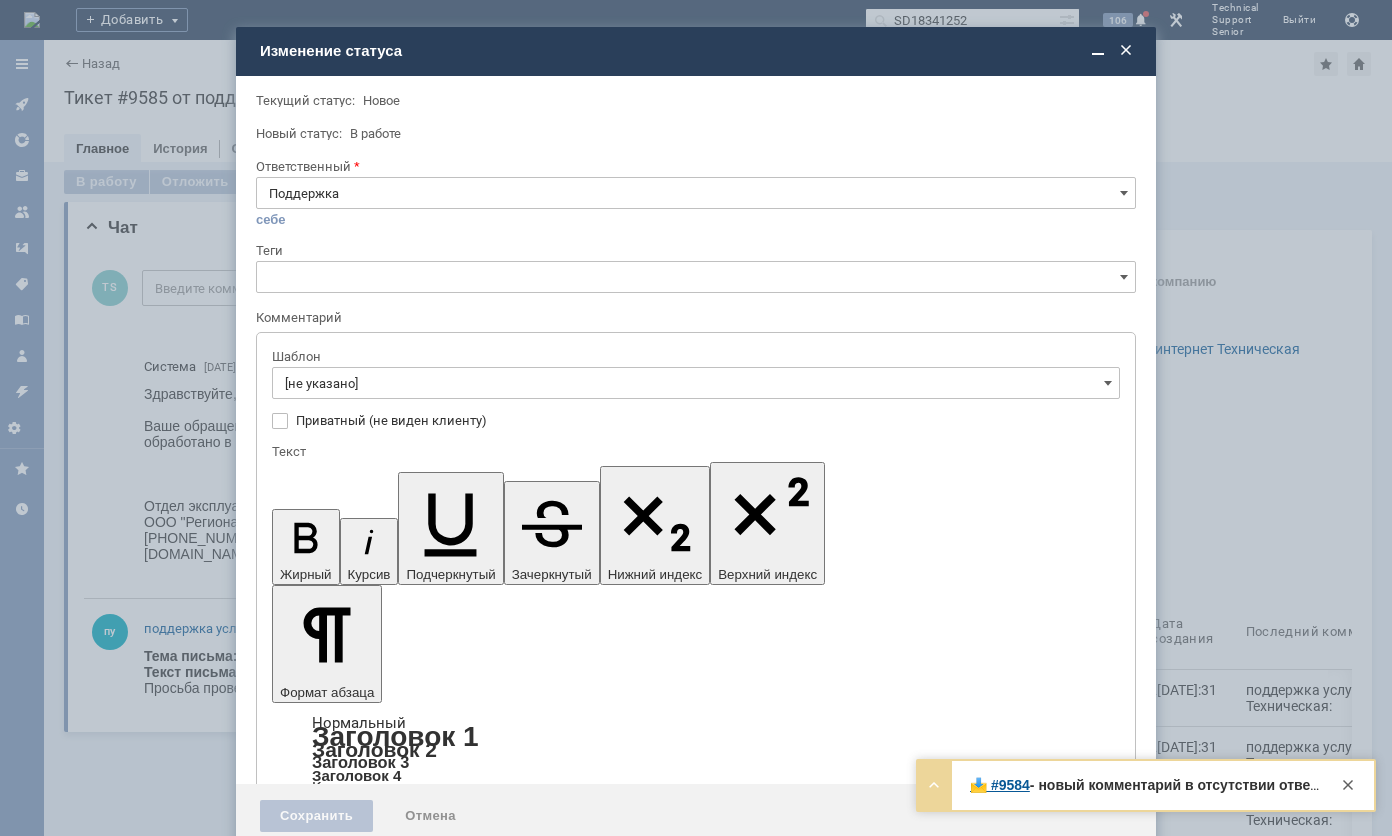 scroll, scrollTop: 0, scrollLeft: 0, axis: both 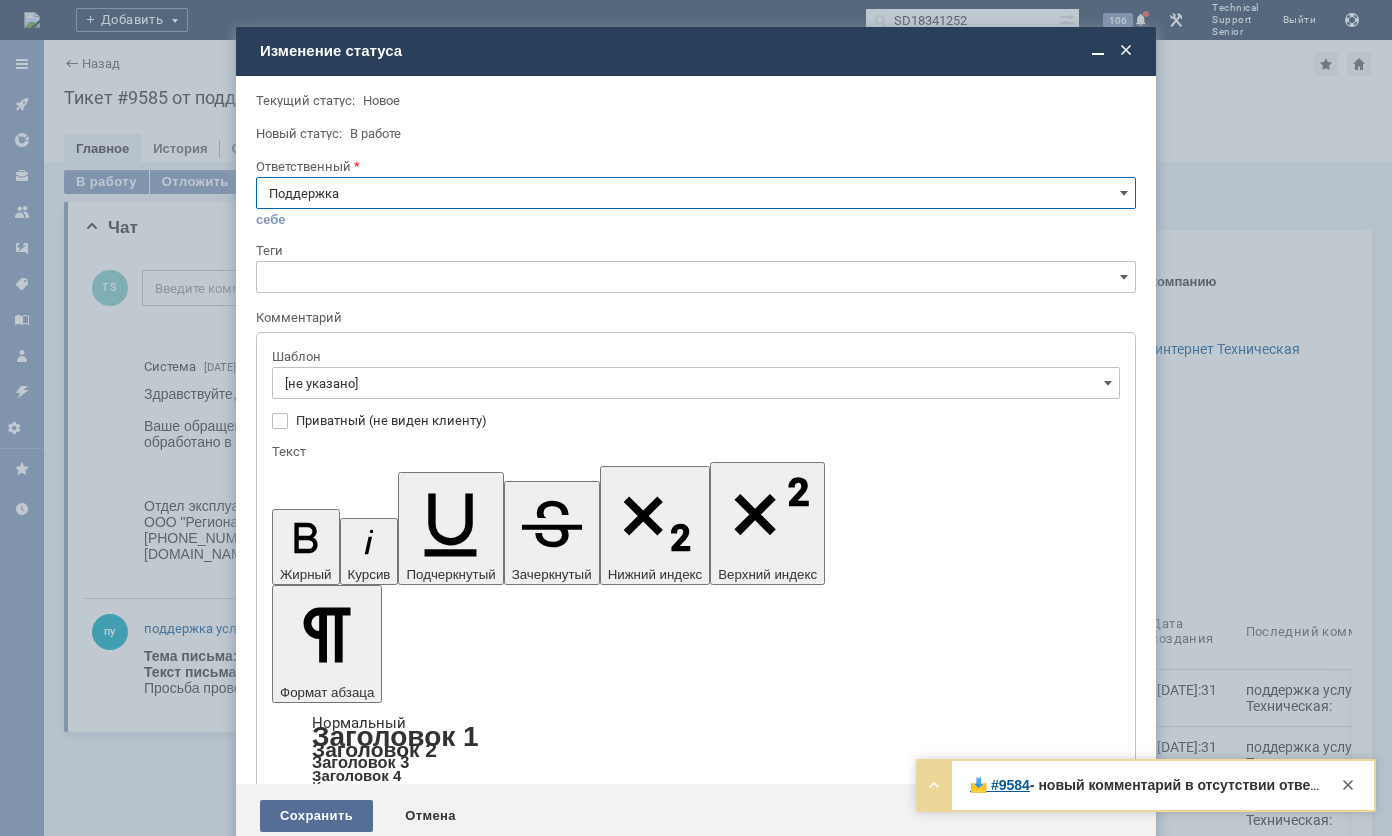 click on "Сохранить" at bounding box center [316, 816] 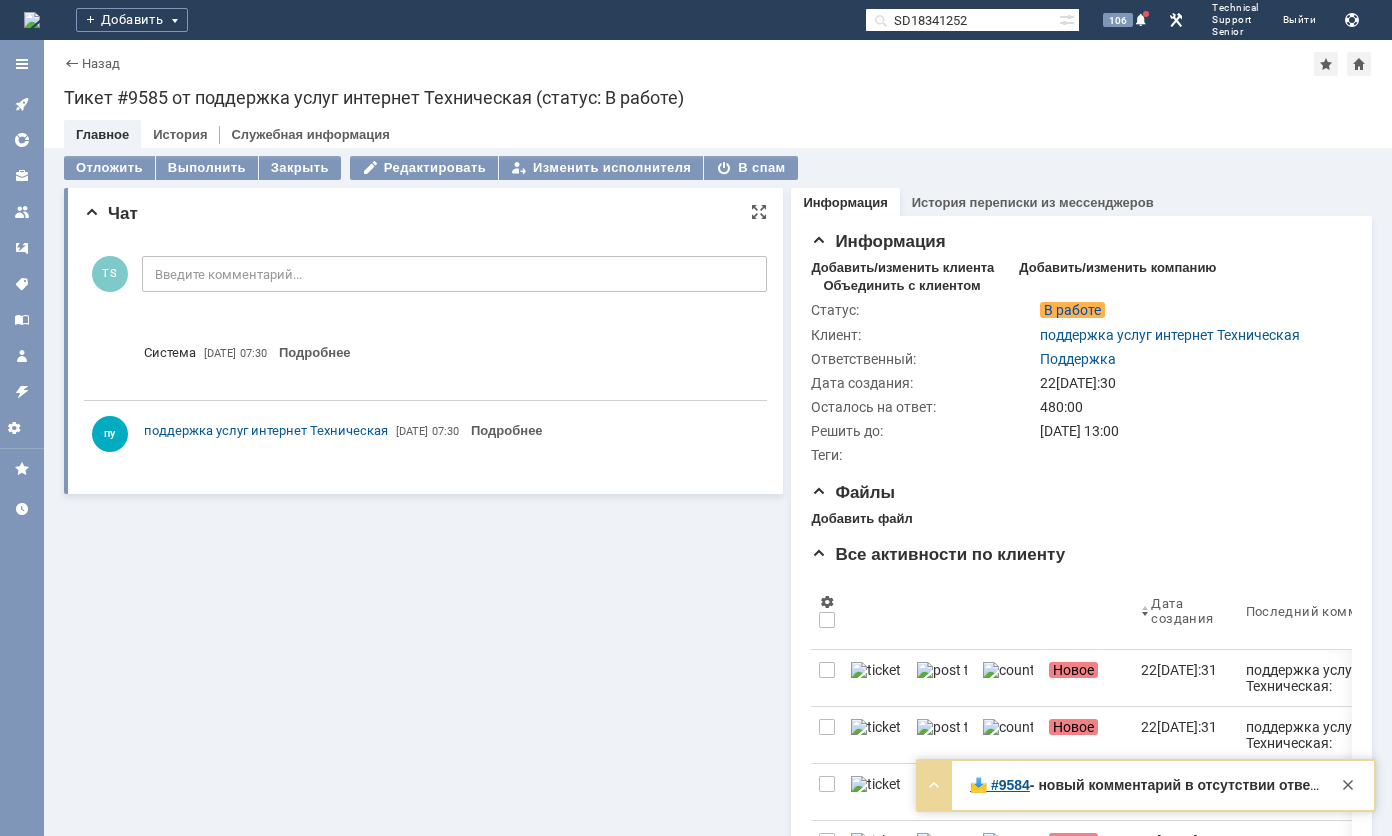 scroll, scrollTop: 0, scrollLeft: 0, axis: both 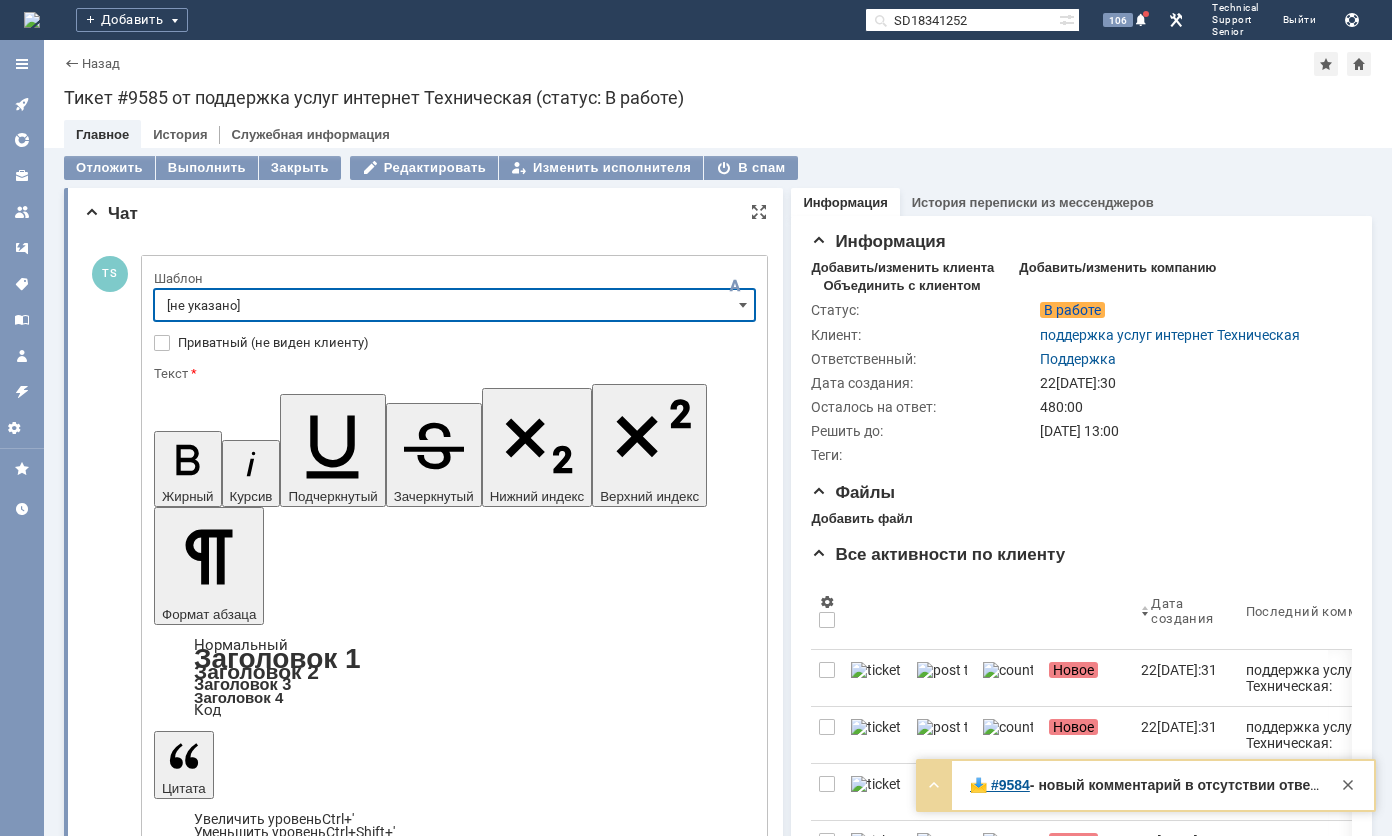 drag, startPoint x: 470, startPoint y: 298, endPoint x: 465, endPoint y: 308, distance: 11.18034 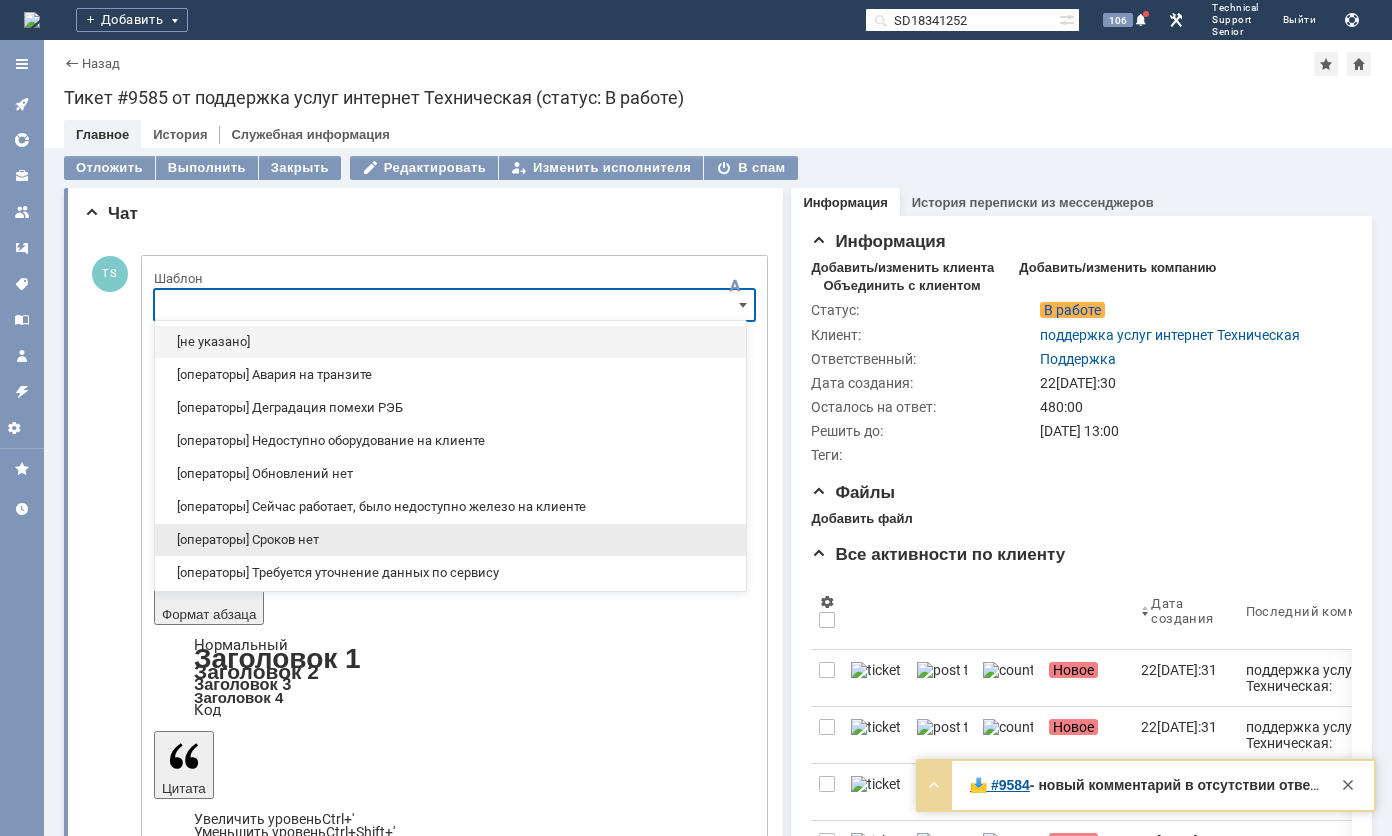 scroll, scrollTop: 200, scrollLeft: 0, axis: vertical 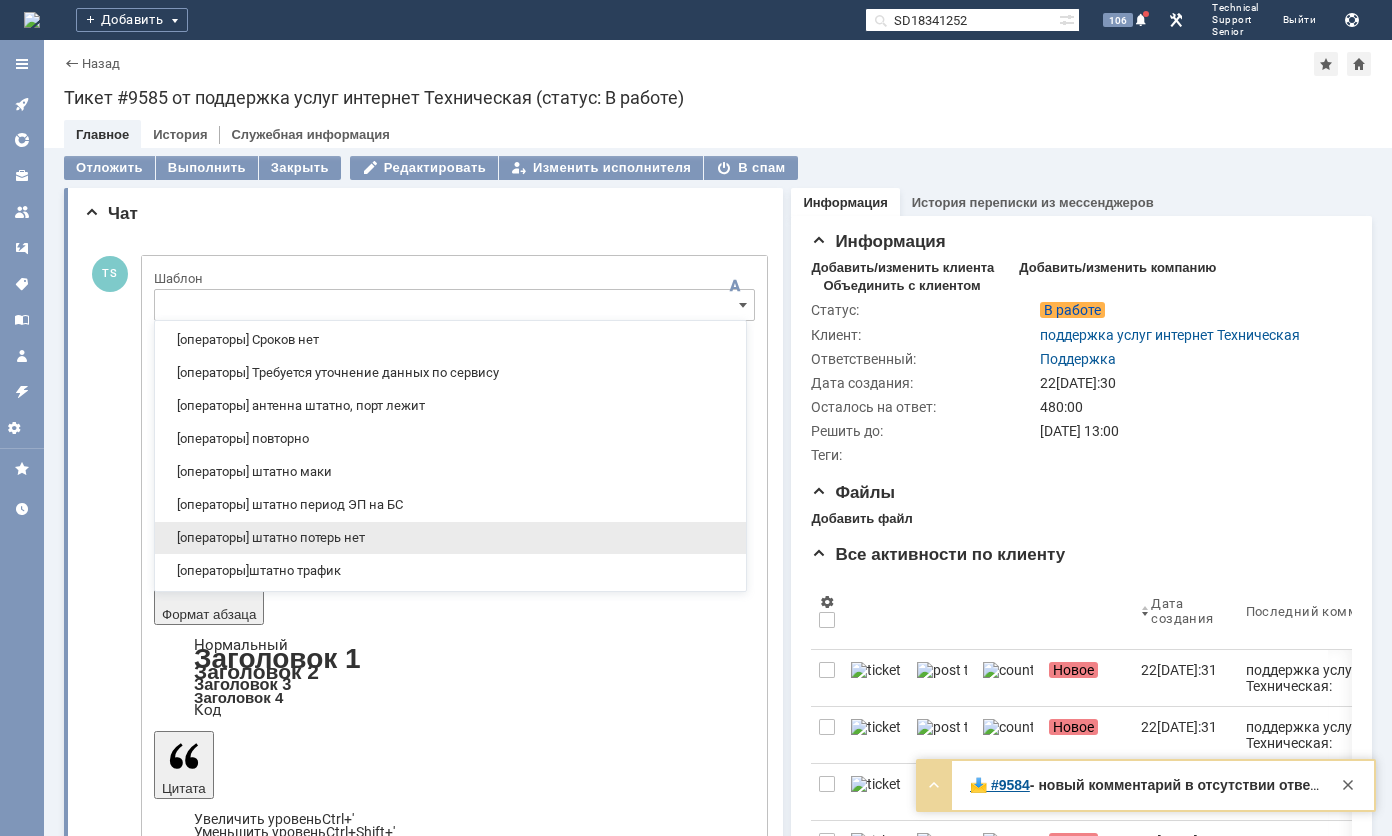 click on "[операторы] штатно потерь нет" at bounding box center [450, 538] 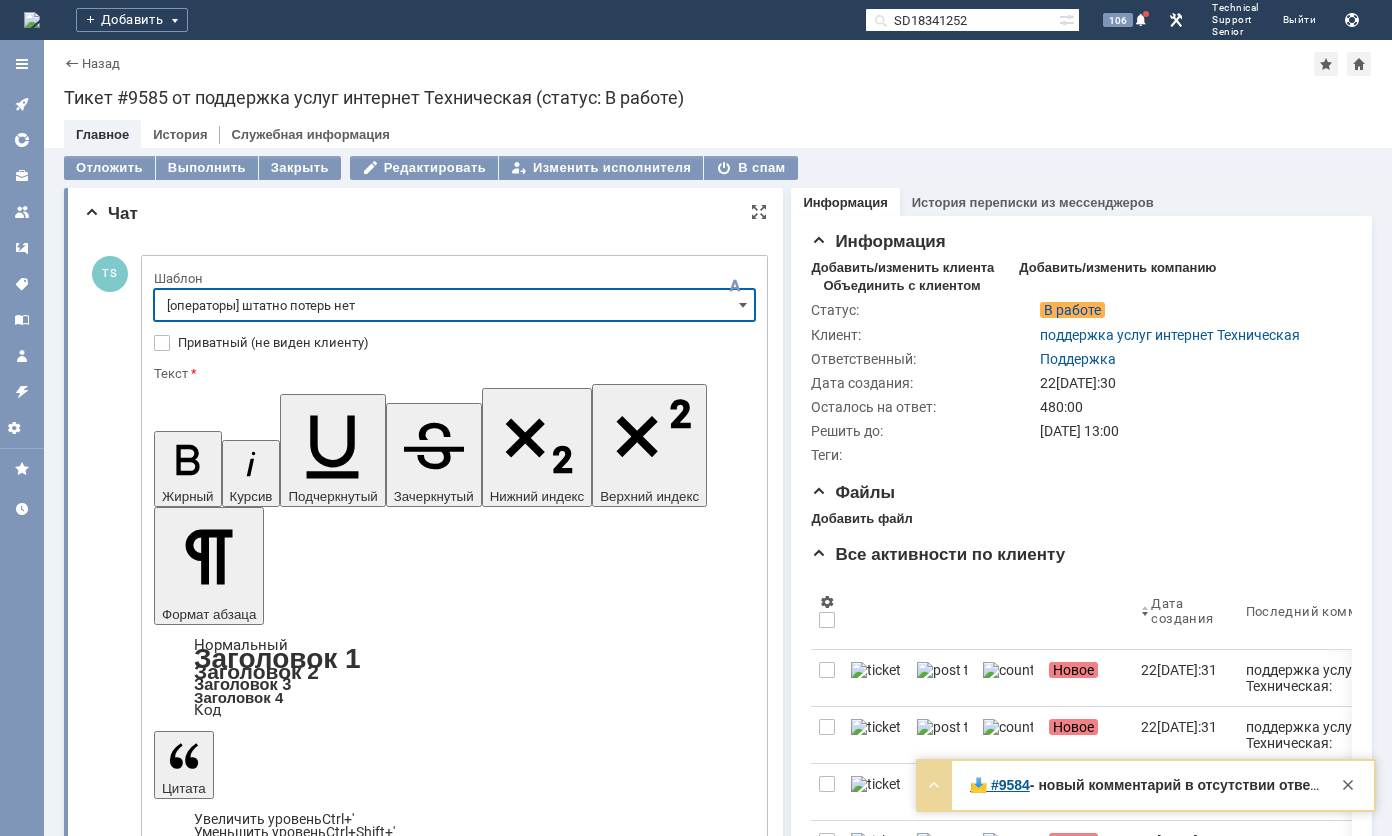 type on "[операторы] штатно потерь нет" 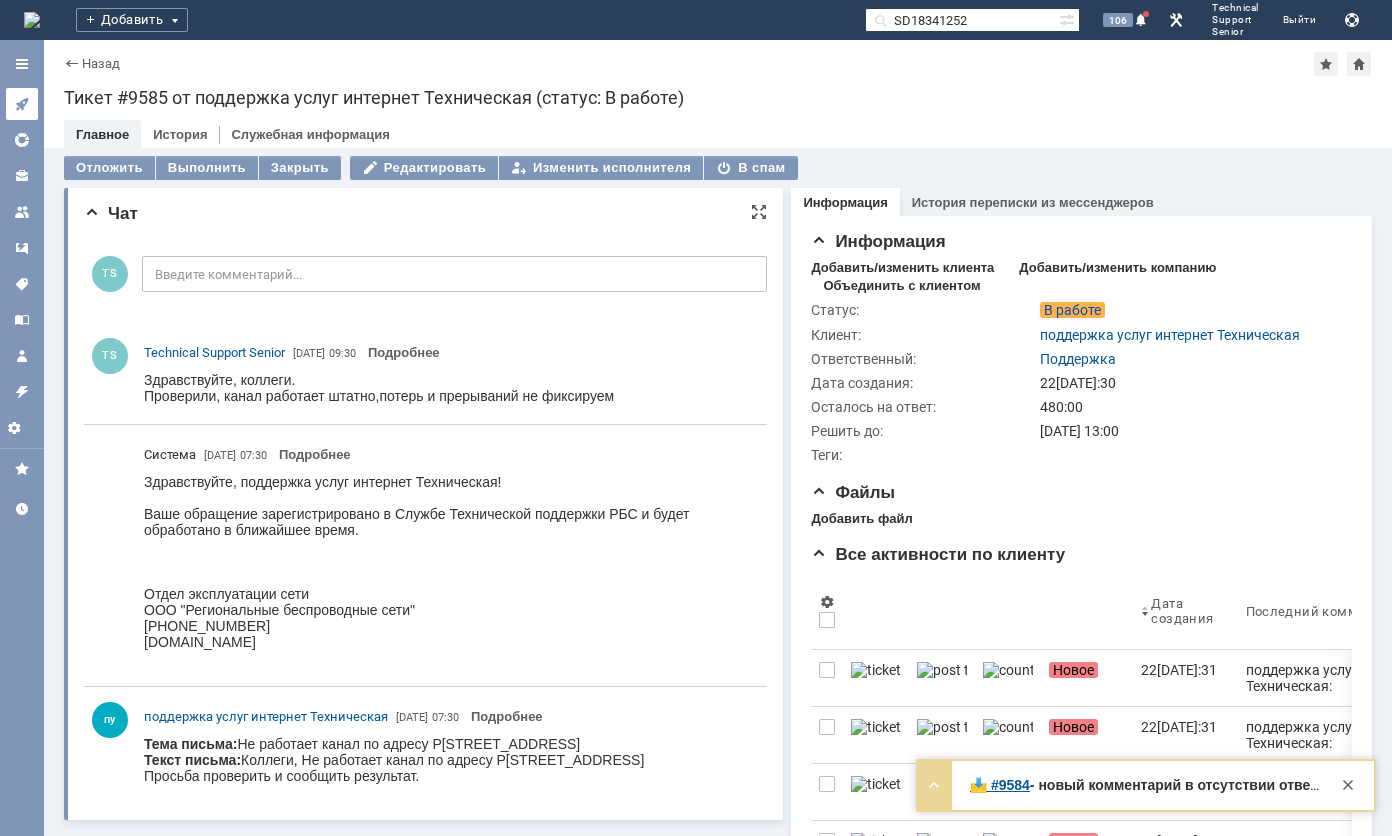 scroll, scrollTop: 0, scrollLeft: 0, axis: both 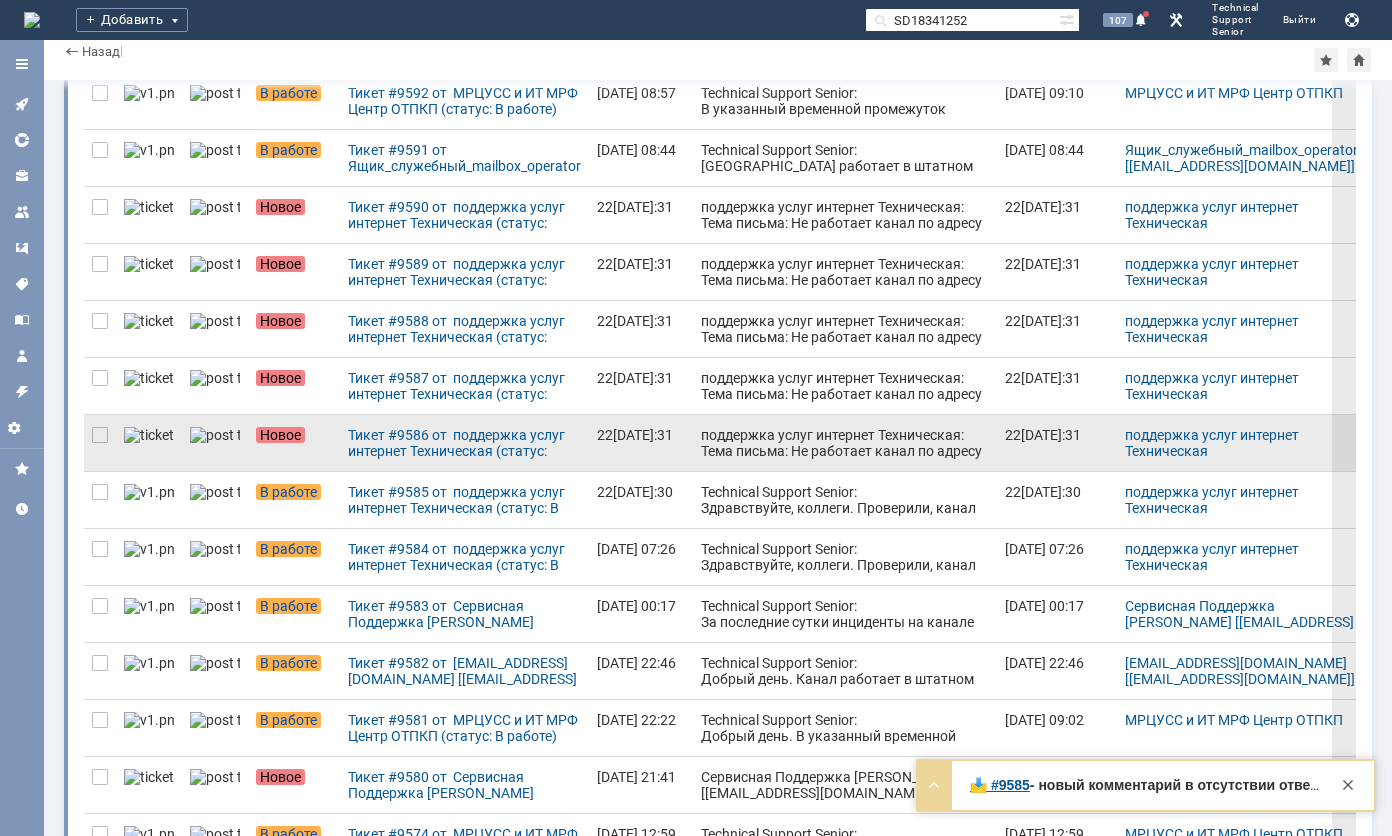 click on "поддержка услуг интернет Техническая:
Тема письма: Не работает канал по адресу Дмитровское ш, дом 56  // VLAN 243 Текст письма: Коллеги, Не работает канал по адресу Дмитровское ш, дом 56  // VLAN 243 Просьба проверить и сообщить результат." at bounding box center [845, 483] 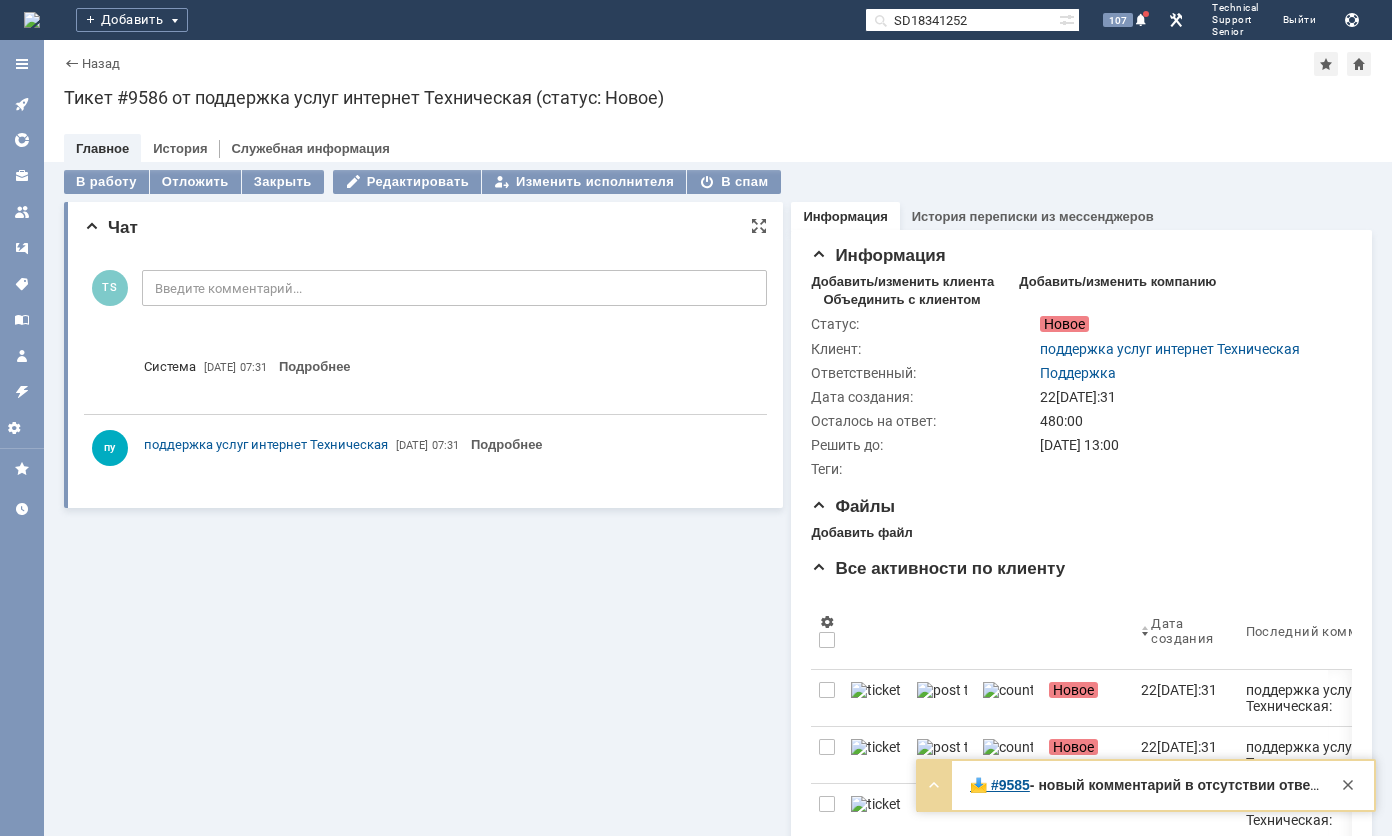 scroll, scrollTop: 0, scrollLeft: 0, axis: both 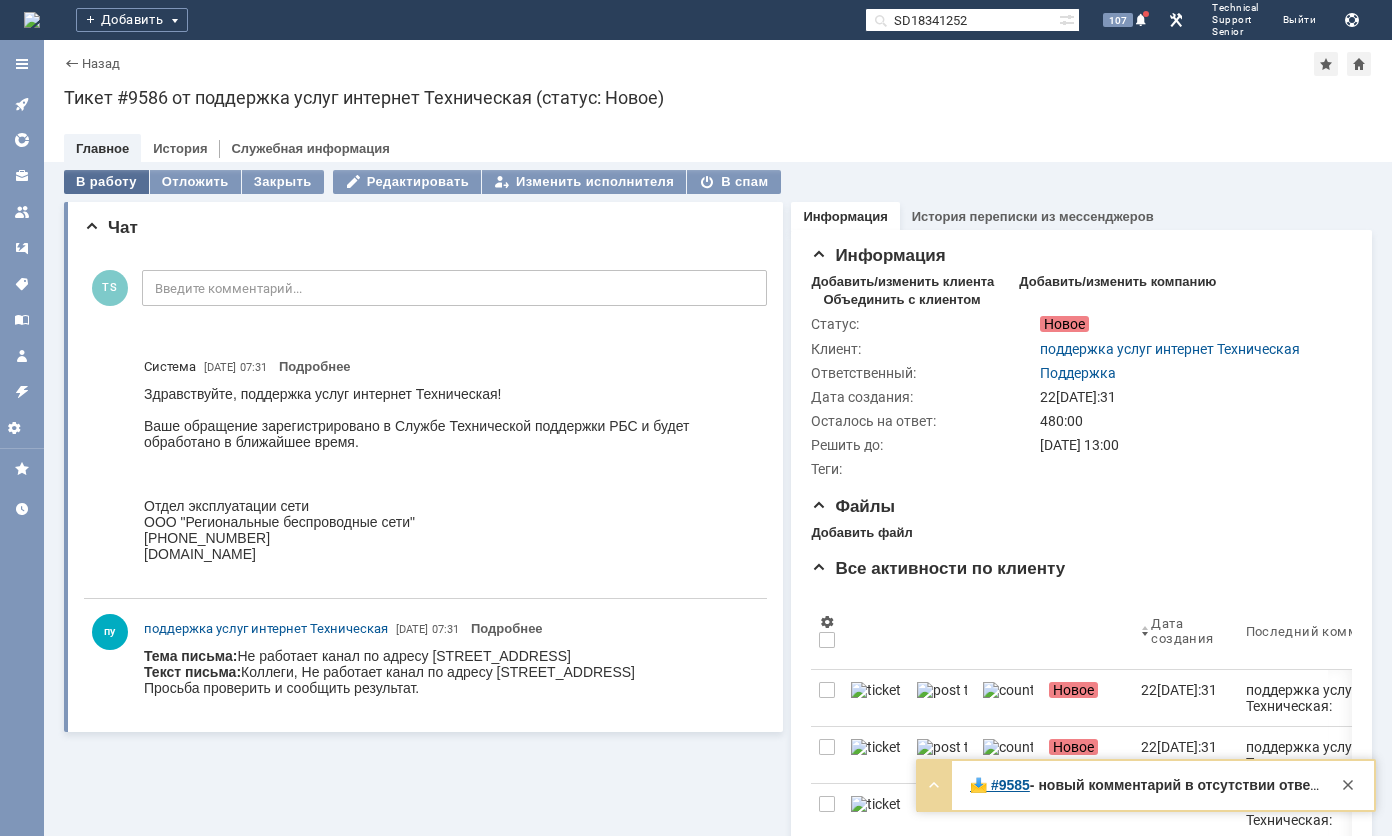 click on "В работу" at bounding box center (106, 182) 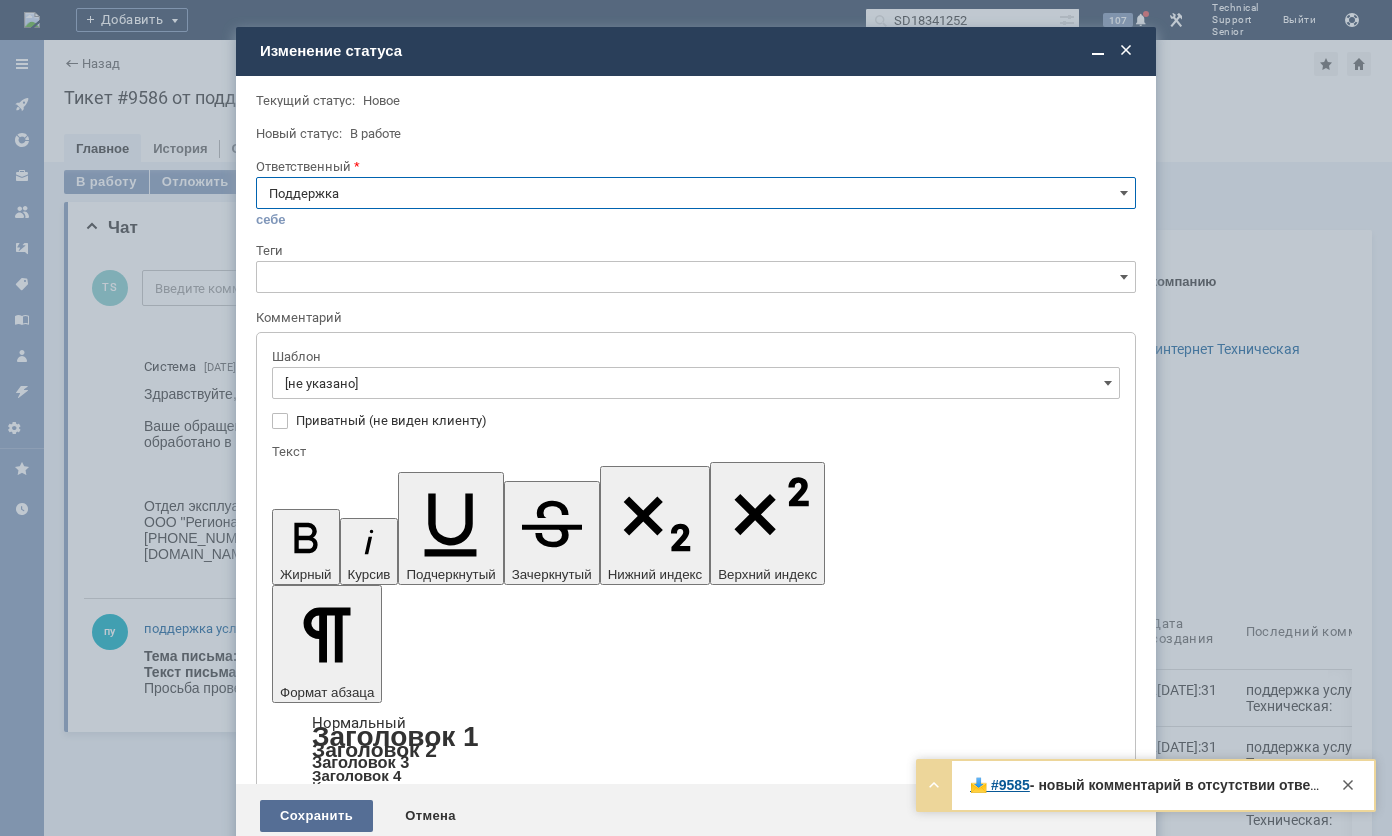 click on "Сохранить Отмена" at bounding box center (696, 816) 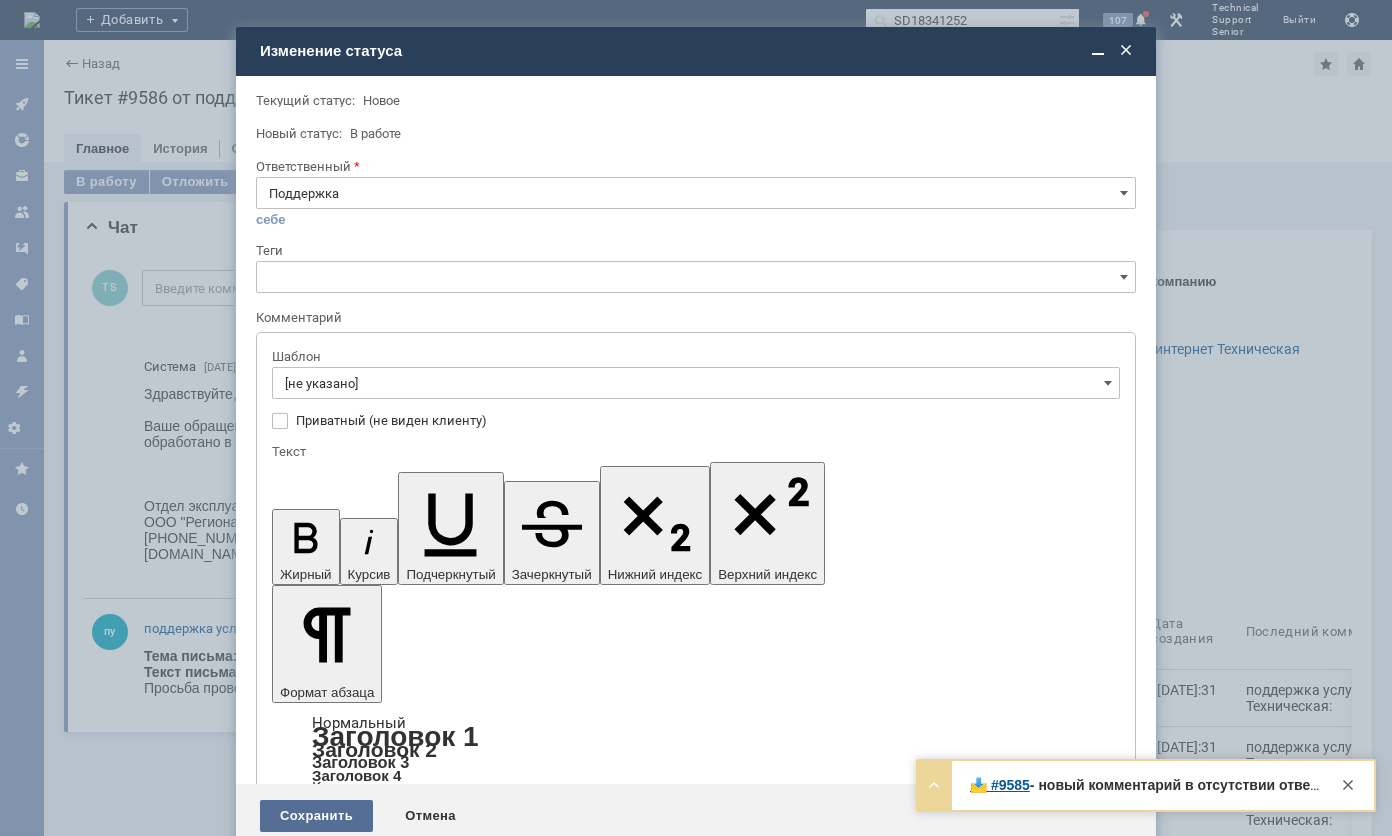 click on "Сохранить" at bounding box center (316, 816) 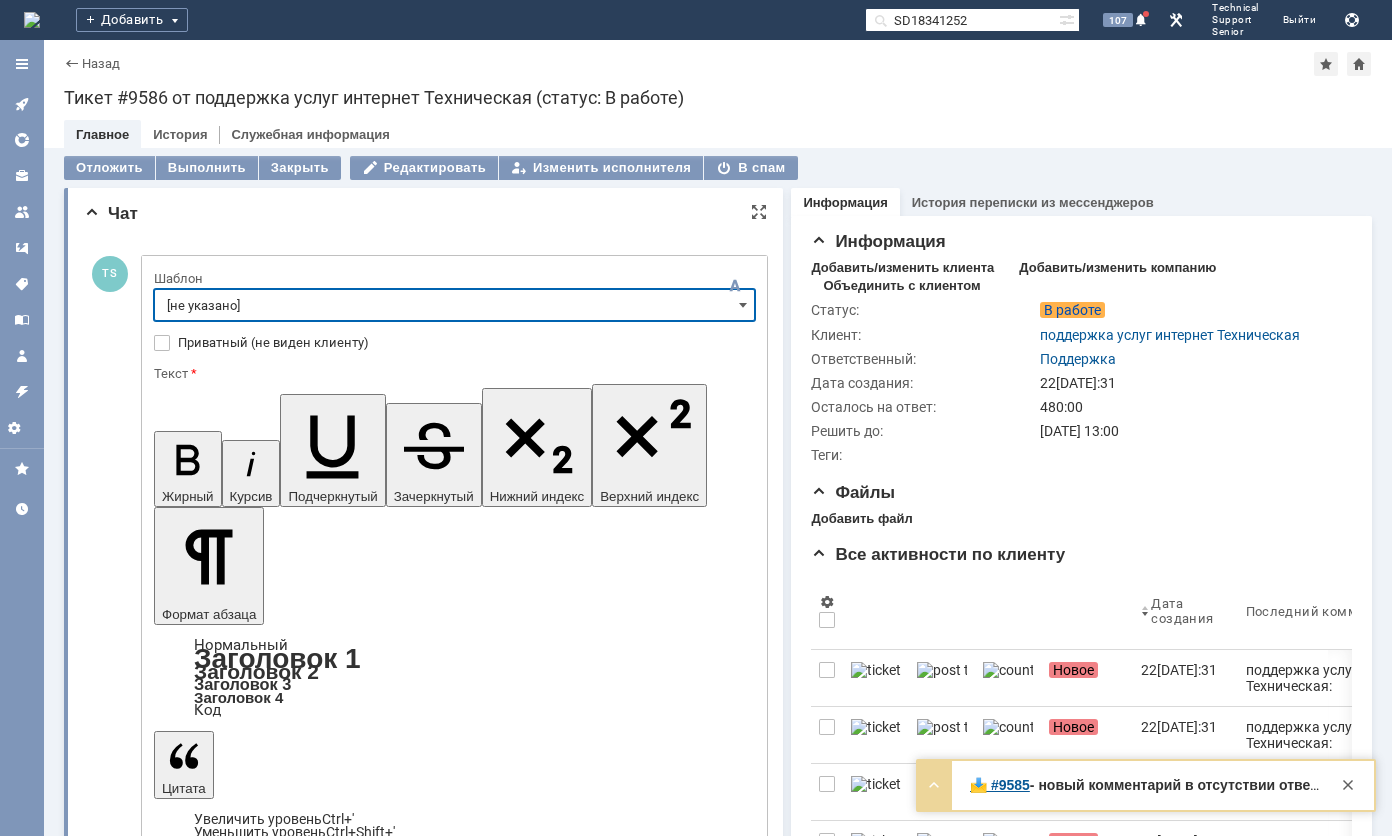 click on "[не указано]" at bounding box center (454, 305) 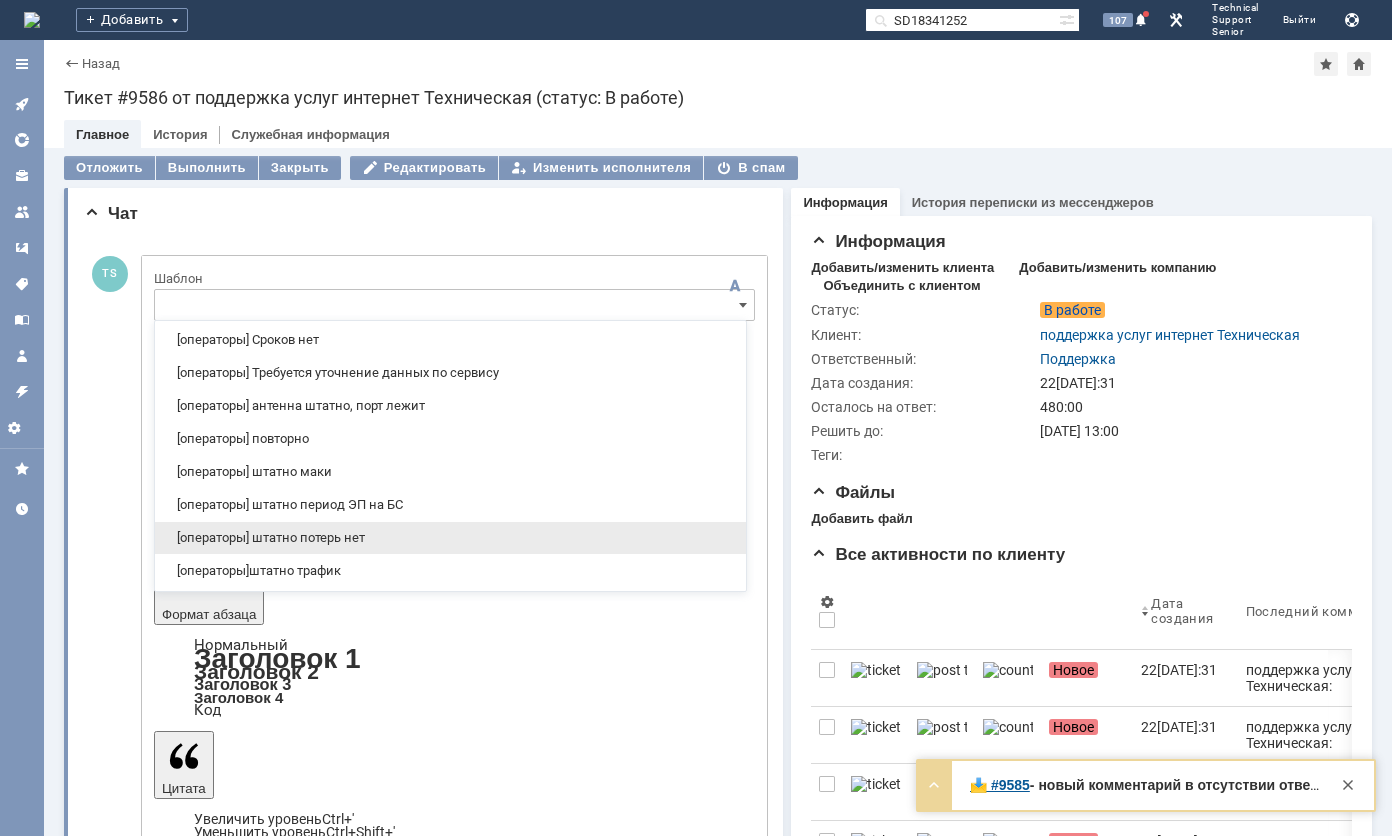 drag, startPoint x: 358, startPoint y: 529, endPoint x: 184, endPoint y: 99, distance: 463.87067 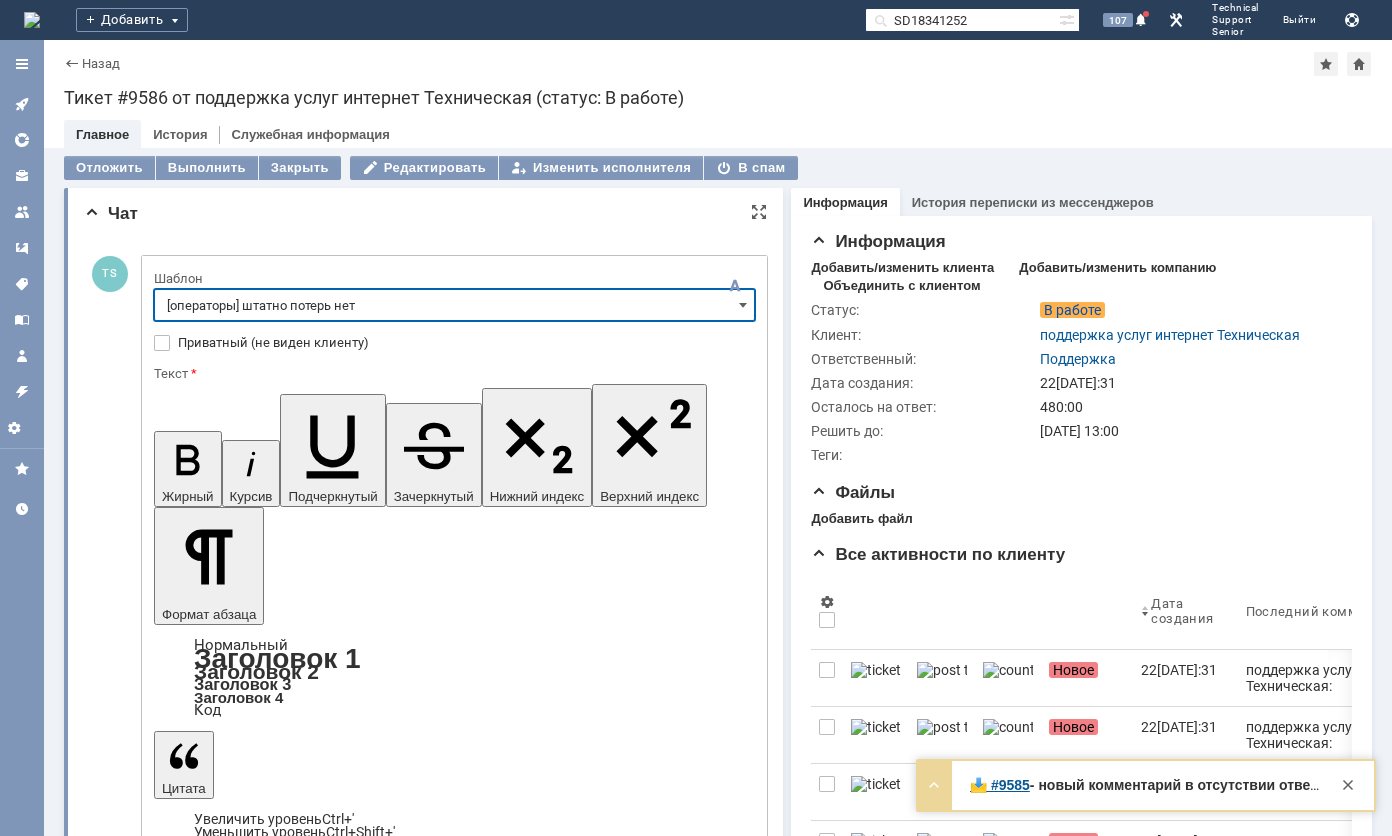 type on "[операторы] штатно потерь нет" 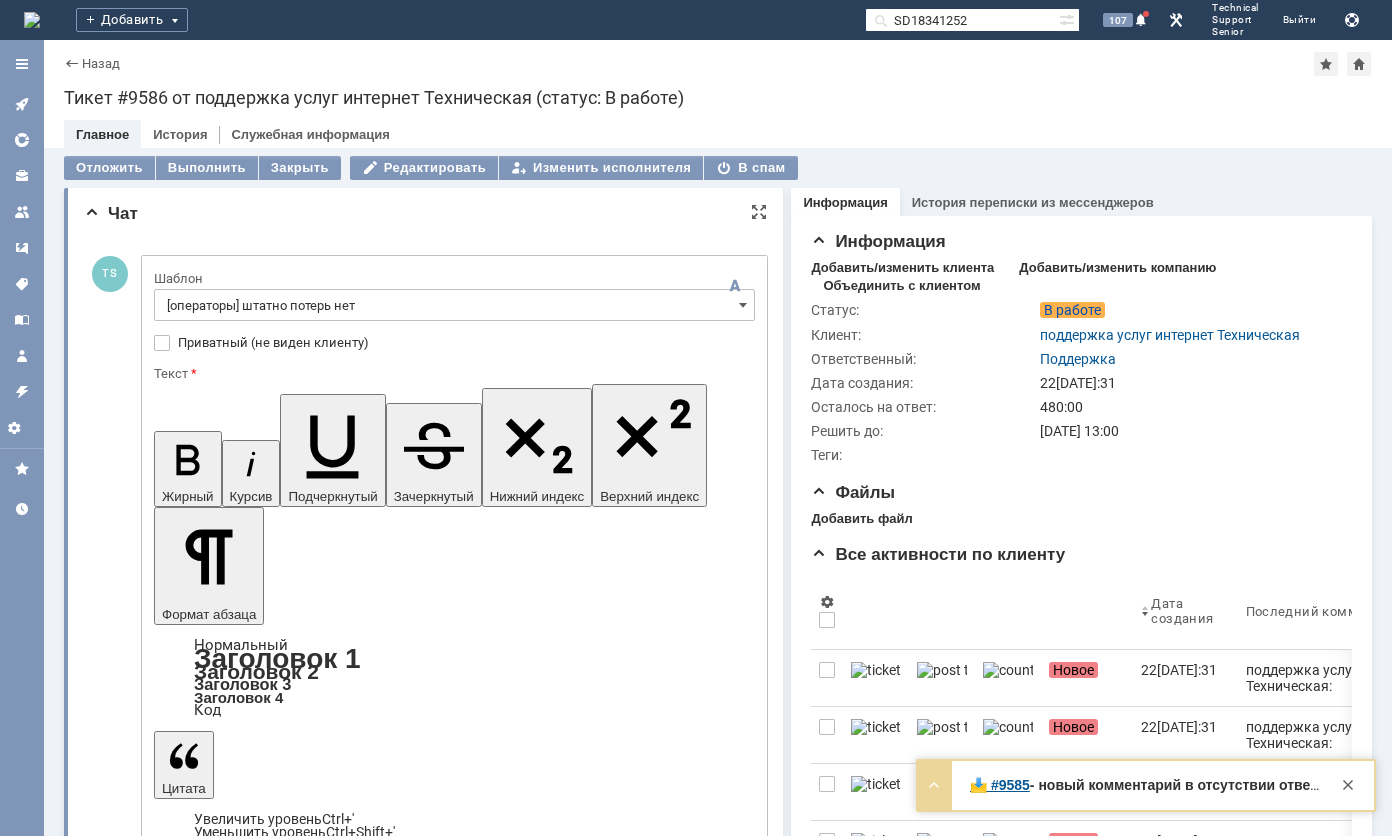 click on "Отправить" at bounding box center (206, 5036) 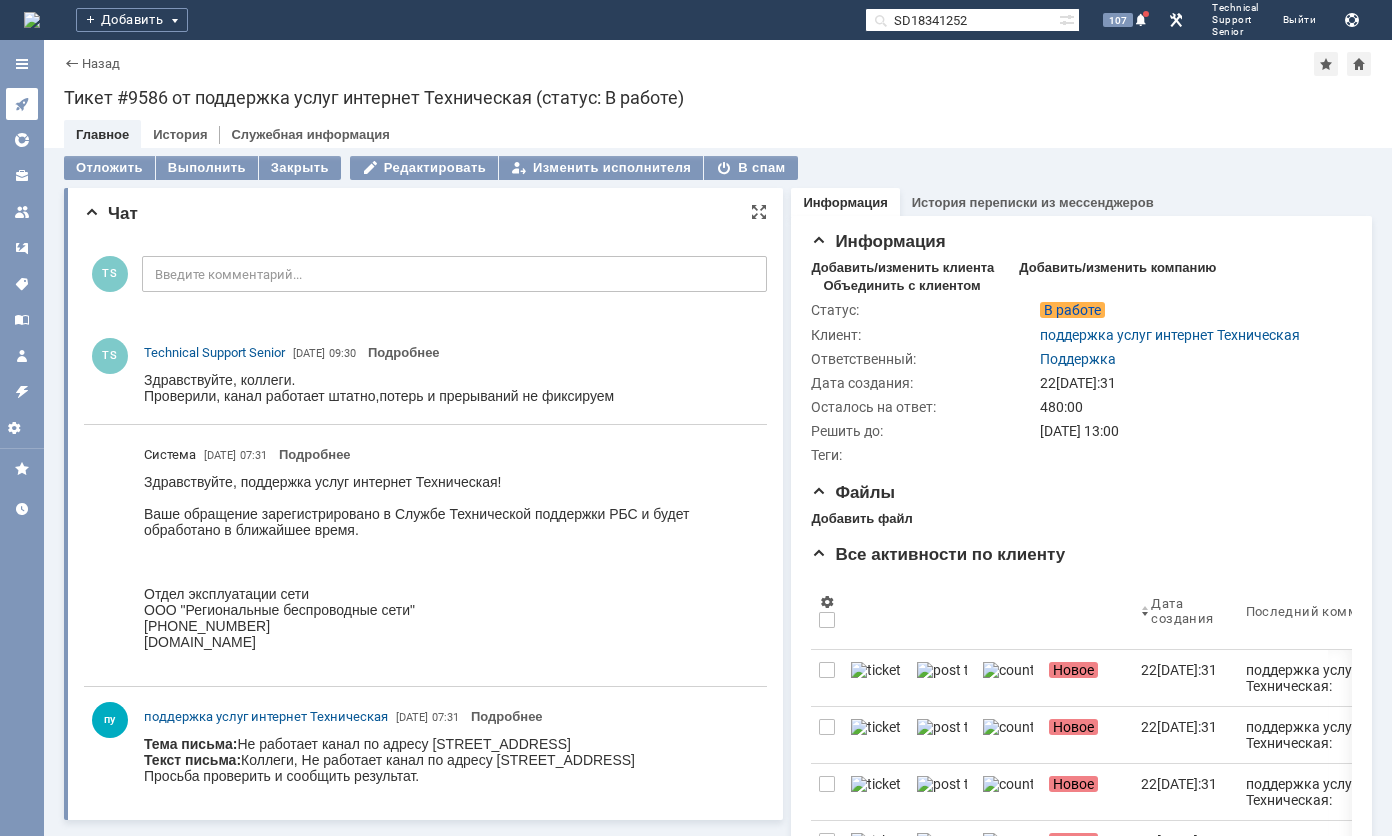 click at bounding box center [22, 104] 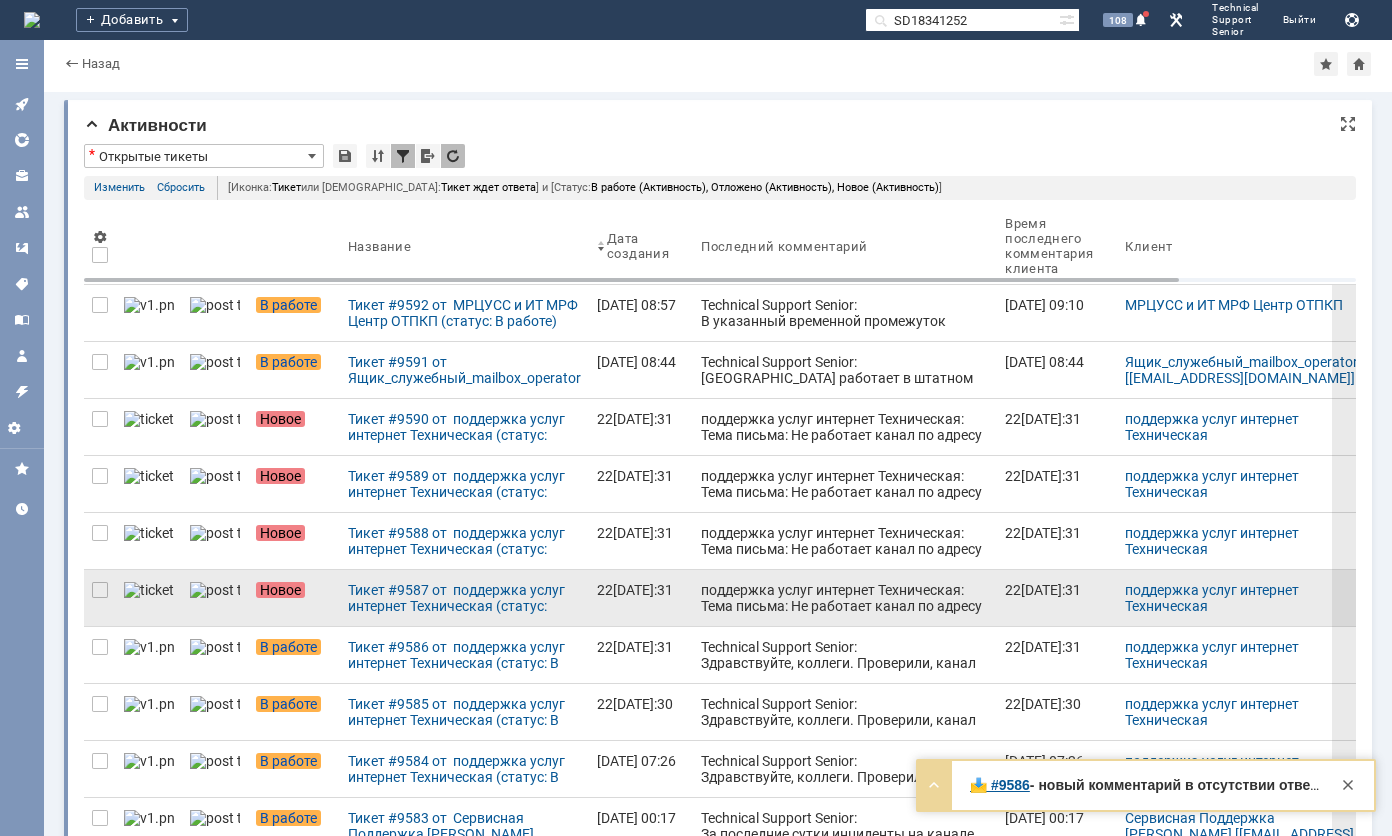 click on "поддержка услуг интернет Техническая:
Тема письма: Не работает канал по адресу Люберцы г, Колхозная ул, дом 8А // VLAN 223 Текст письма: Коллеги, Не работает канал по адресу Люберцы г, Колхозная ул, дом 8А // VLAN 223 Просьба проверить и сообщить результат." at bounding box center (845, 630) 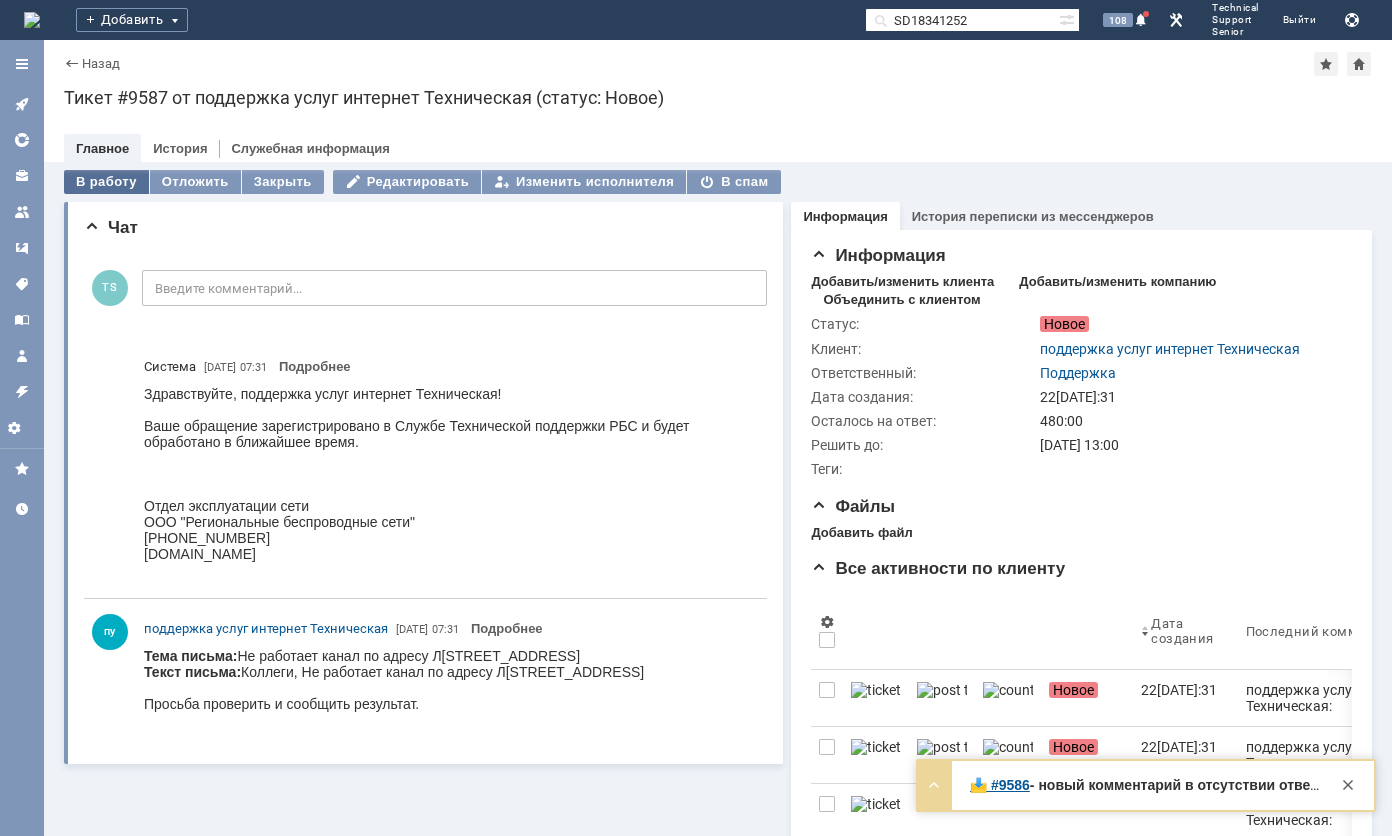 click on "В работу" at bounding box center (106, 182) 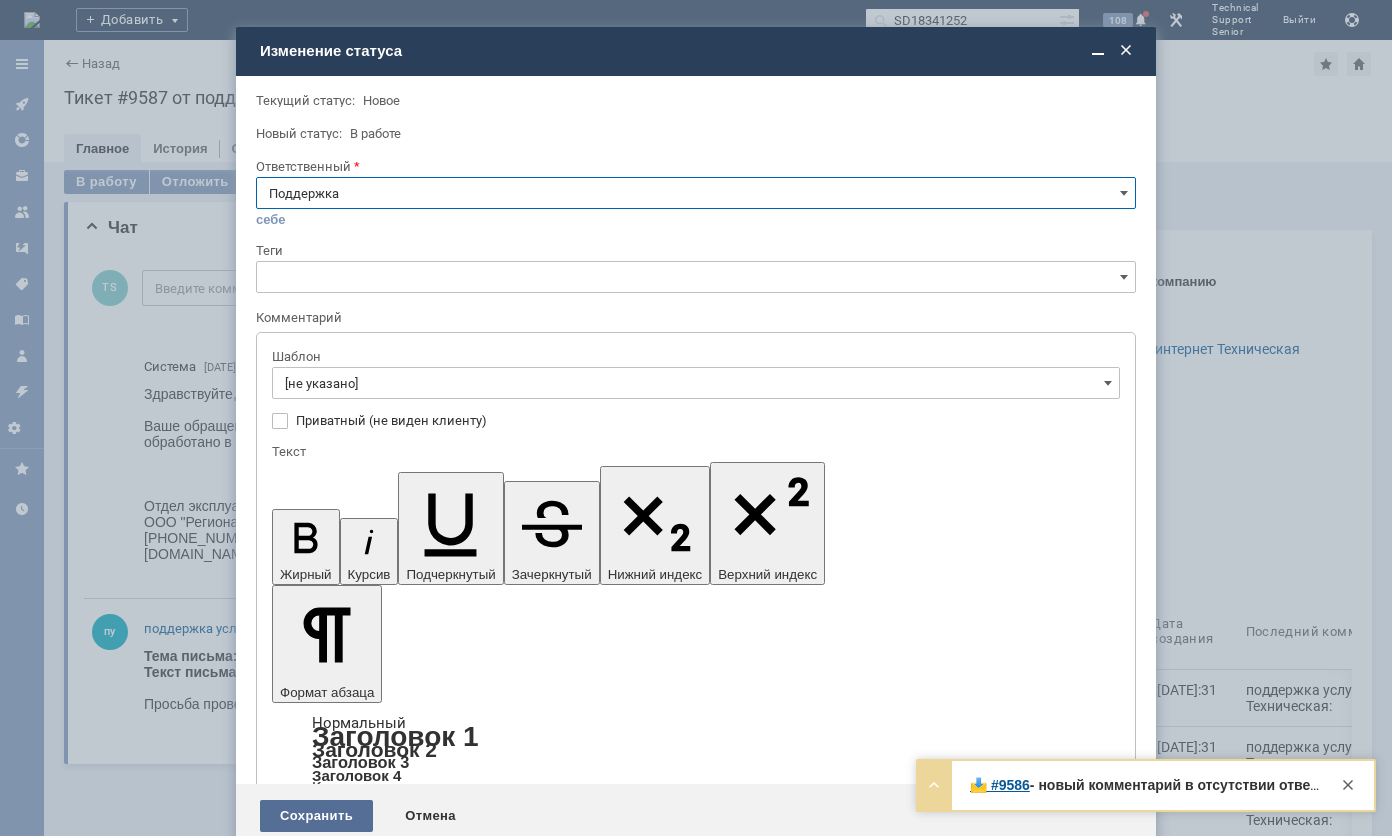 click on "Сохранить" at bounding box center [316, 816] 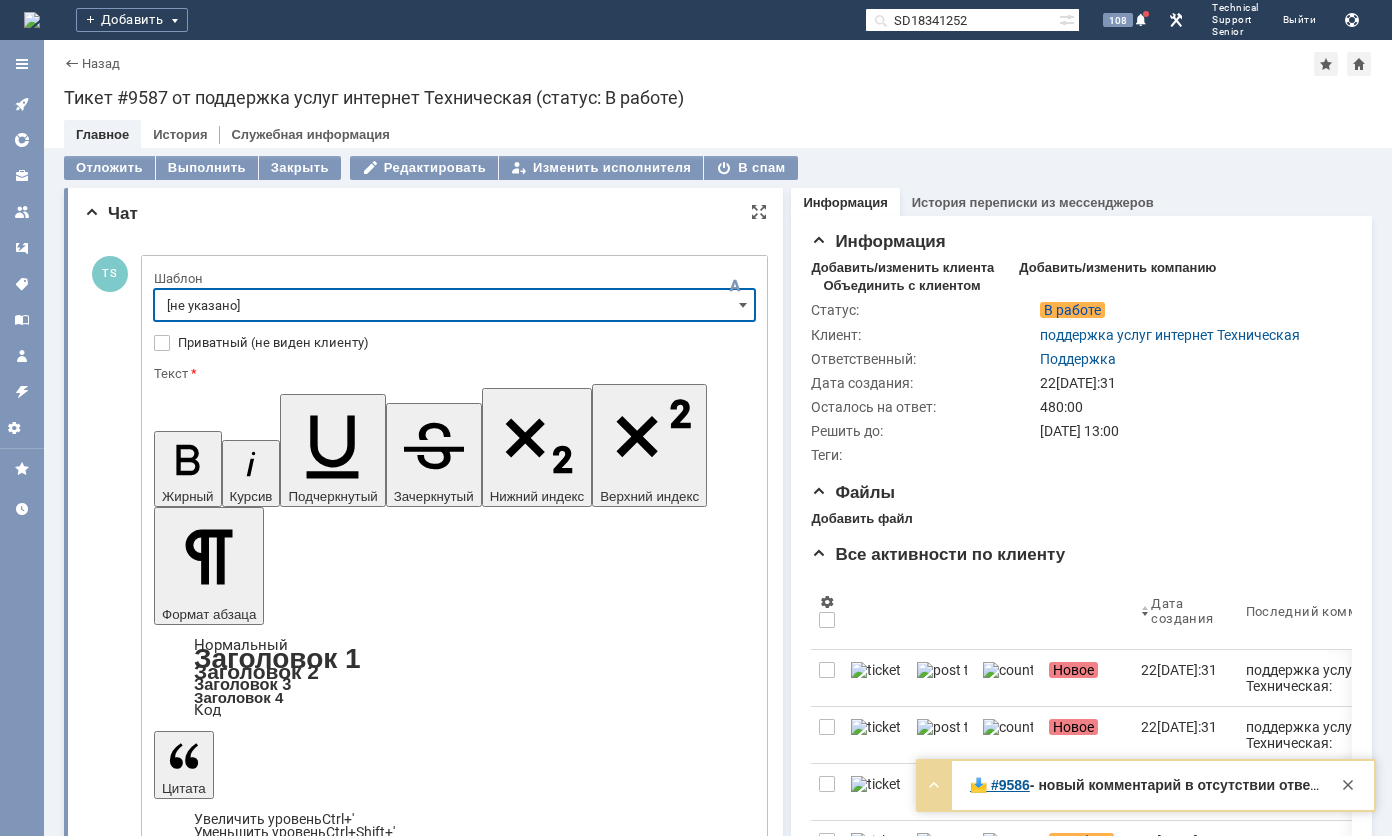 click on "[не указано]" at bounding box center (454, 305) 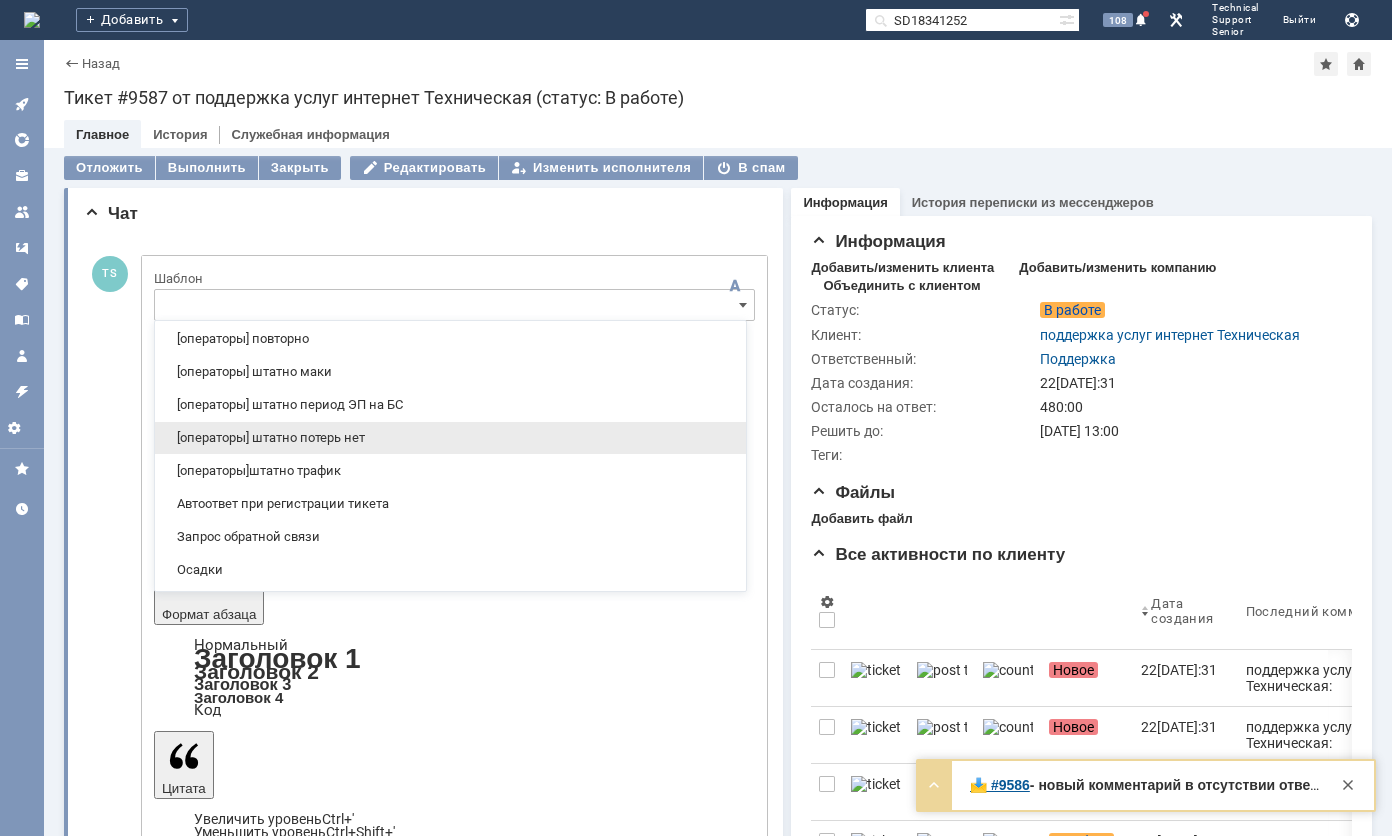 click on "[операторы] штатно потерь нет" at bounding box center (450, 438) 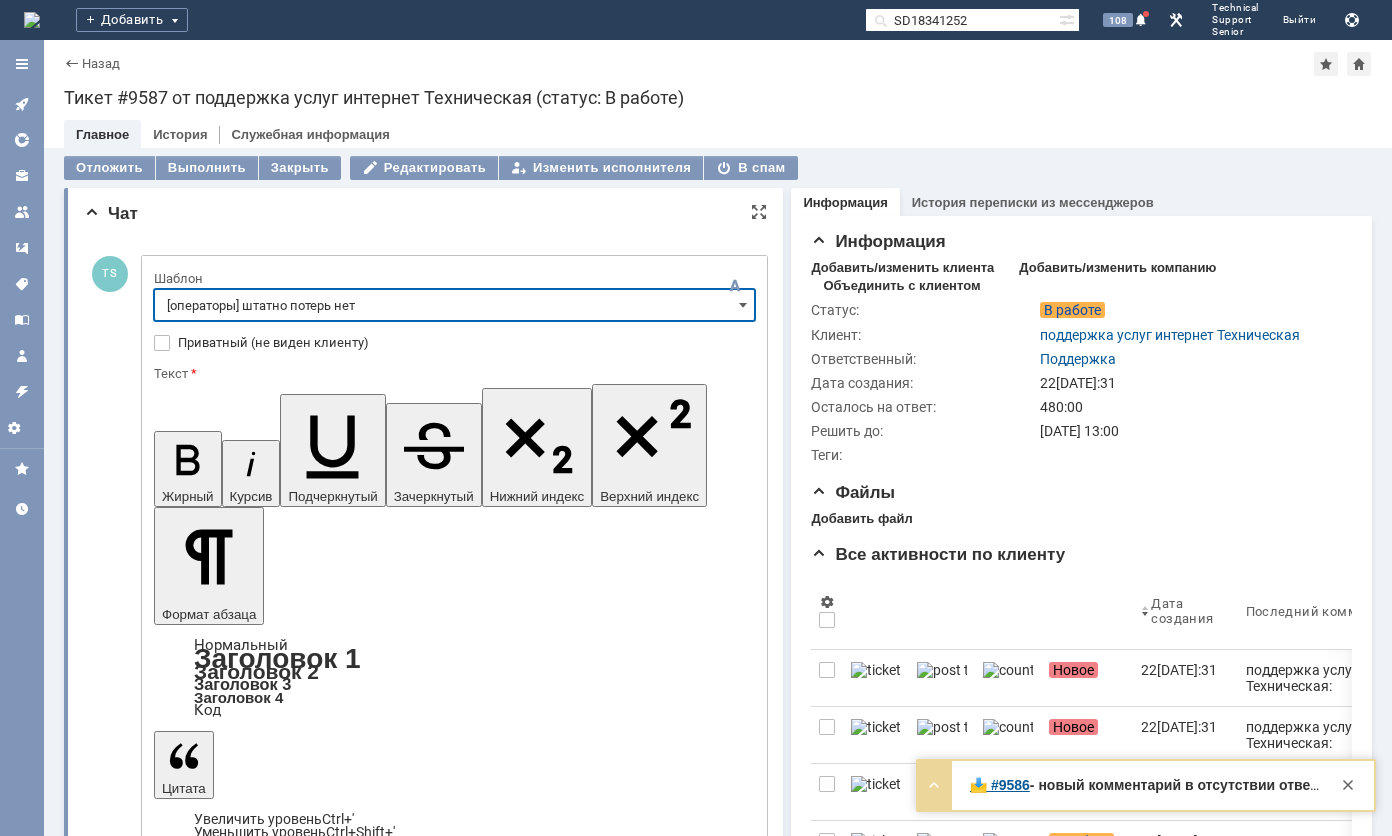 type on "[операторы] штатно потерь нет" 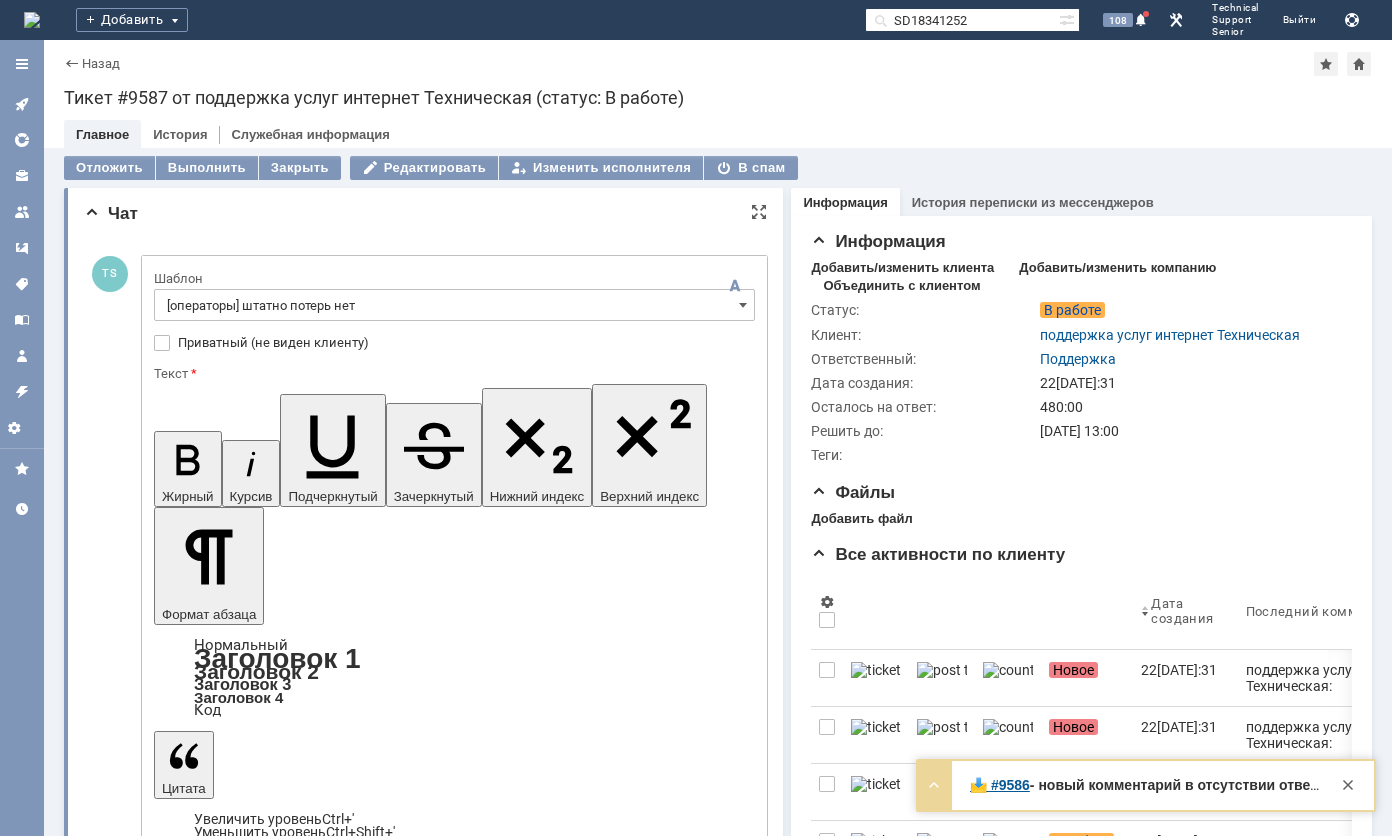 click on "Отправить" at bounding box center [206, 5036] 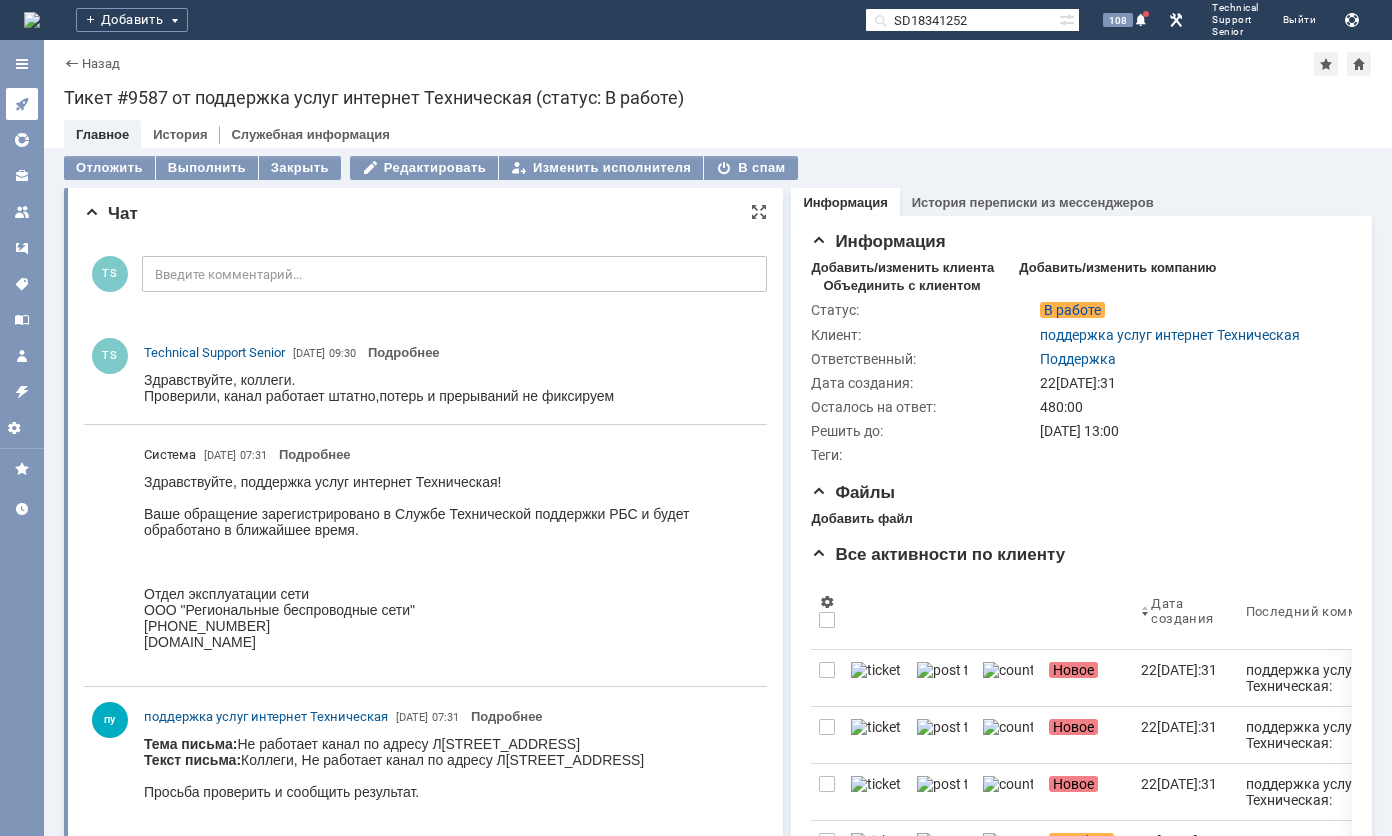 click 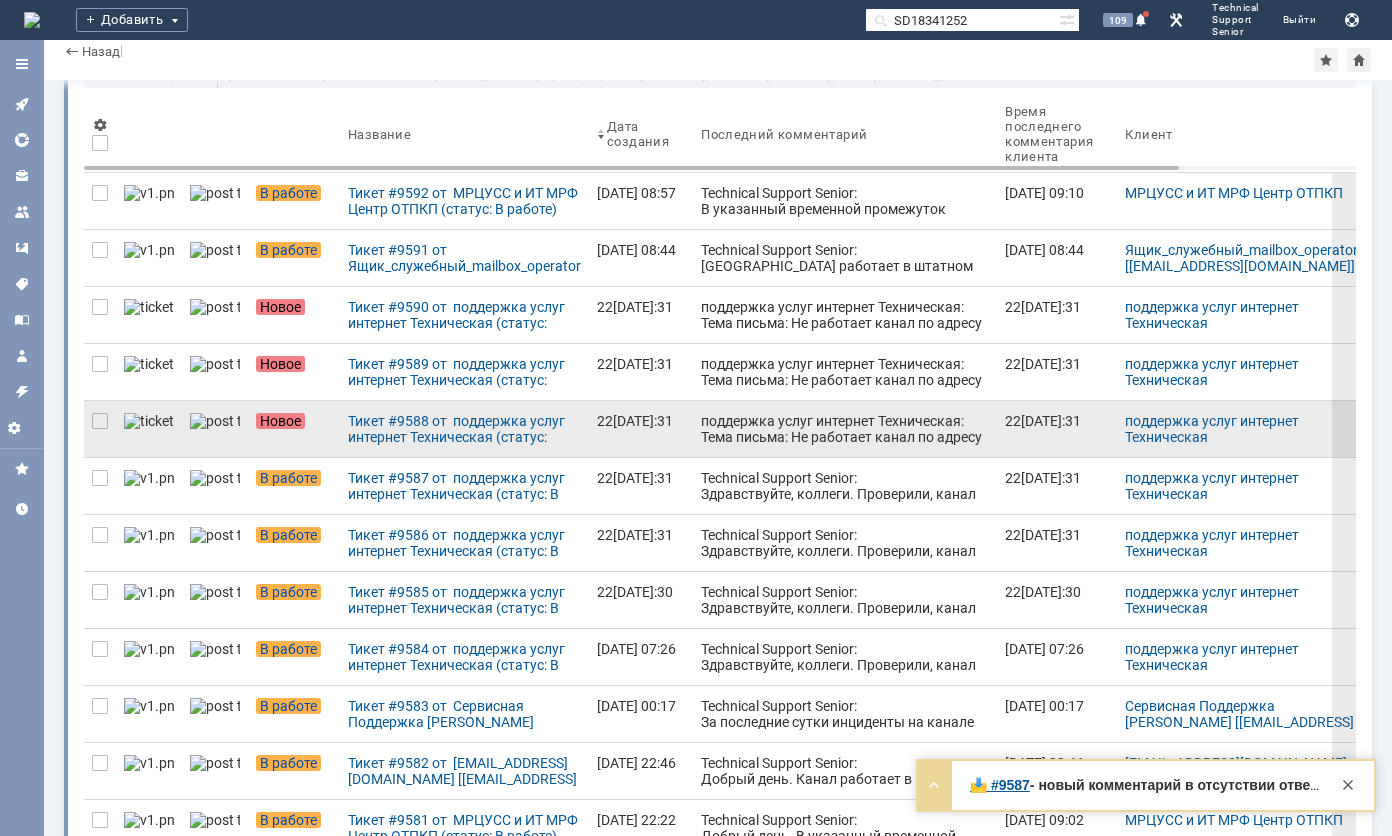 click on "поддержка услуг интернет Техническая:
Тема письма: Не работает канал по адресу Вернисажная ул, дом 13 // VLAN 208 Текст письма: Коллеги, Не работает канал по адресу Вернисажная ул, дом 13 // VLAN 208 Просьба проверить и сообщить результат." at bounding box center (845, 461) 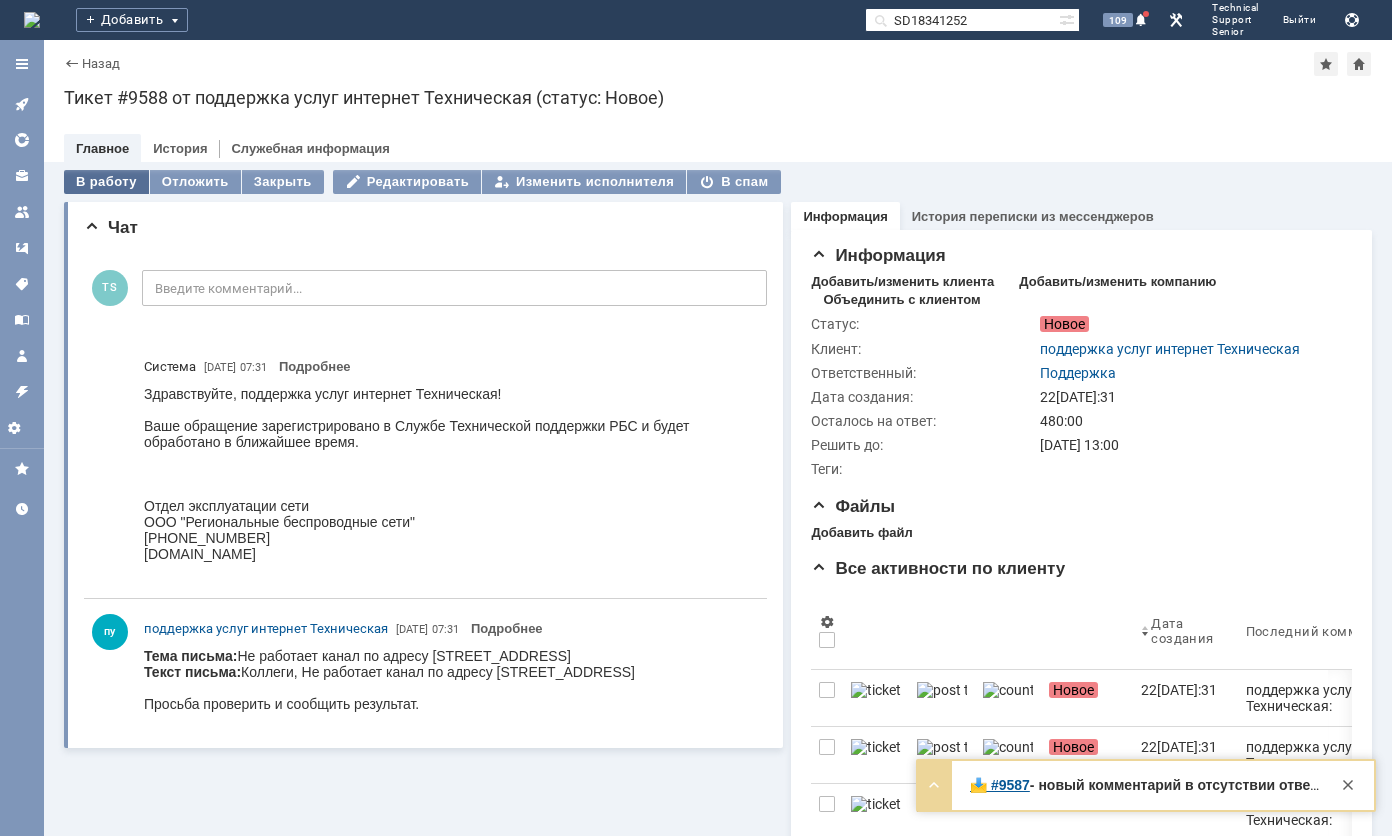 click on "В работу" at bounding box center (106, 182) 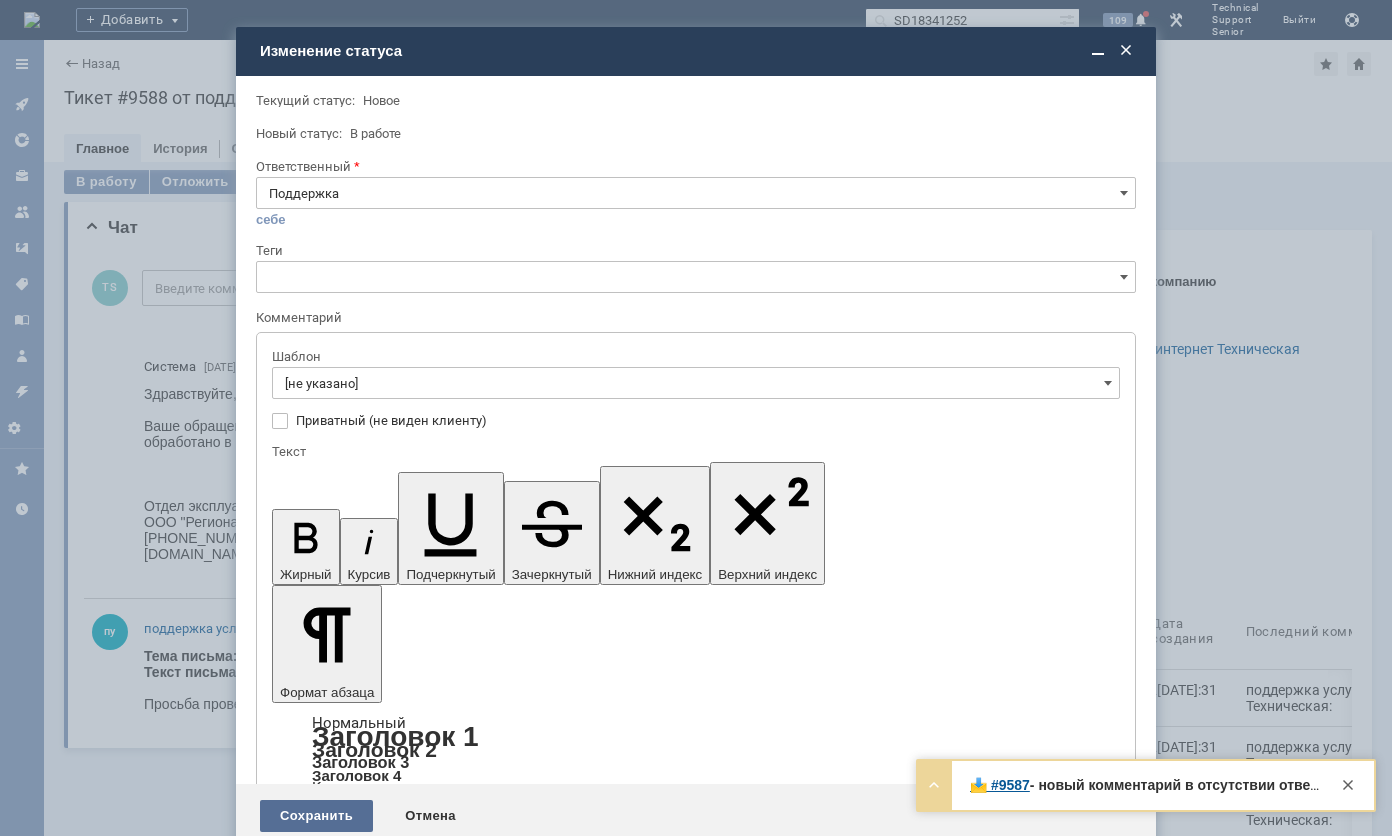 click on "Сохранить" at bounding box center [316, 816] 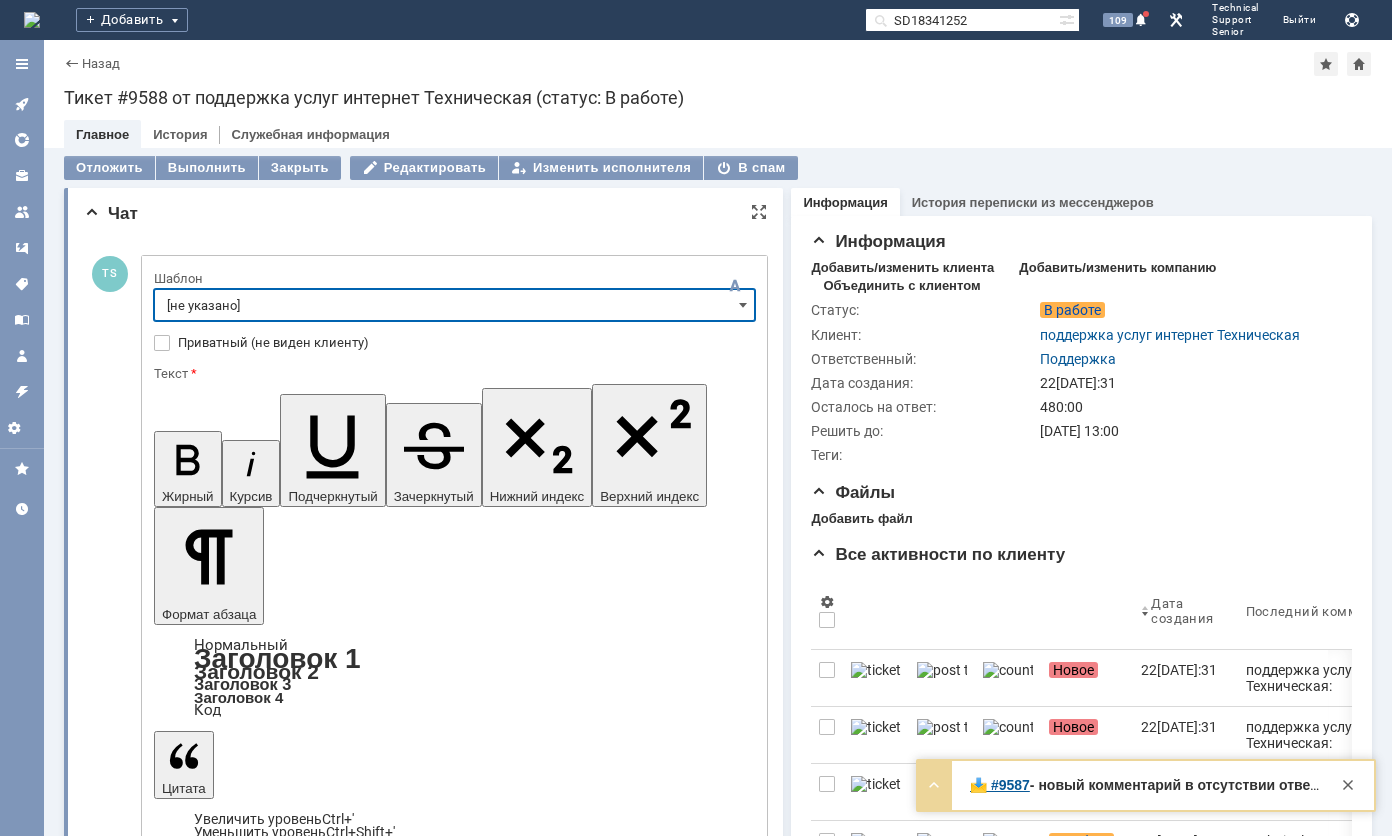 click on "[не указано]" at bounding box center (454, 305) 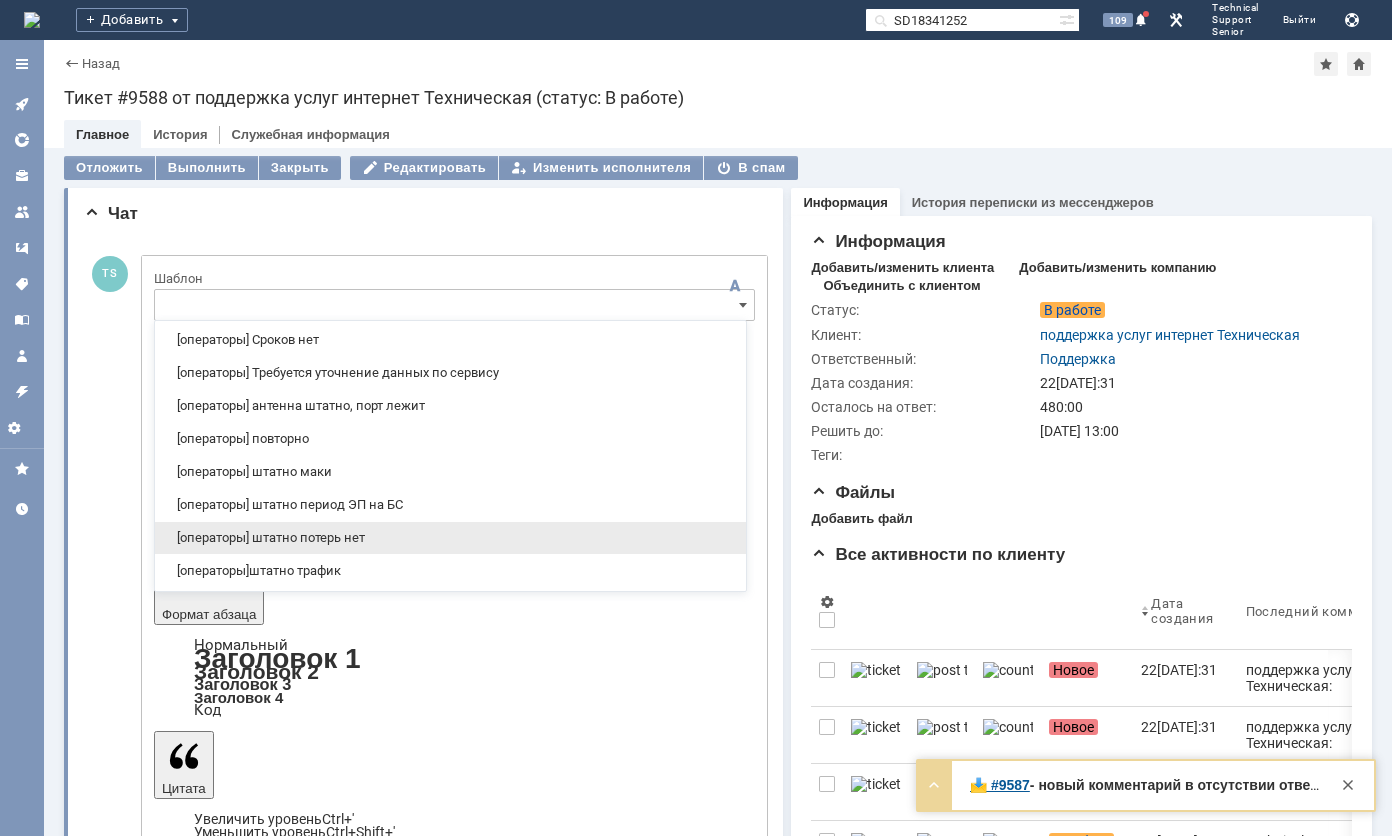 click on "[операторы] штатно потерь нет" at bounding box center (450, 538) 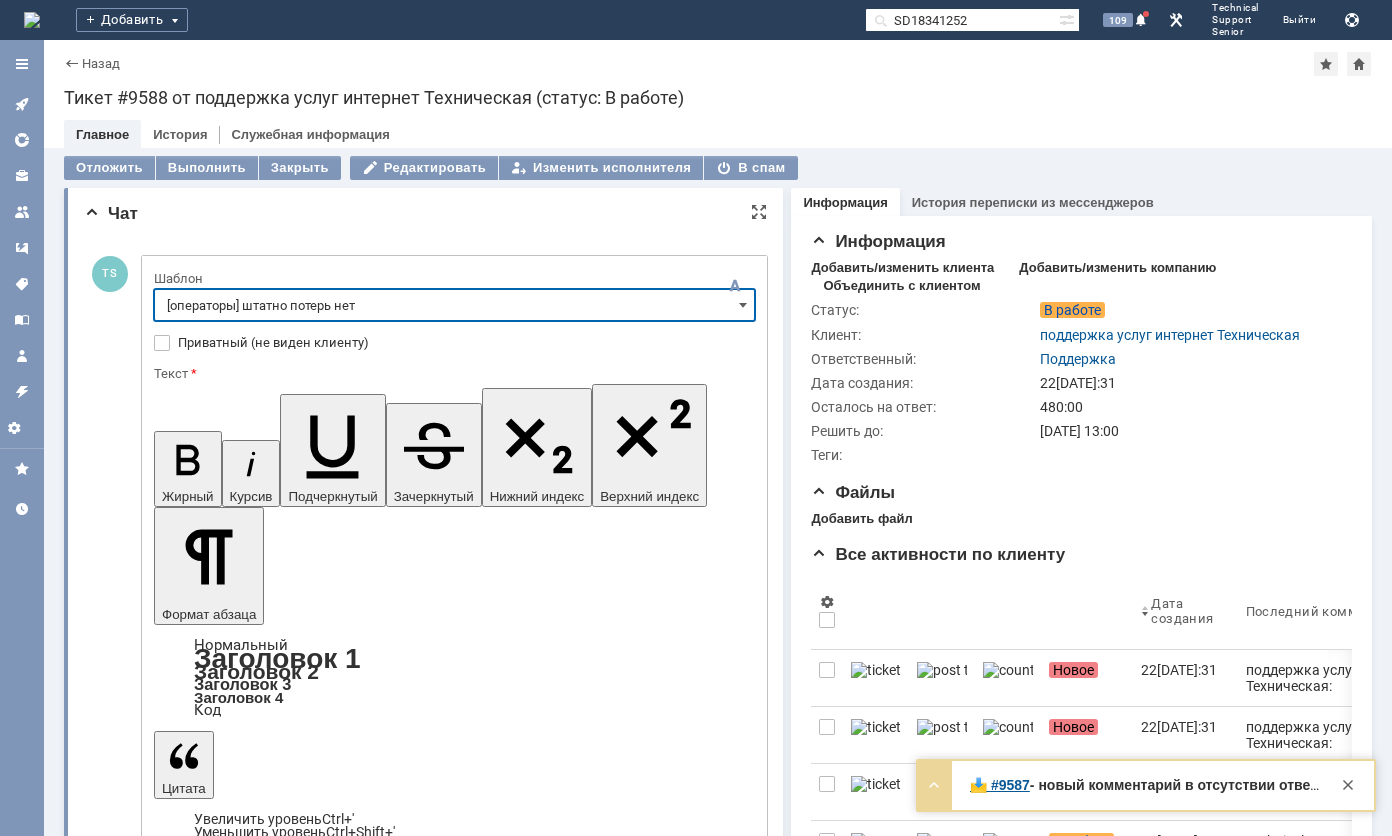 type on "[операторы] штатно потерь нет" 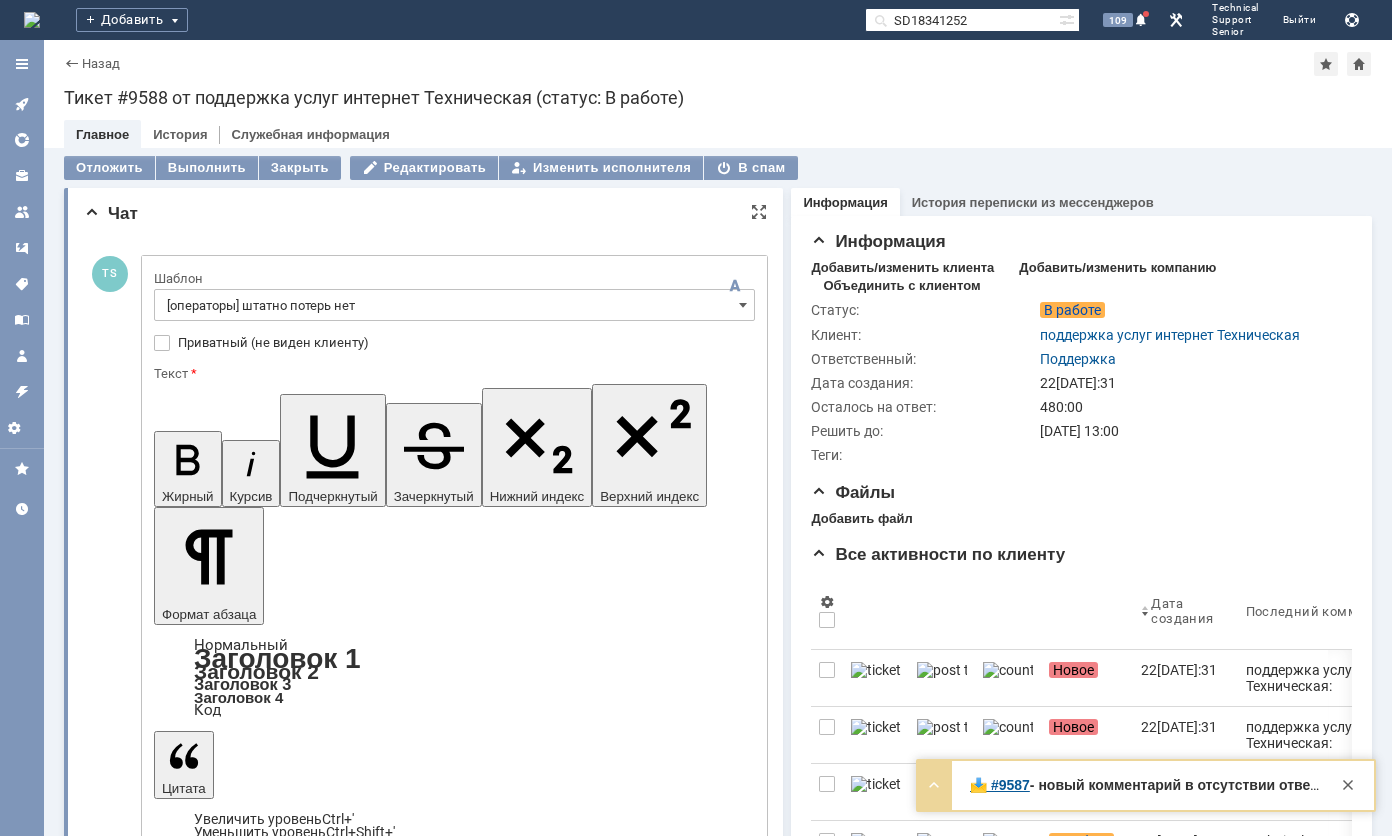 click on "Отправить" at bounding box center (206, 5036) 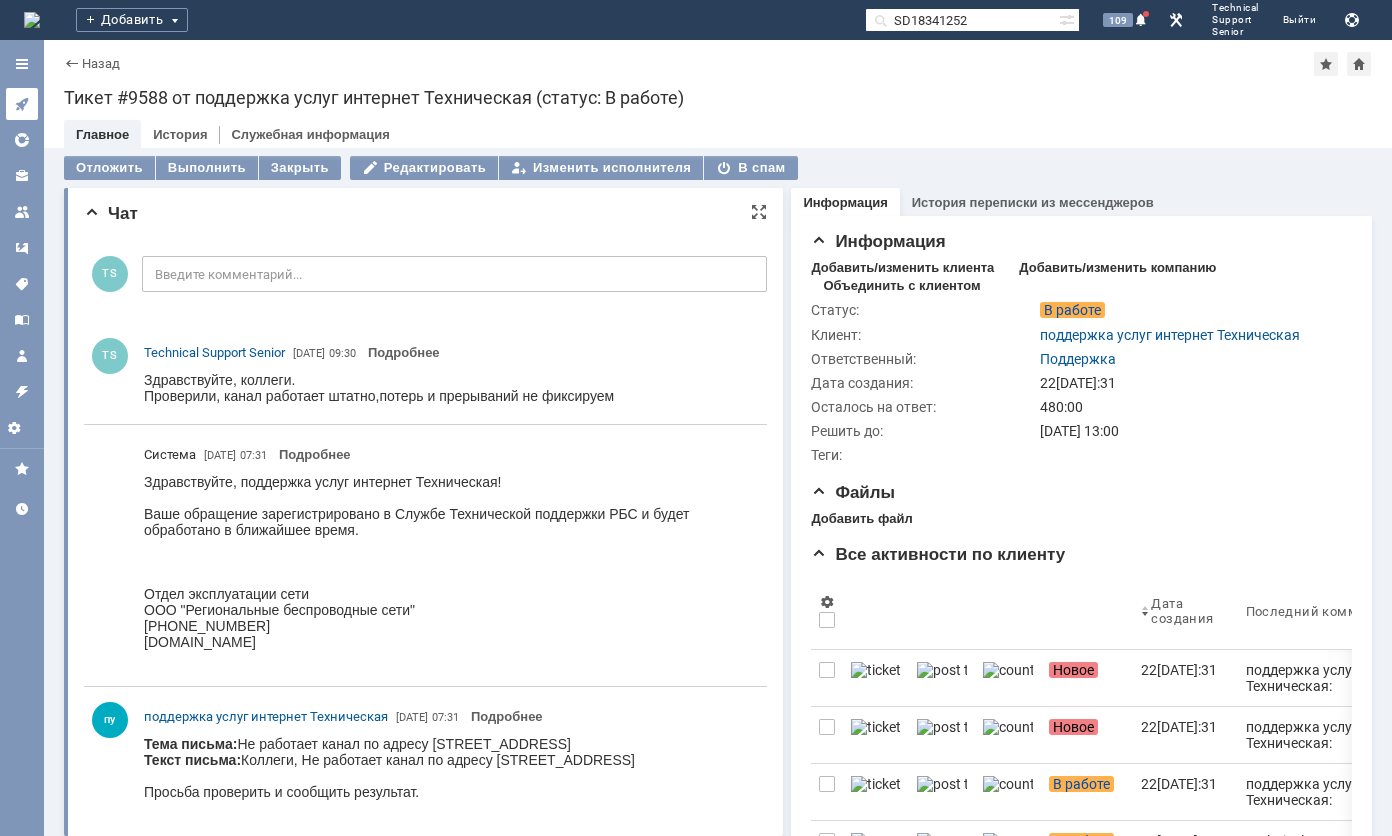 click 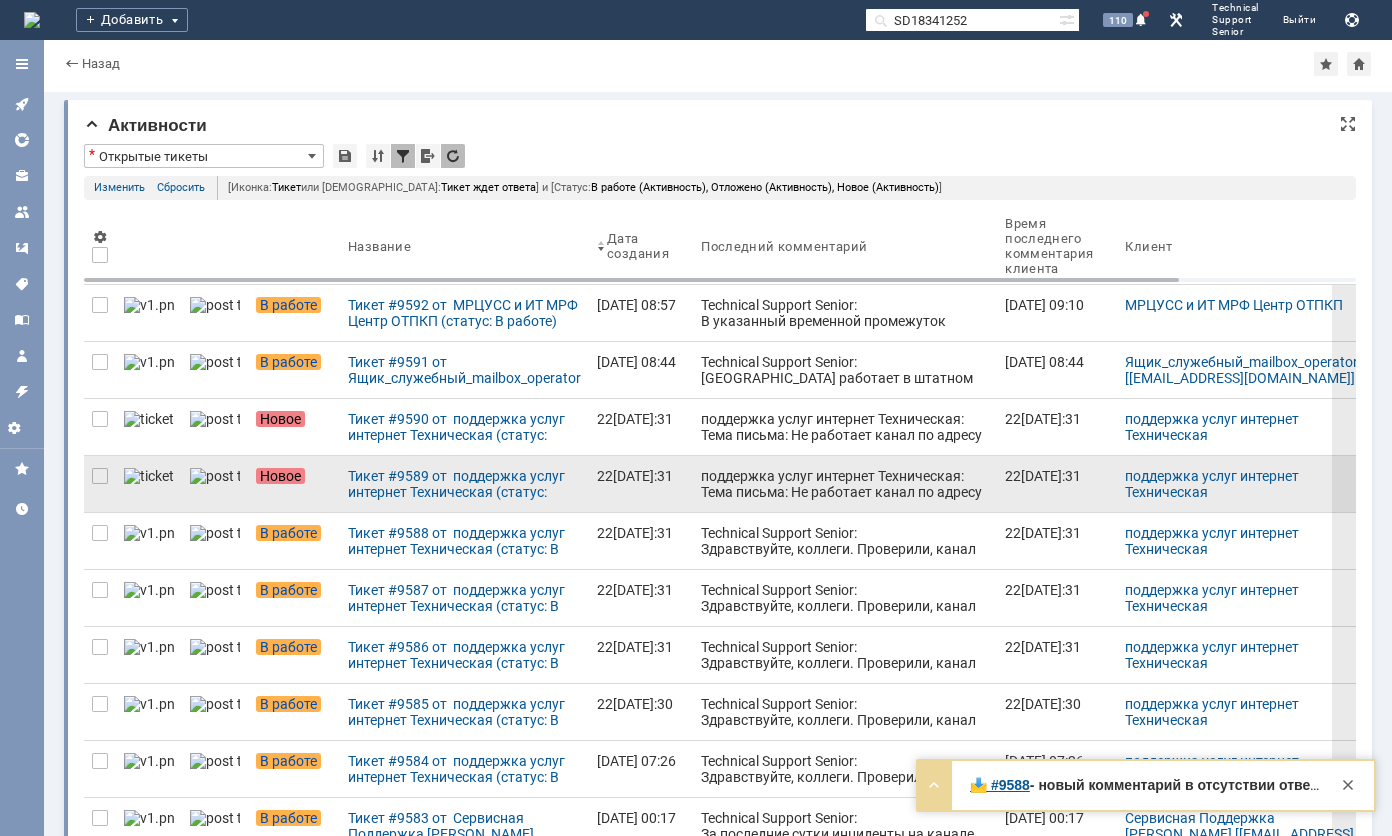 click on "поддержка услуг интернет Техническая:
Тема письма: Не работает канал по адресу Верхние Поля ул, дом 51Б, строение 1 // VLAN 238 Текст письма: Добрый день. Коллеги, Не работает канал по адресу Верхние Поля ул, дом 51Б, строение 1 // VLAN 238 Просьба проверить и сообщить результат." at bounding box center (845, 524) 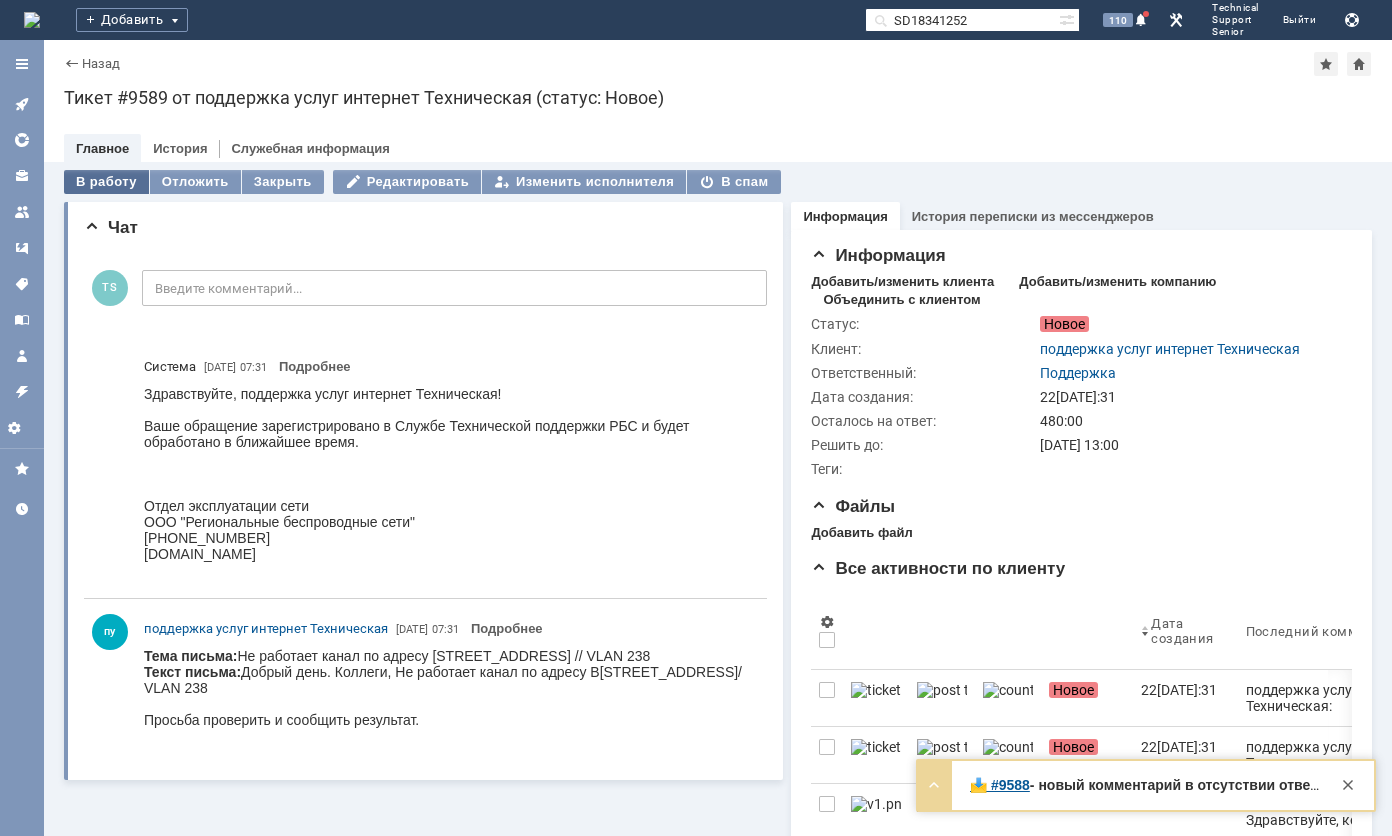 click on "В работу" at bounding box center (106, 182) 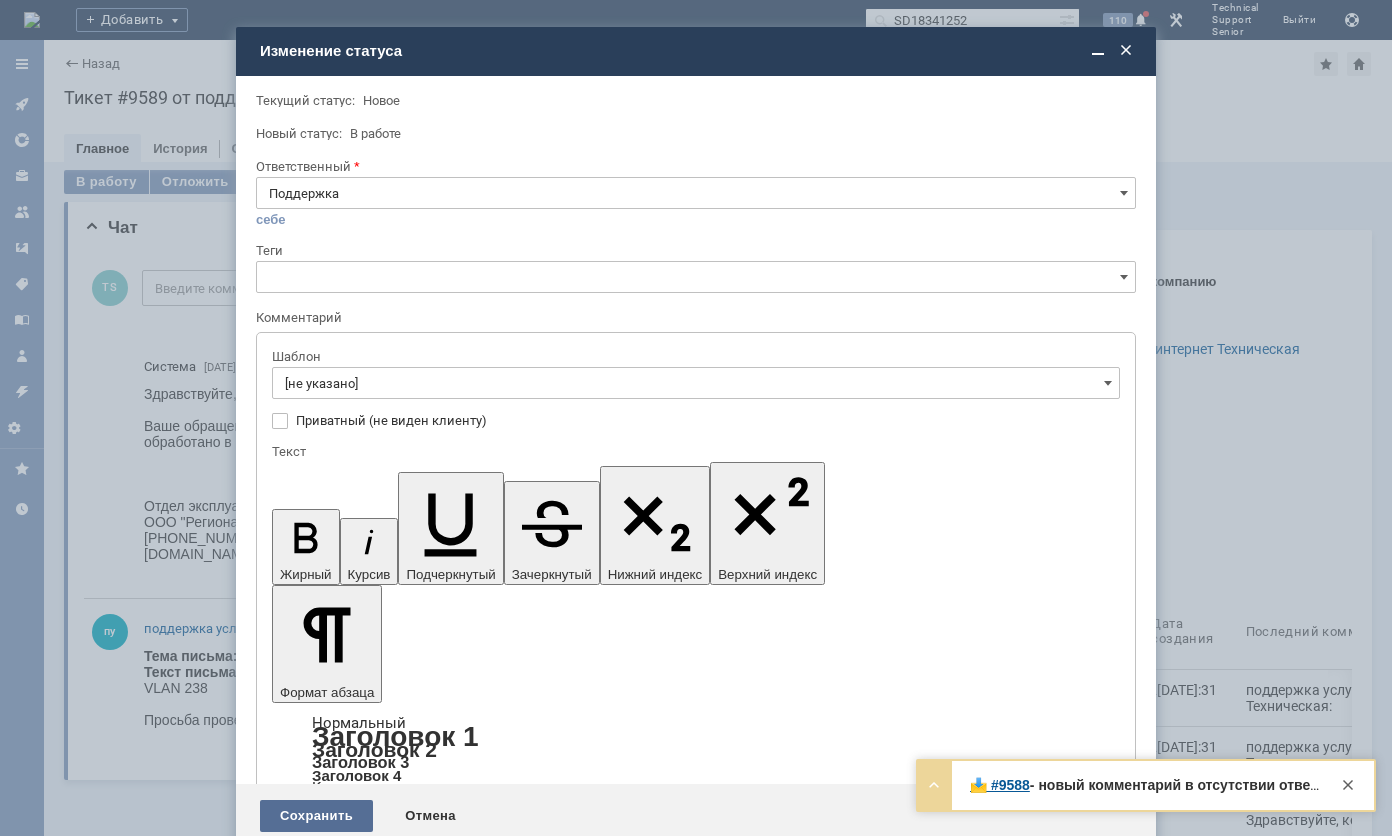 click on "Сохранить" at bounding box center [316, 816] 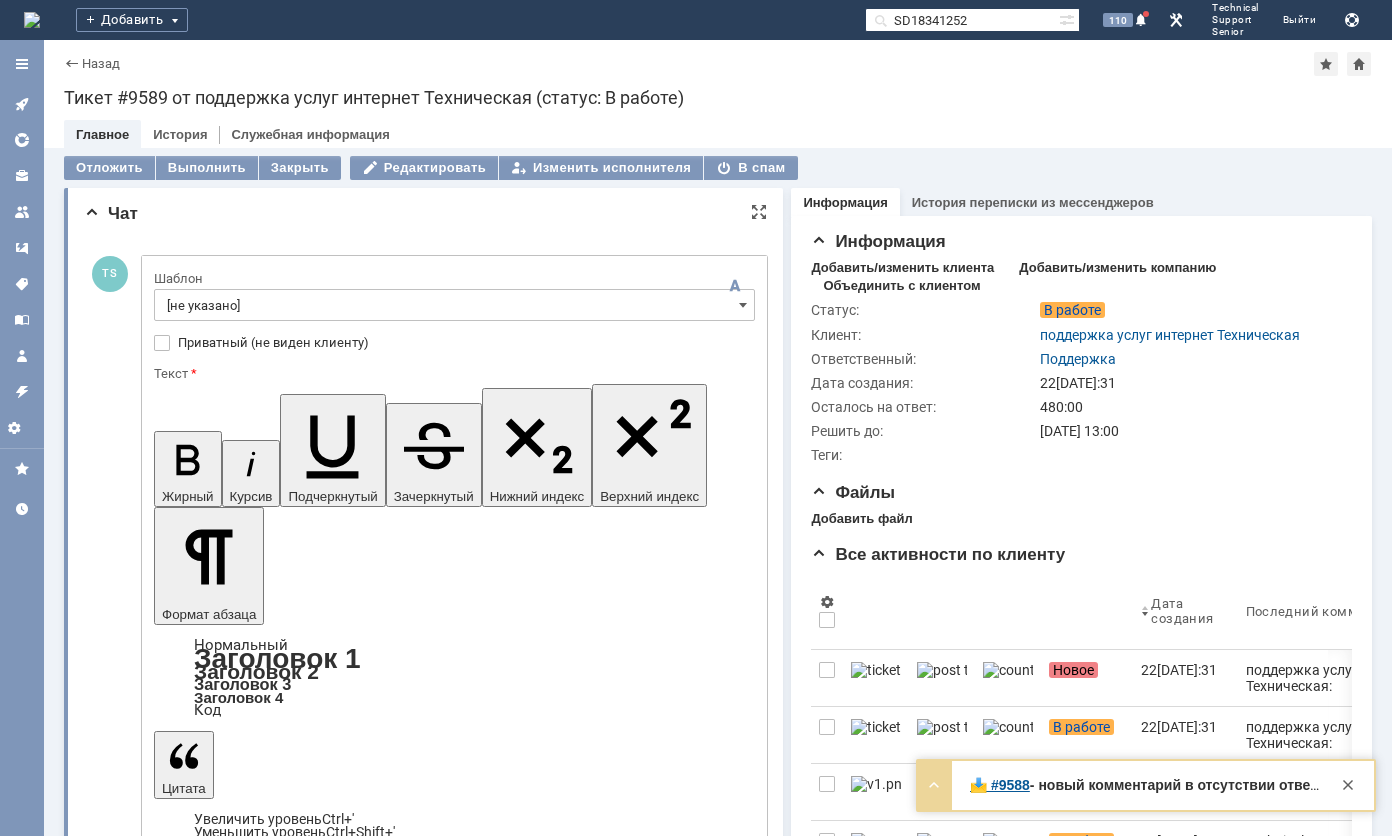 click on "[не указано]" at bounding box center [454, 305] 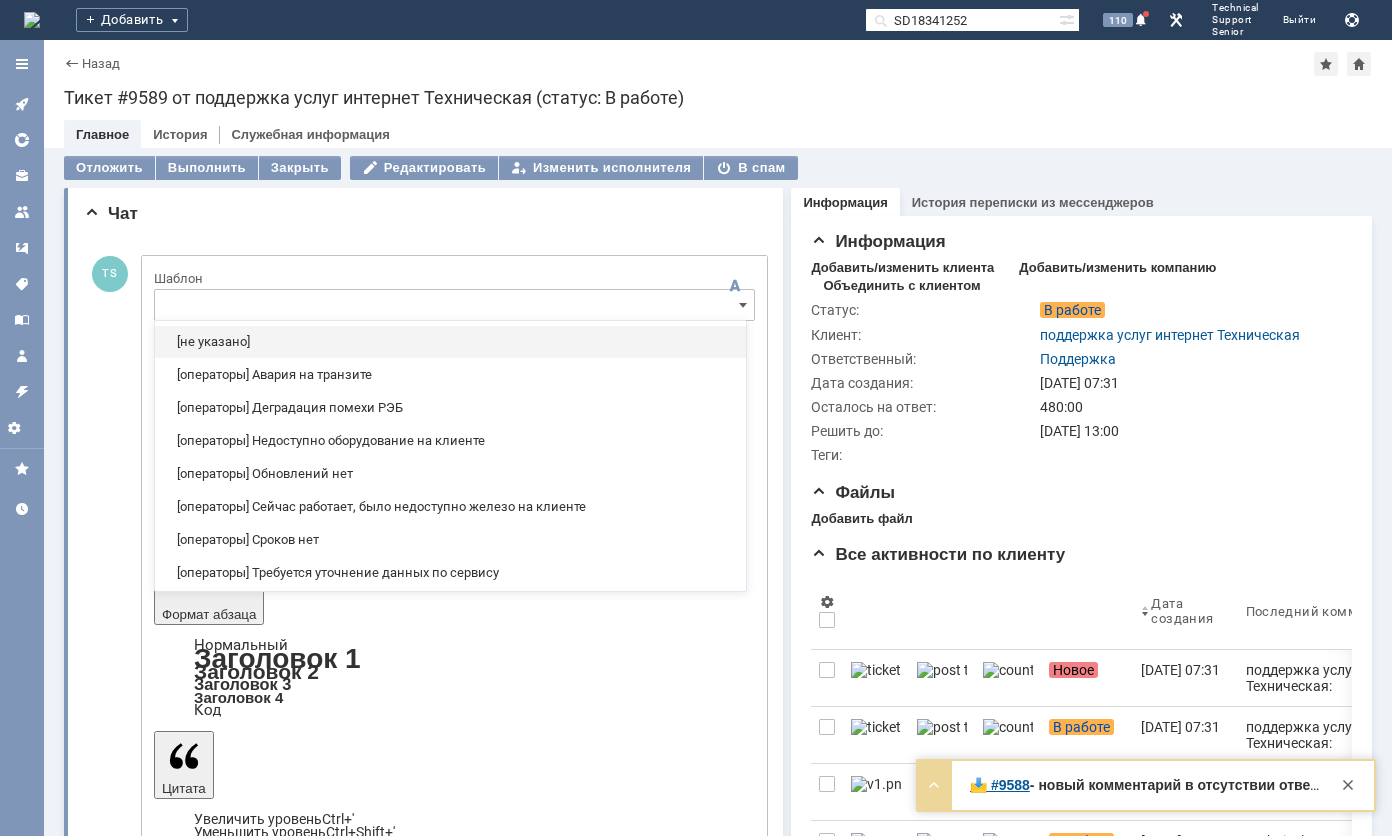 scroll, scrollTop: 0, scrollLeft: 0, axis: both 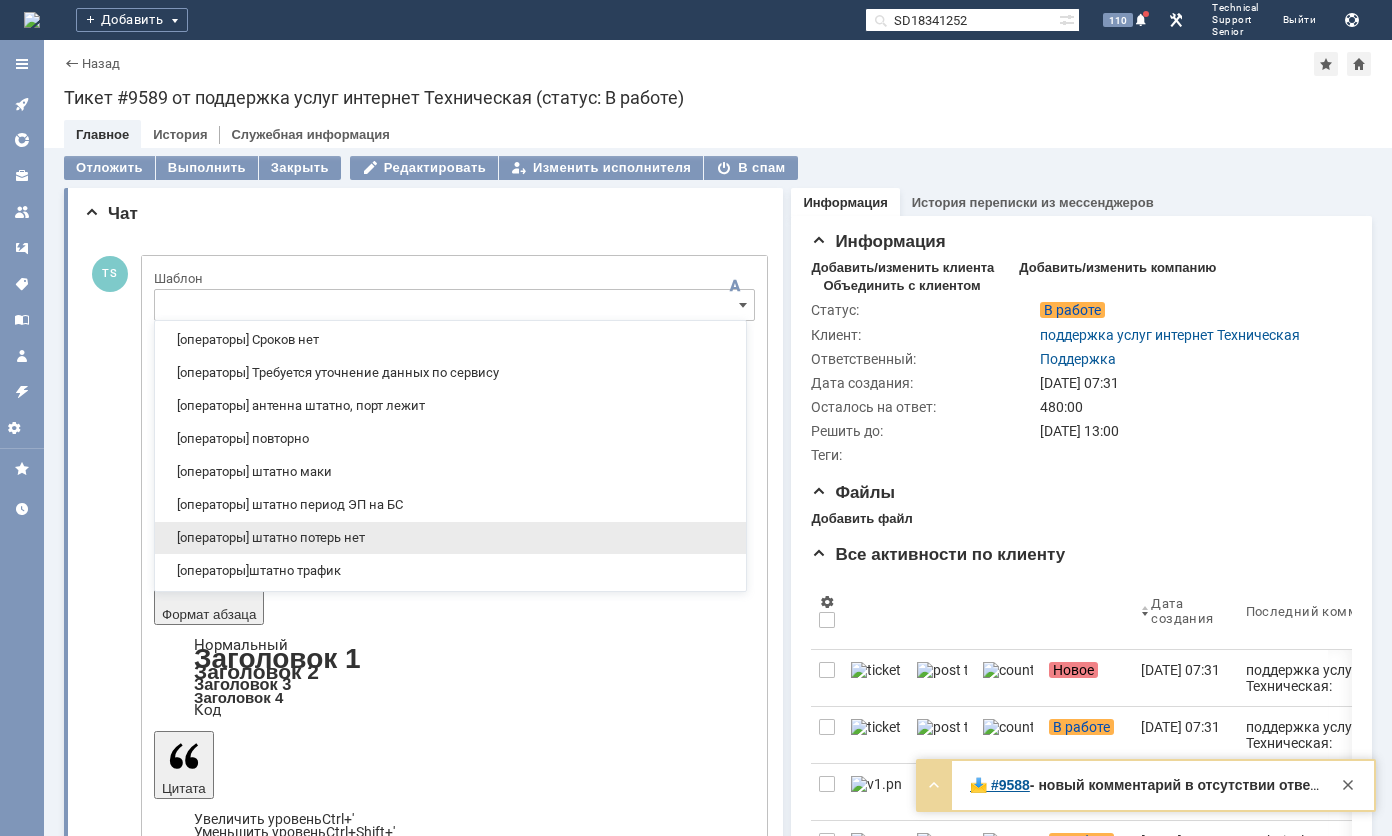 click on "[операторы] штатно потерь нет" at bounding box center (450, 538) 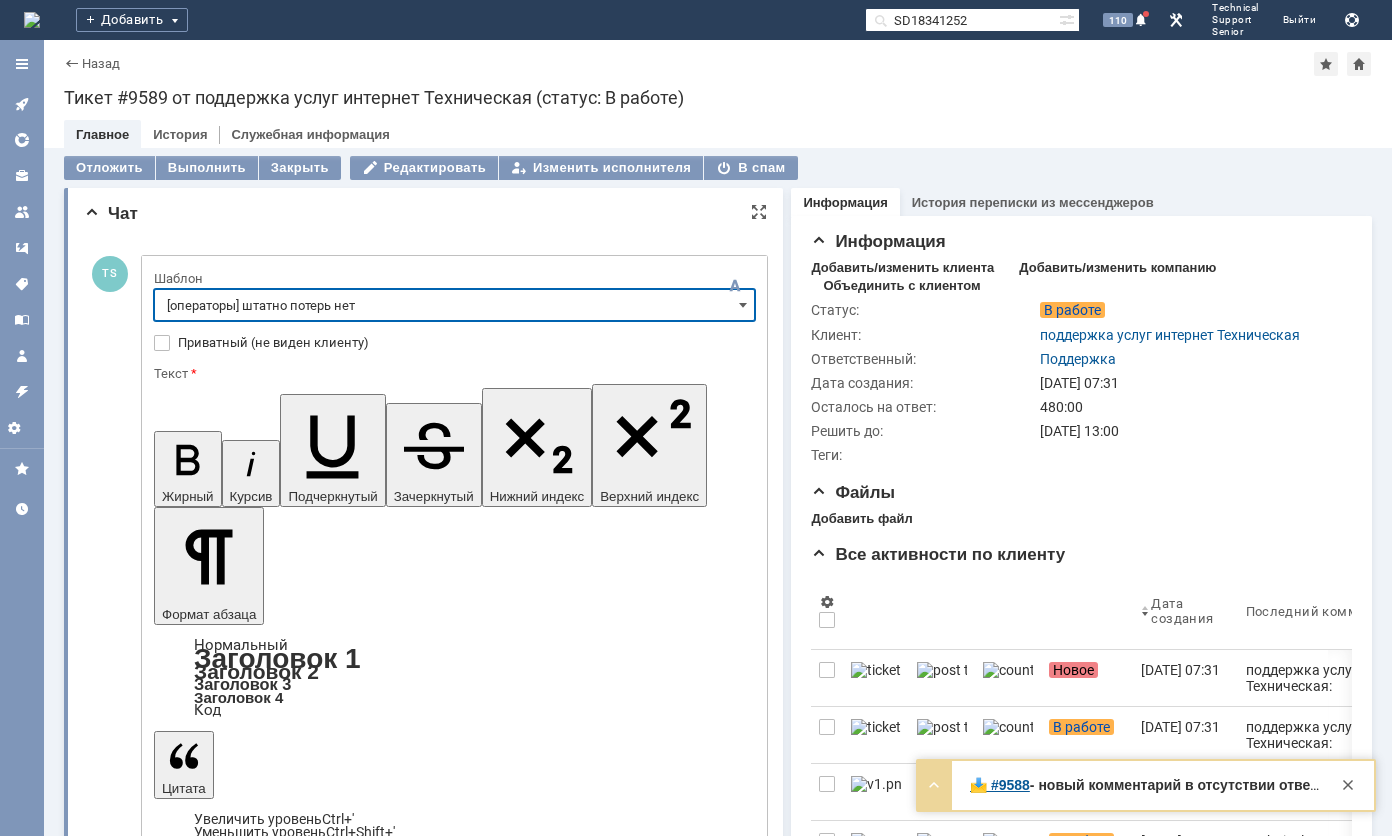 type on "[операторы] штатно потерь нет" 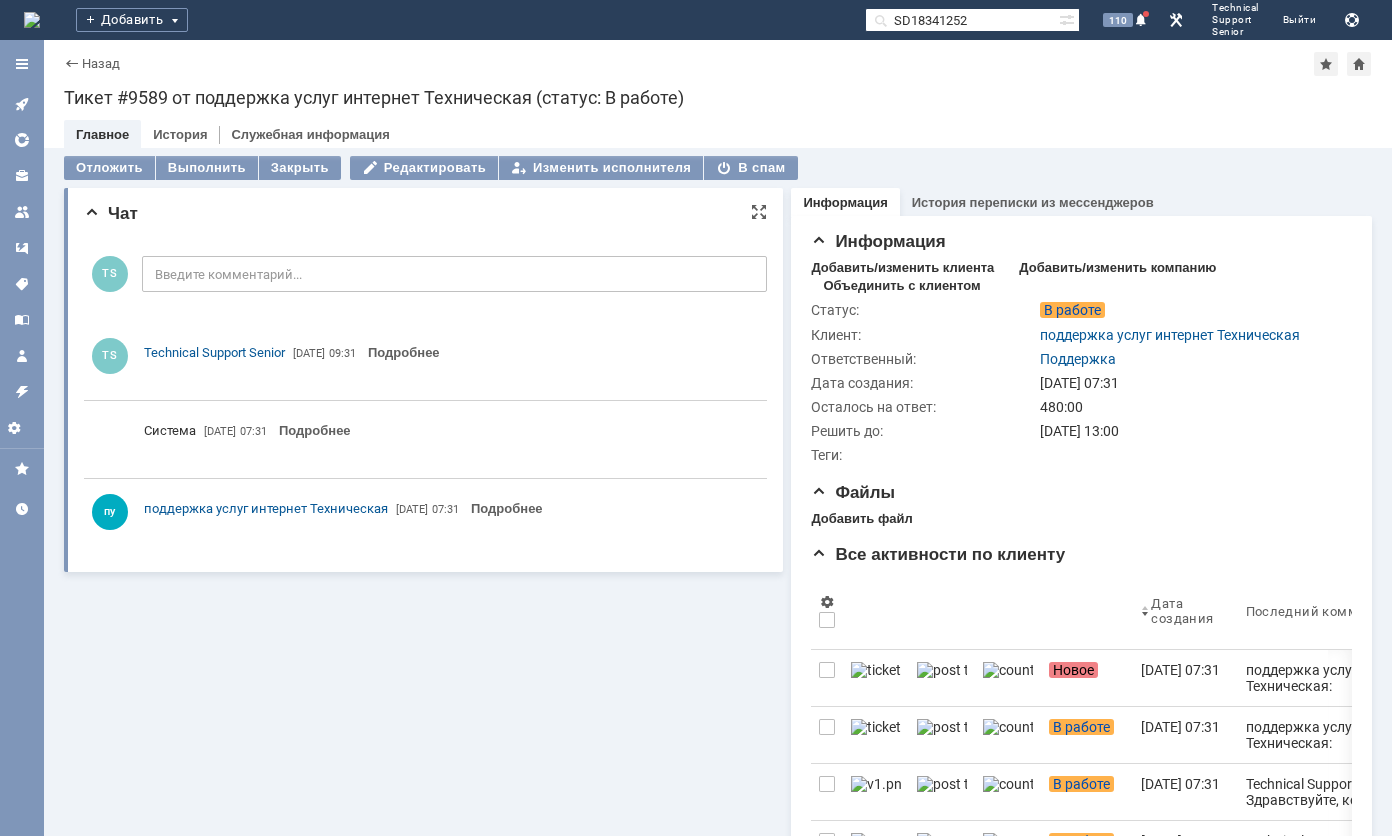 scroll, scrollTop: 0, scrollLeft: 0, axis: both 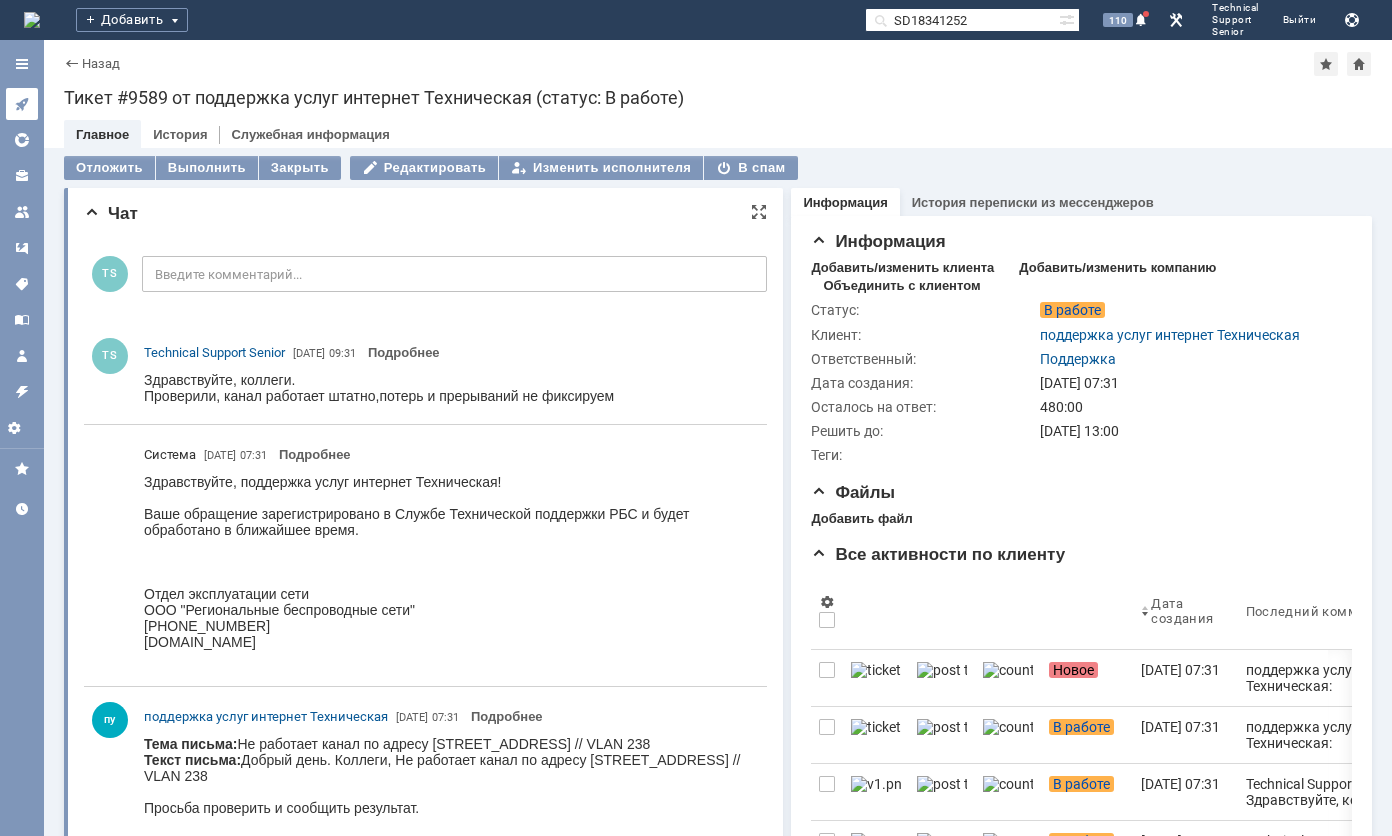 click 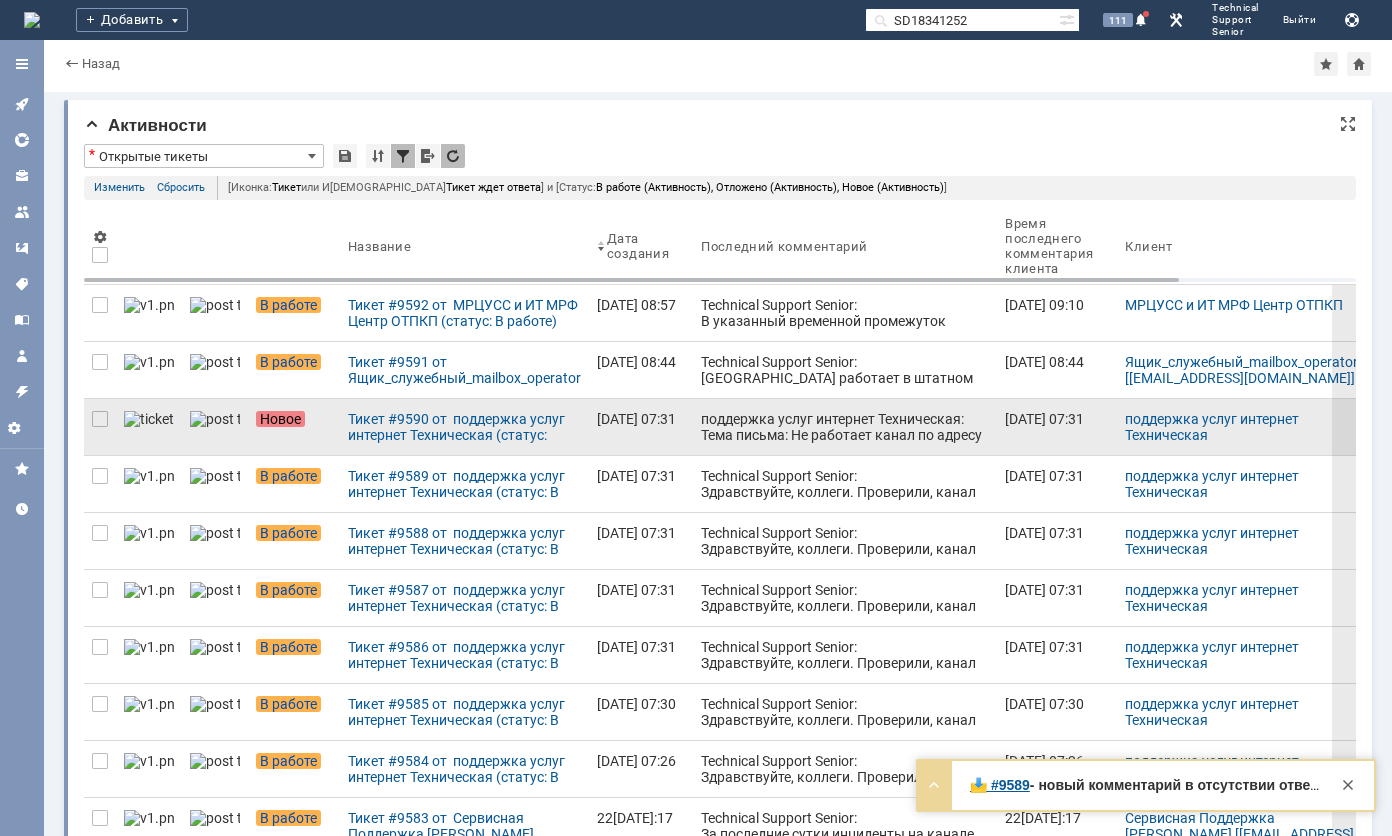 click on "поддержка услуг интернет Техническая:
Тема письма: Не работает канал по адресу Паперника ул, дом 9// VLAN 235 Текст письма: Коллеги, Не работает канал по адресу Паперника ул, дом 9  // VLAN 235 Просьба проверить и сообщить результат." at bounding box center [845, 459] 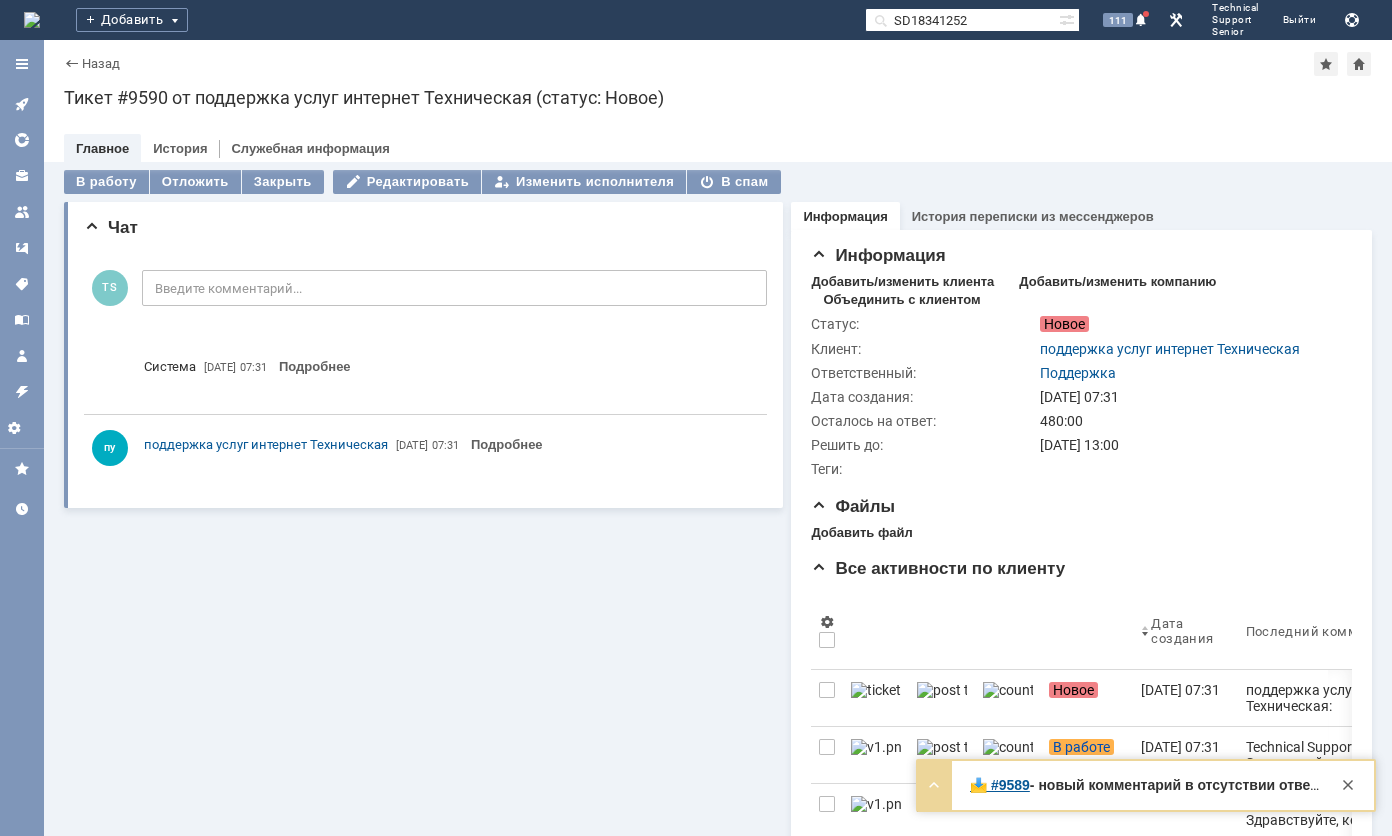 scroll, scrollTop: 0, scrollLeft: 0, axis: both 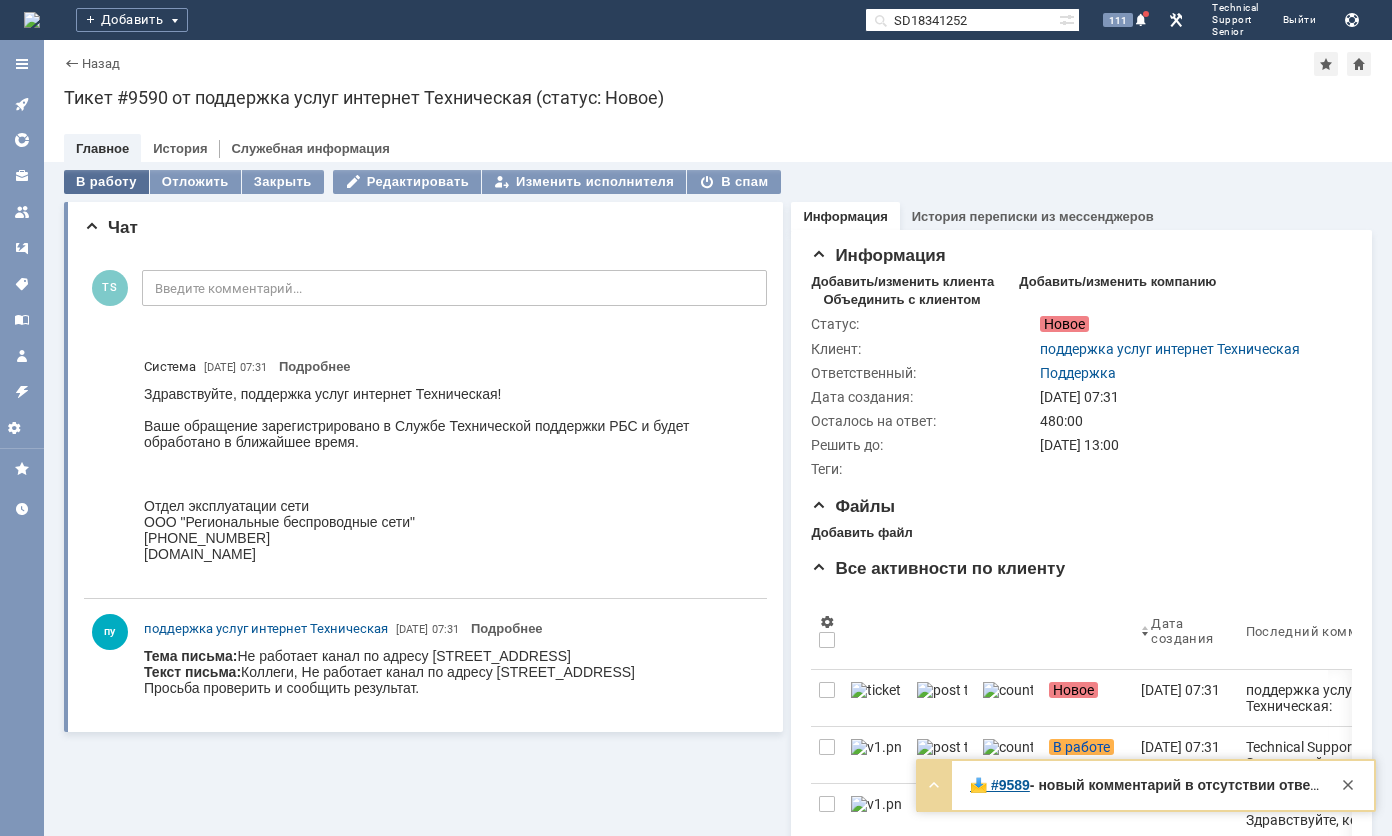click on "В работу" at bounding box center [106, 182] 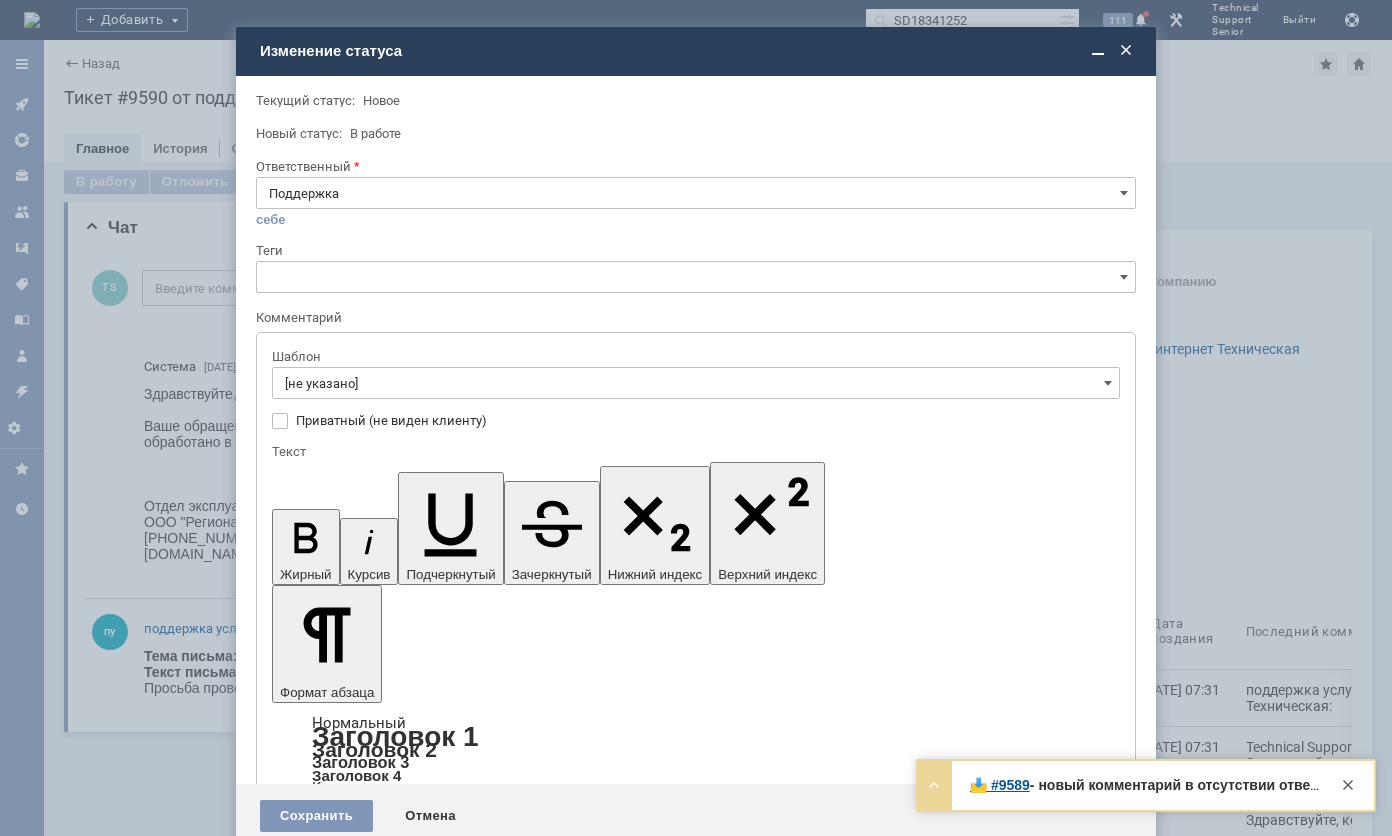 scroll, scrollTop: 0, scrollLeft: 0, axis: both 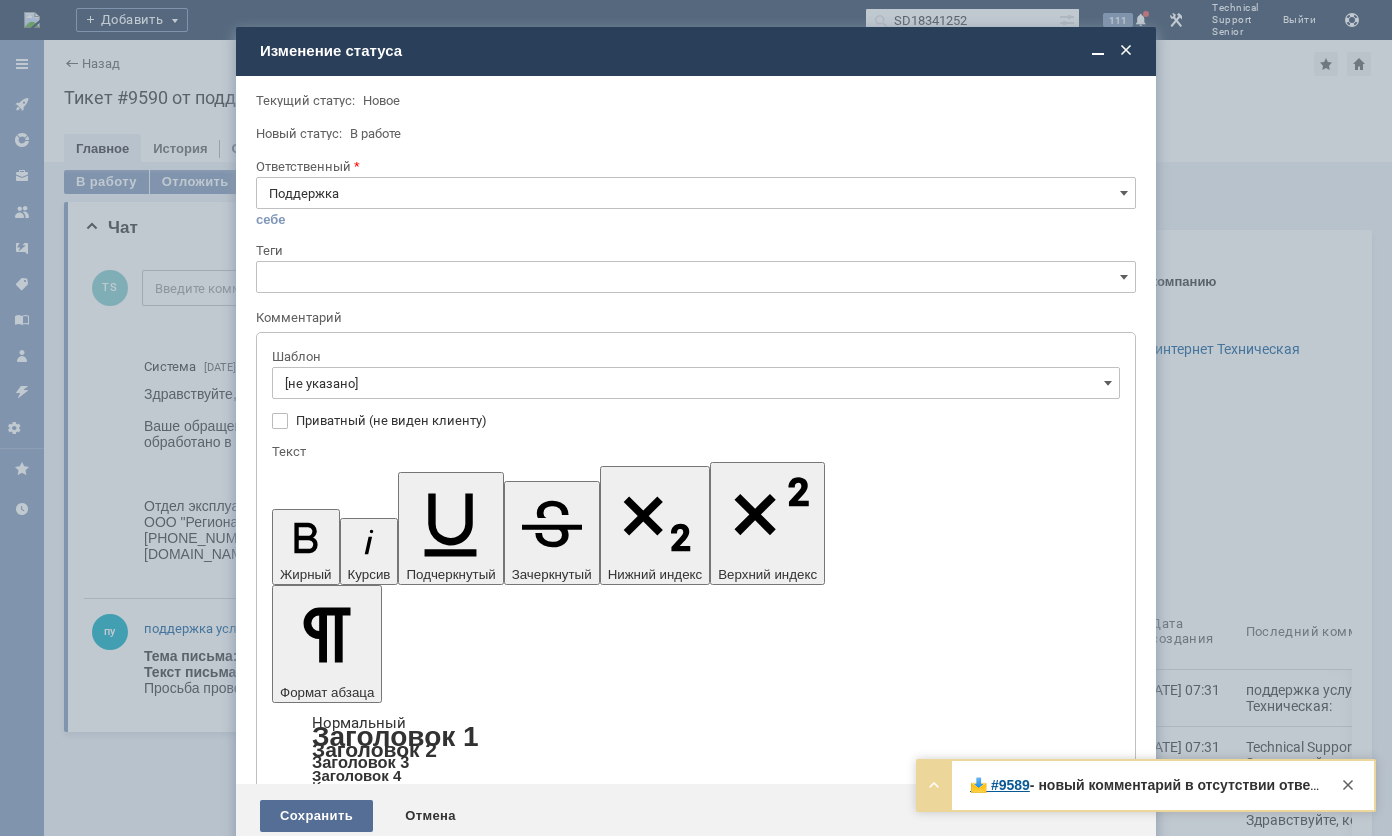 click on "Сохранить" at bounding box center [316, 816] 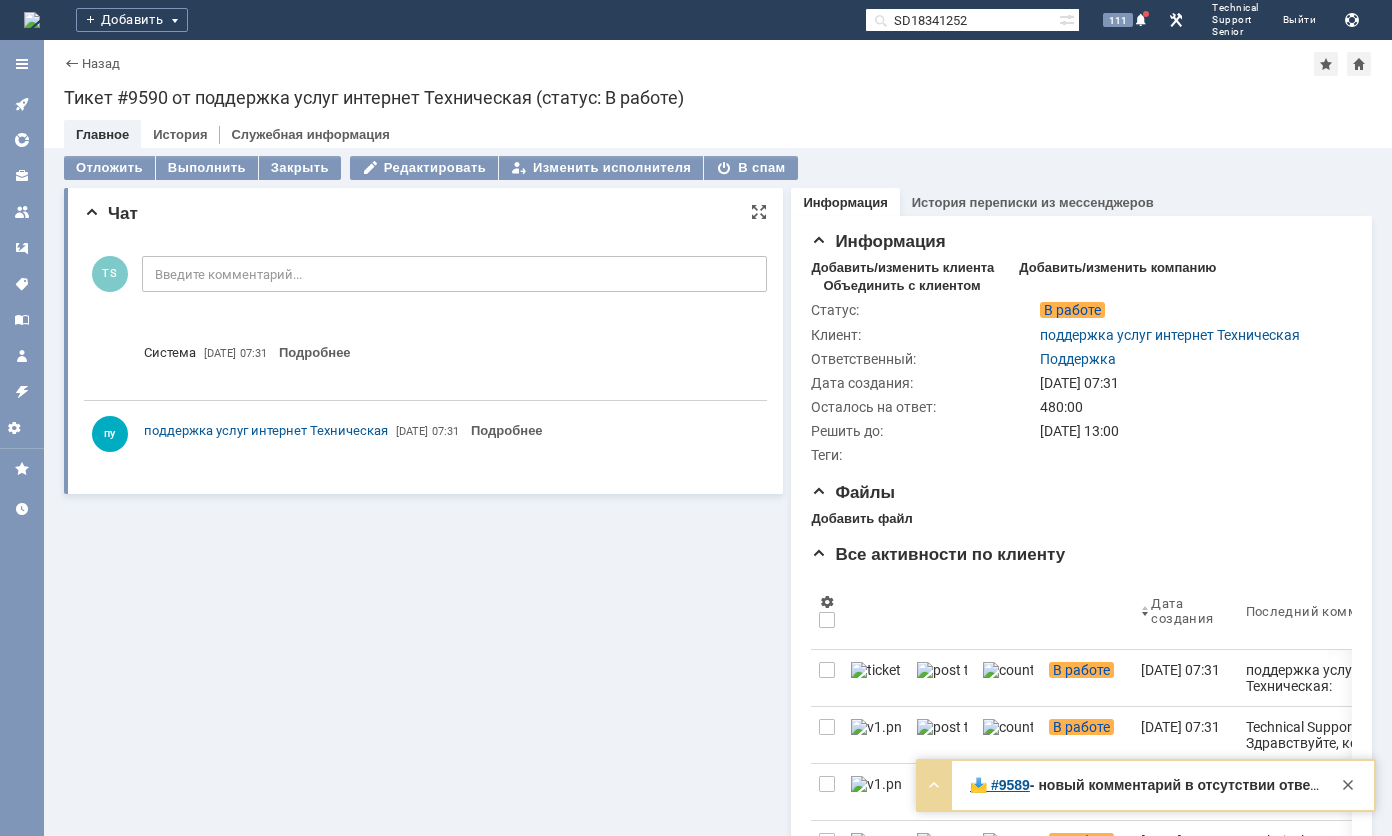scroll, scrollTop: 0, scrollLeft: 0, axis: both 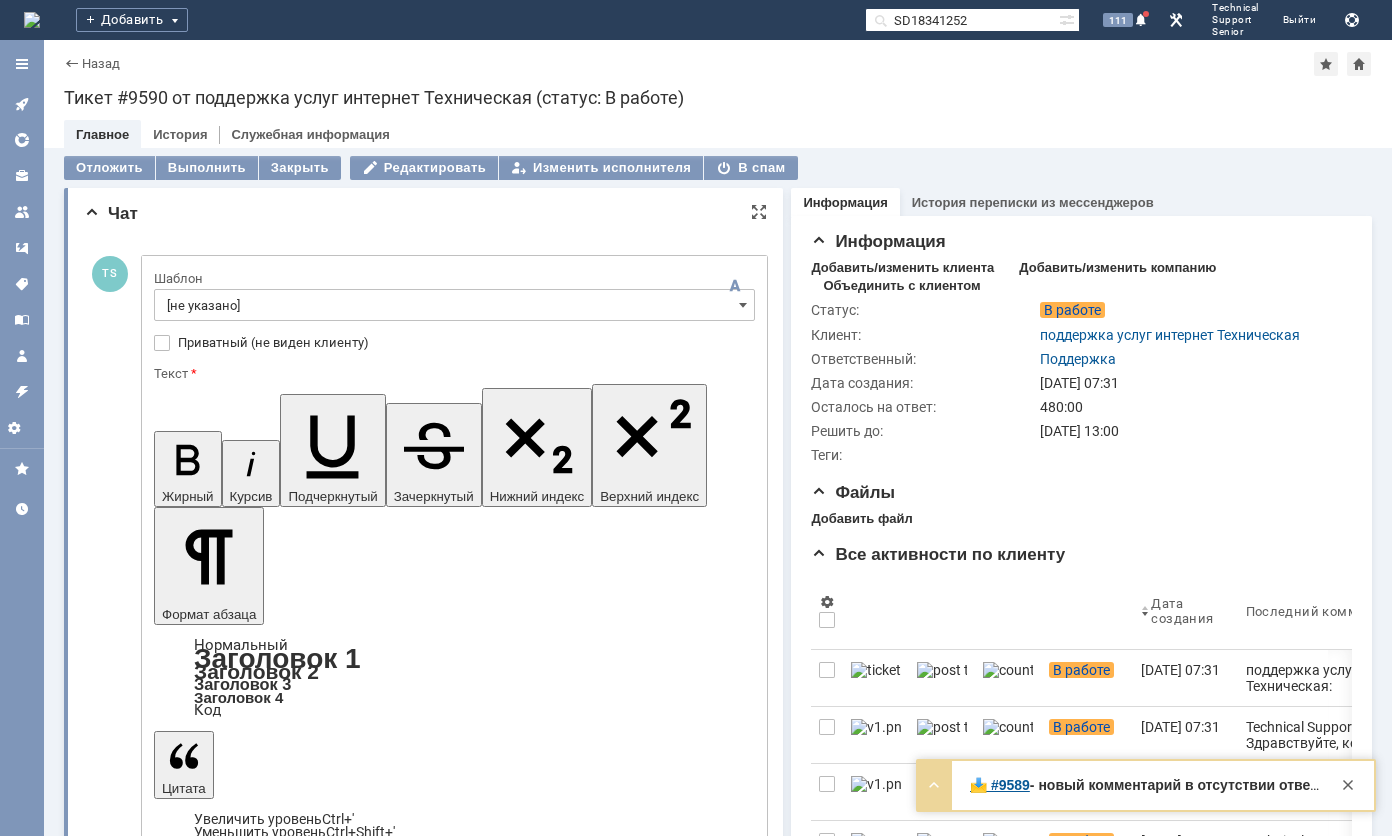 click on "[не указано]" at bounding box center [454, 305] 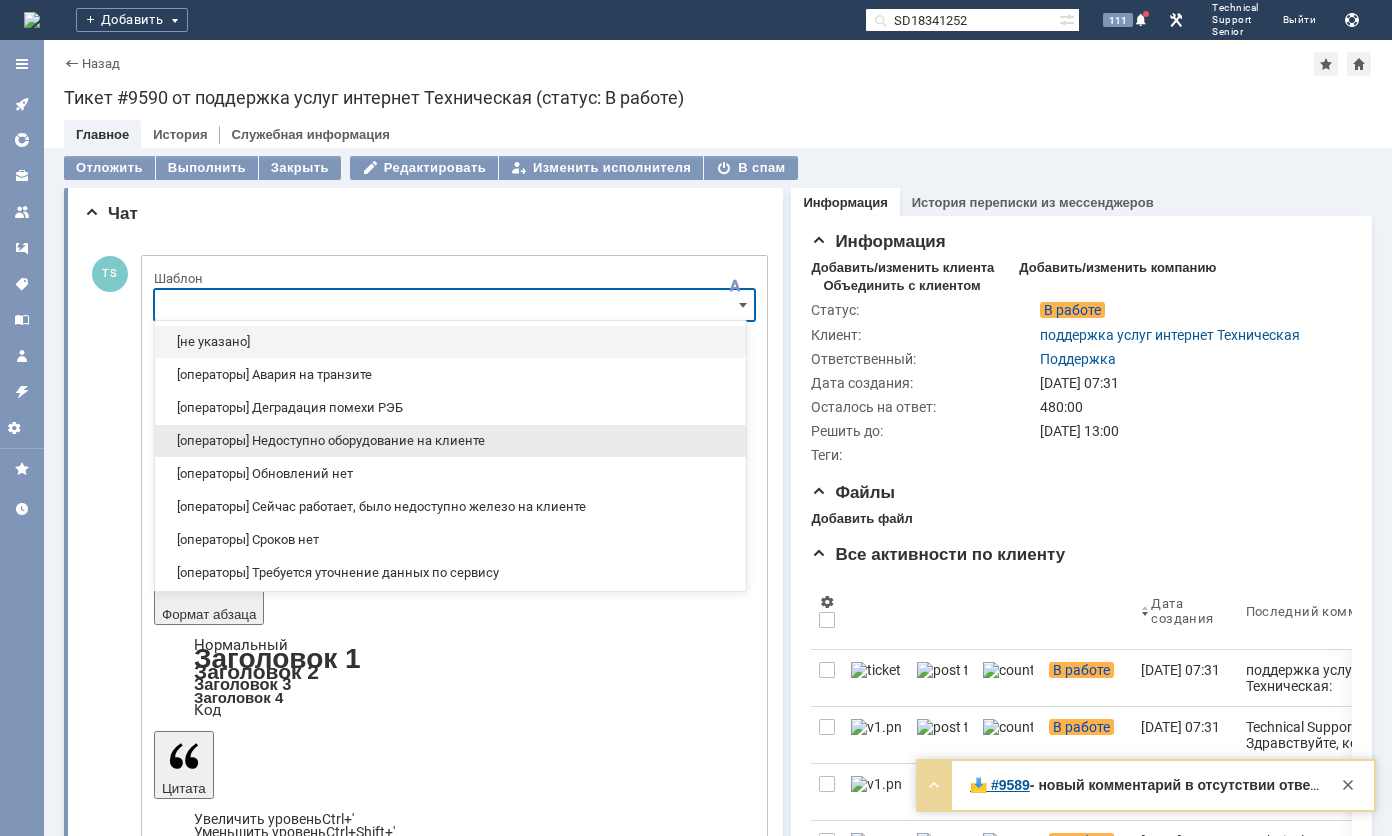 scroll, scrollTop: 200, scrollLeft: 0, axis: vertical 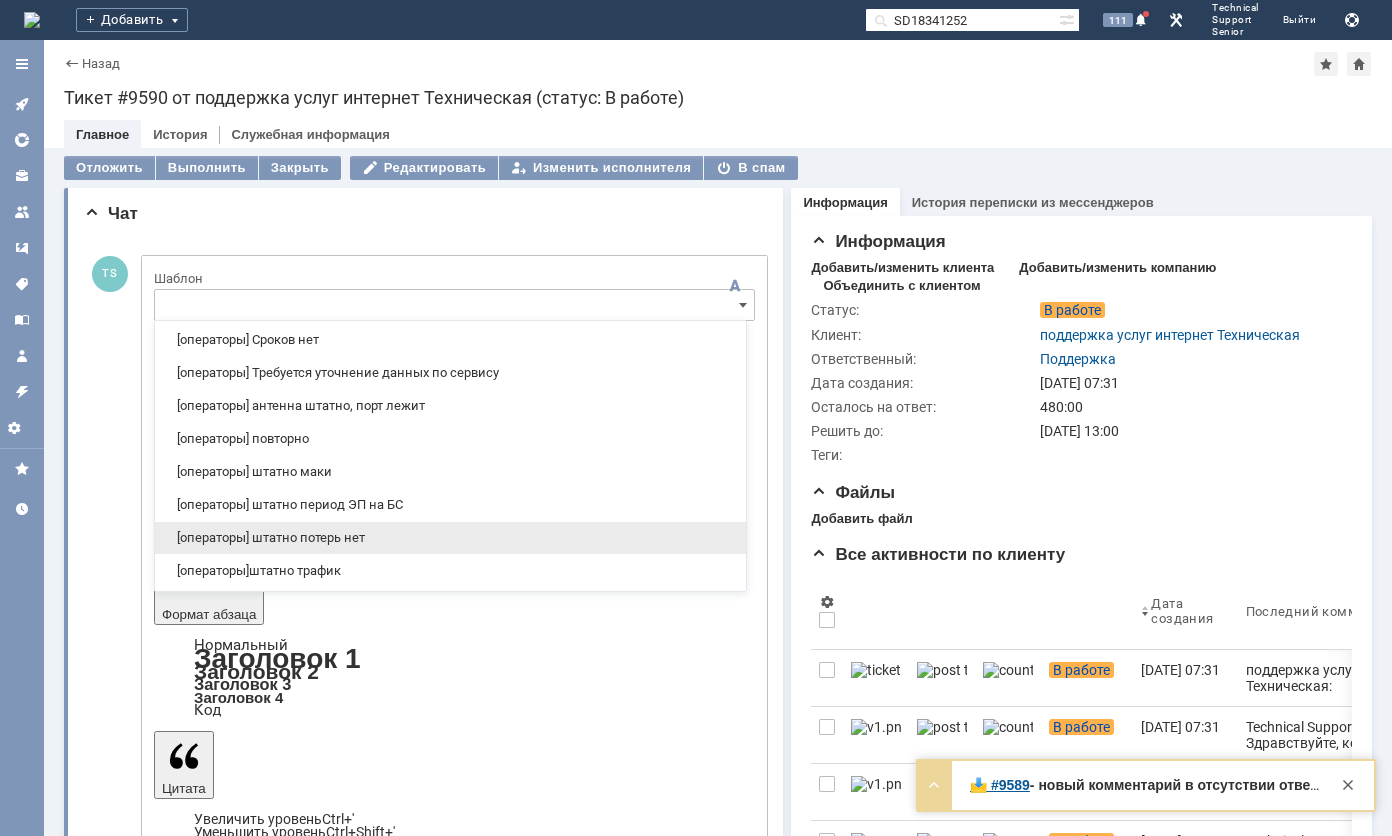 click on "[операторы] штатно потерь нет" at bounding box center (450, 538) 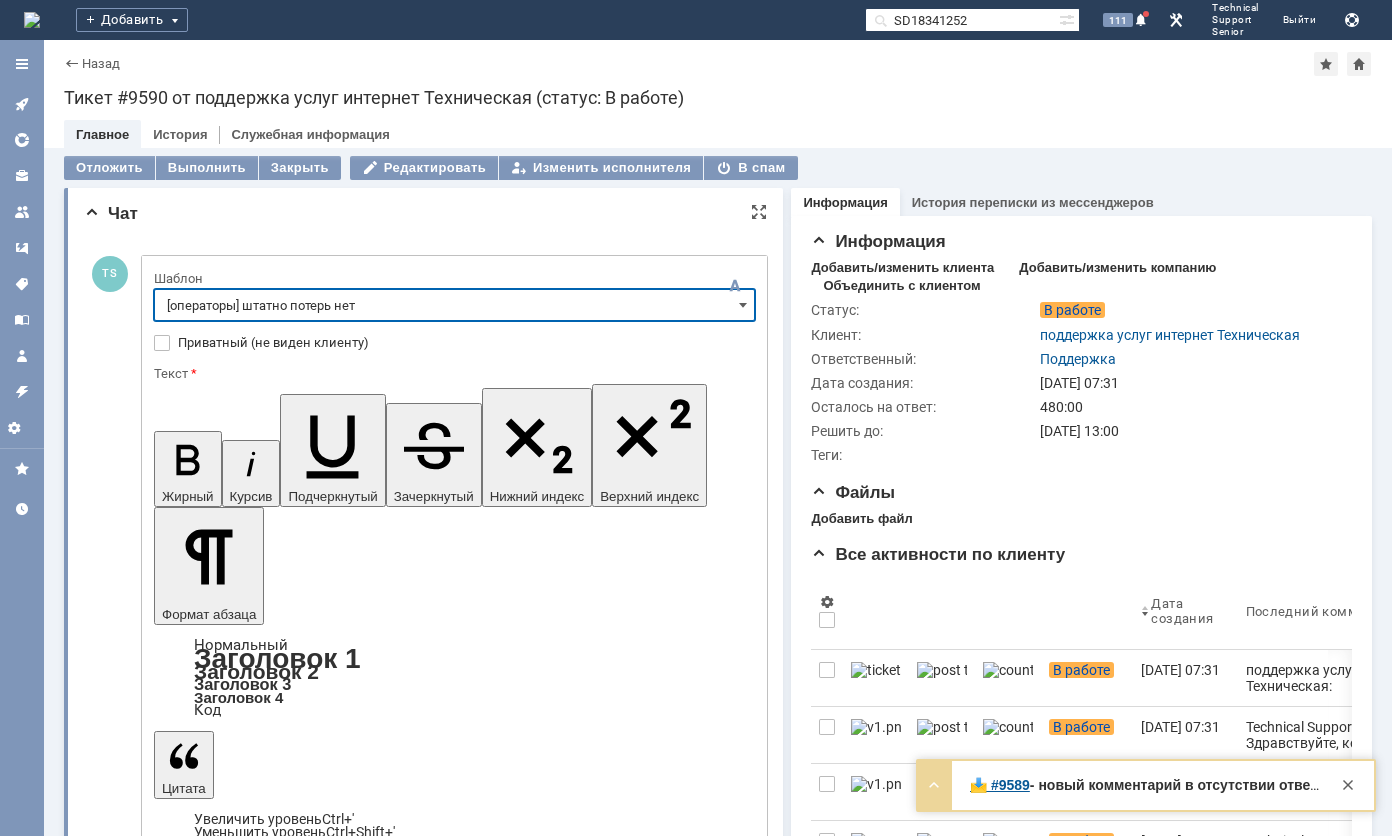 type on "[операторы] штатно потерь нет" 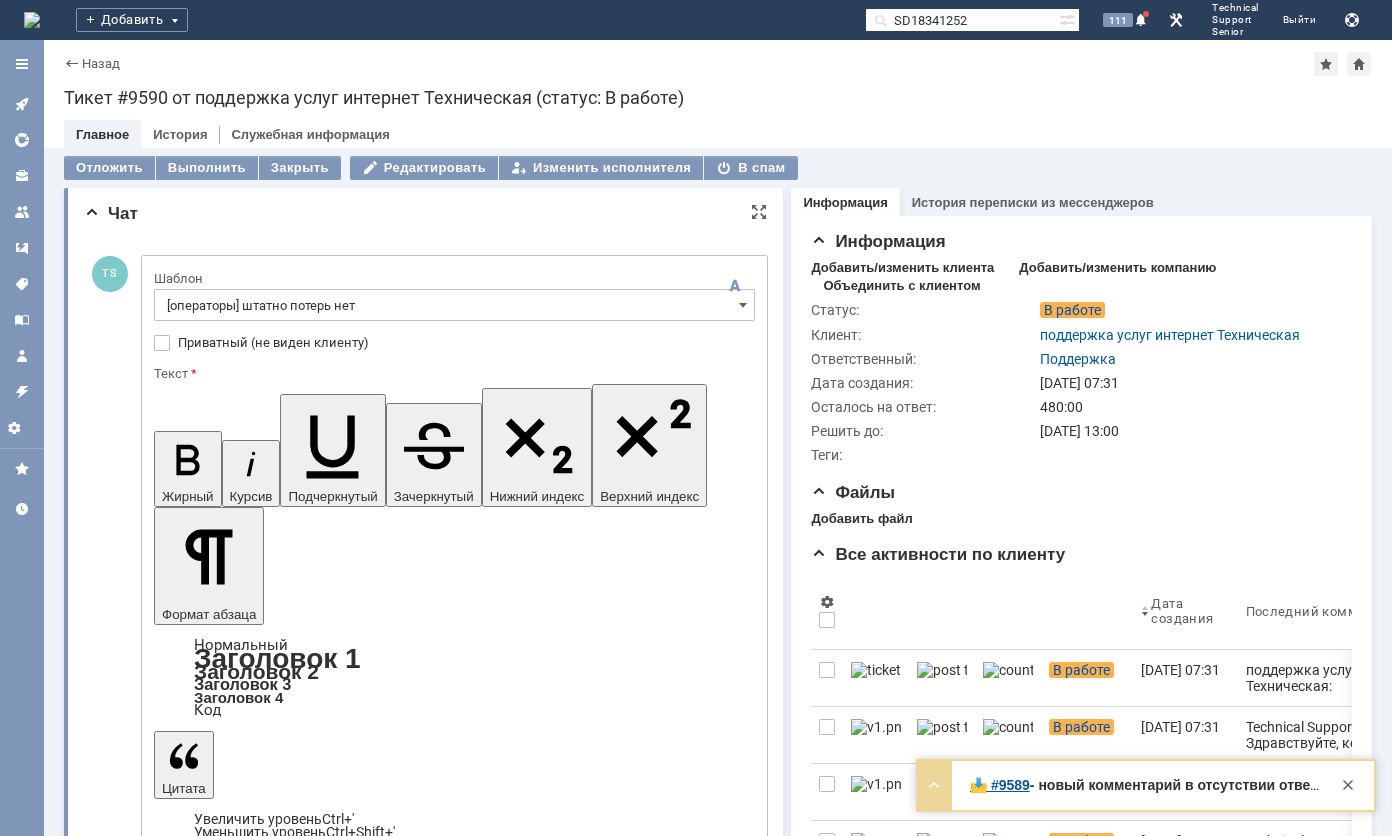click on "Отправить" at bounding box center (206, 5036) 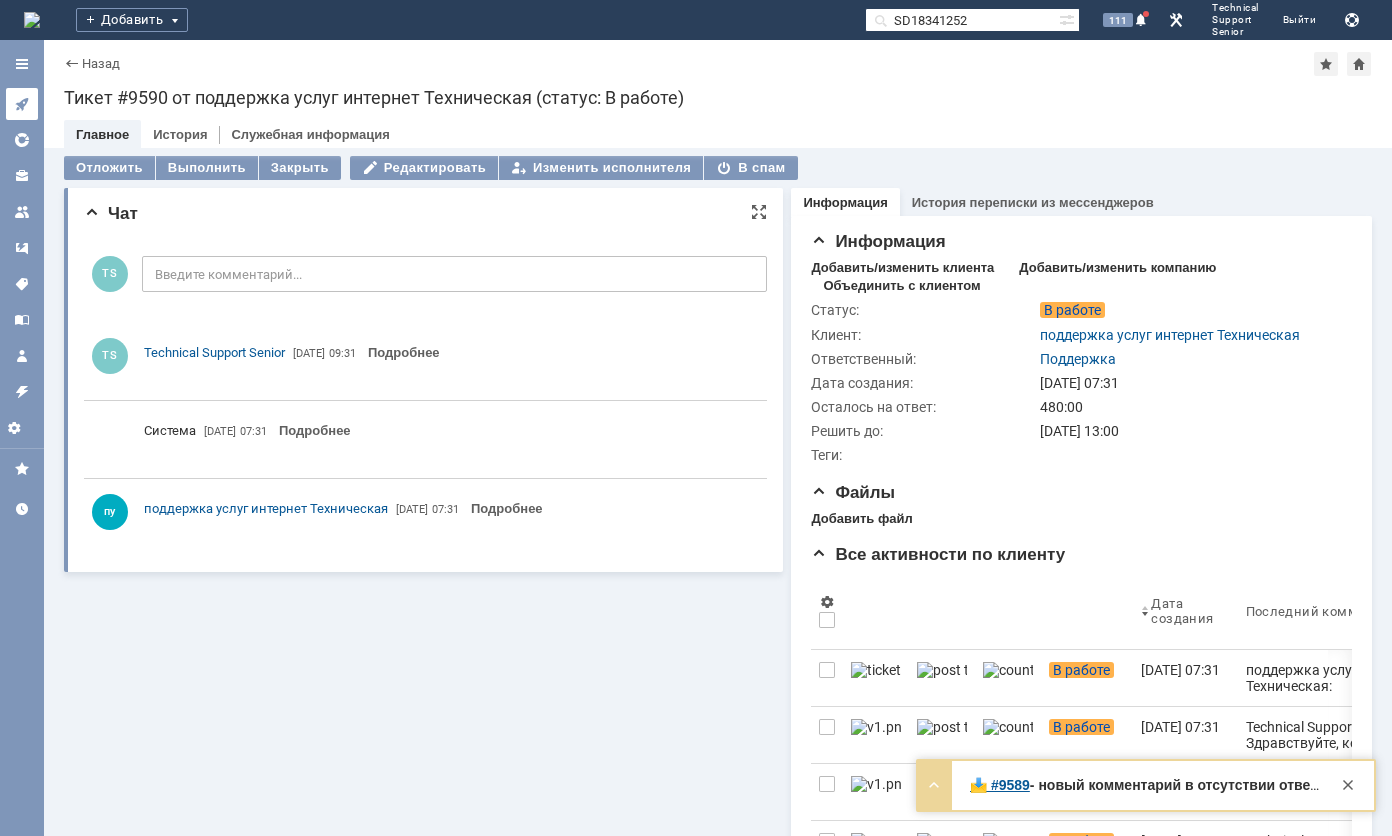 scroll, scrollTop: 0, scrollLeft: 0, axis: both 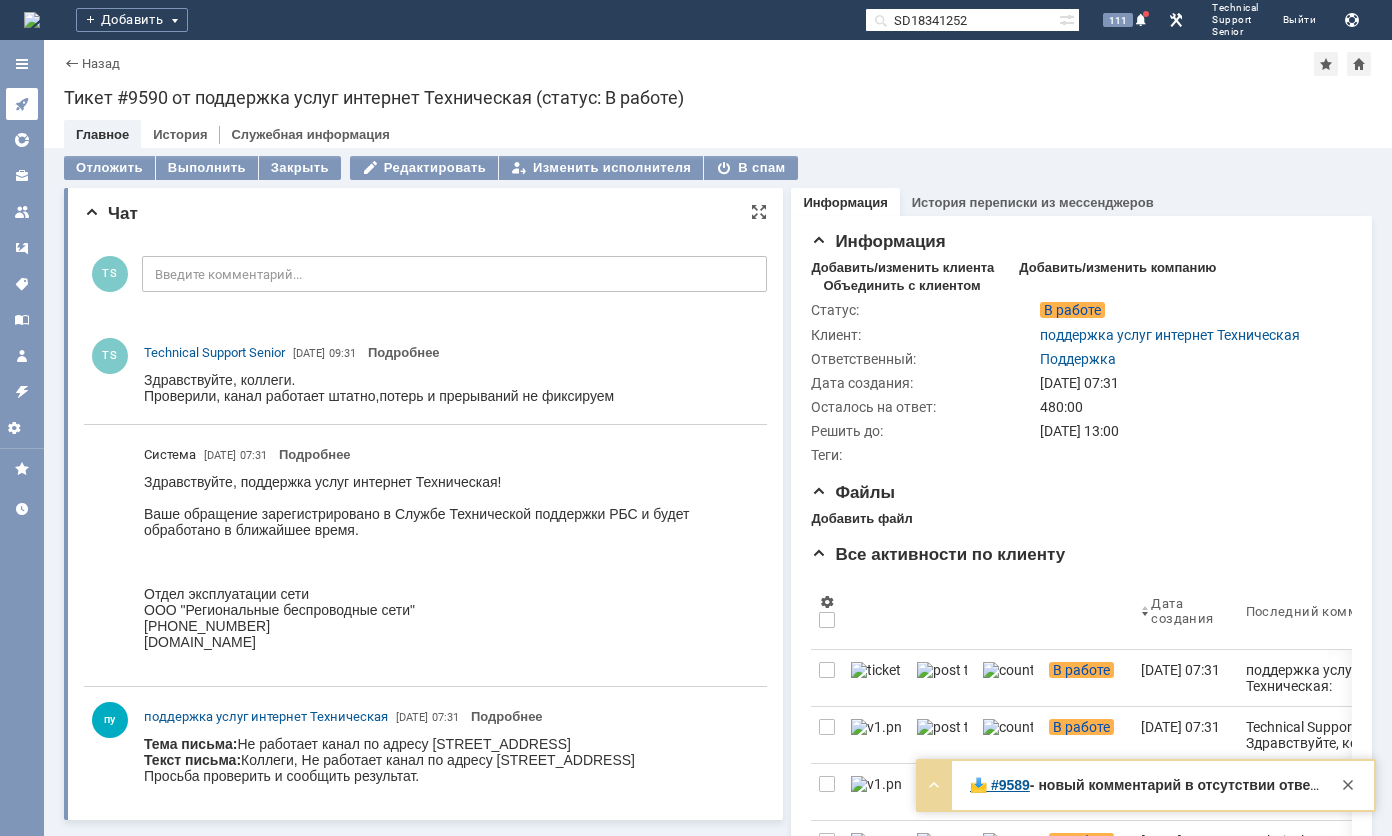 click 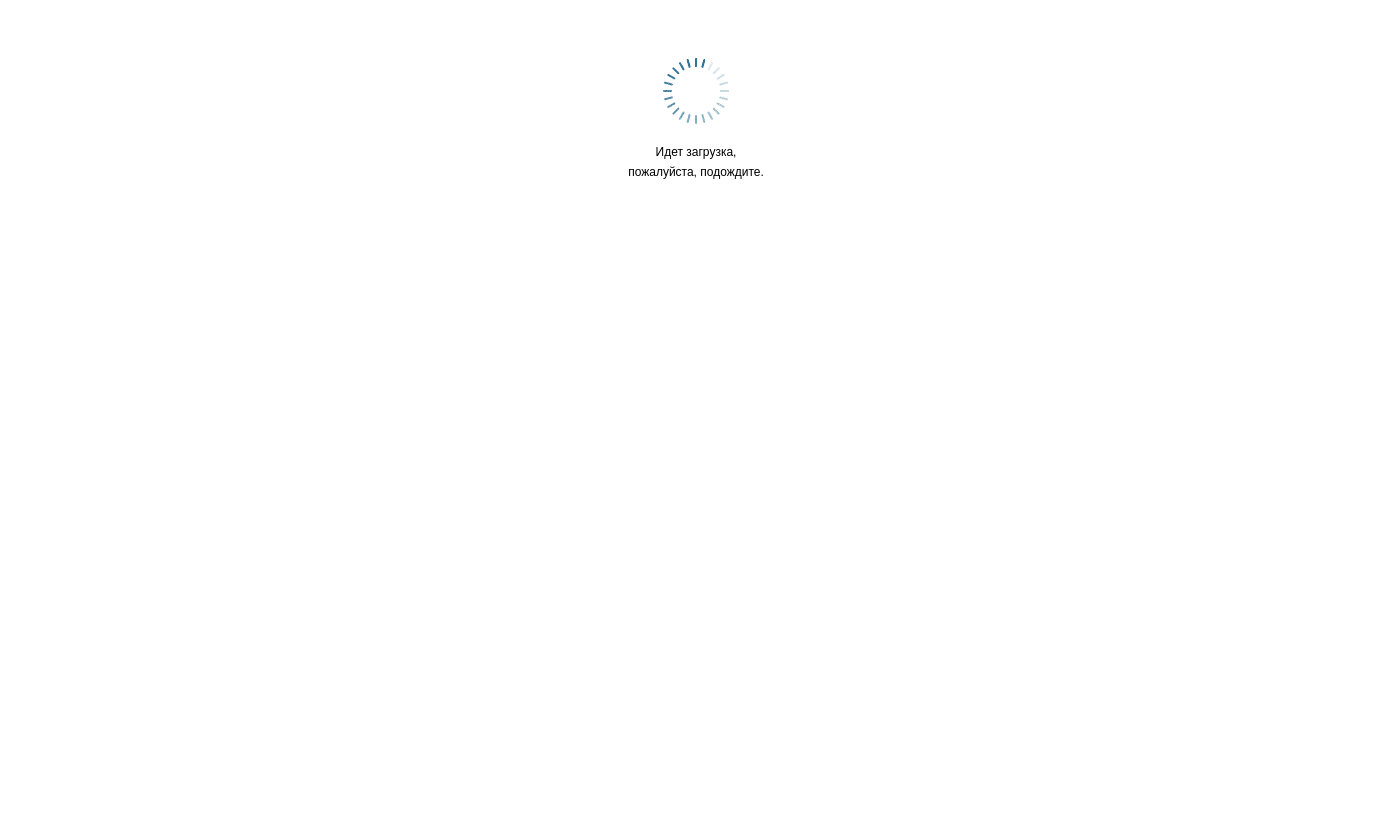 scroll, scrollTop: 0, scrollLeft: 0, axis: both 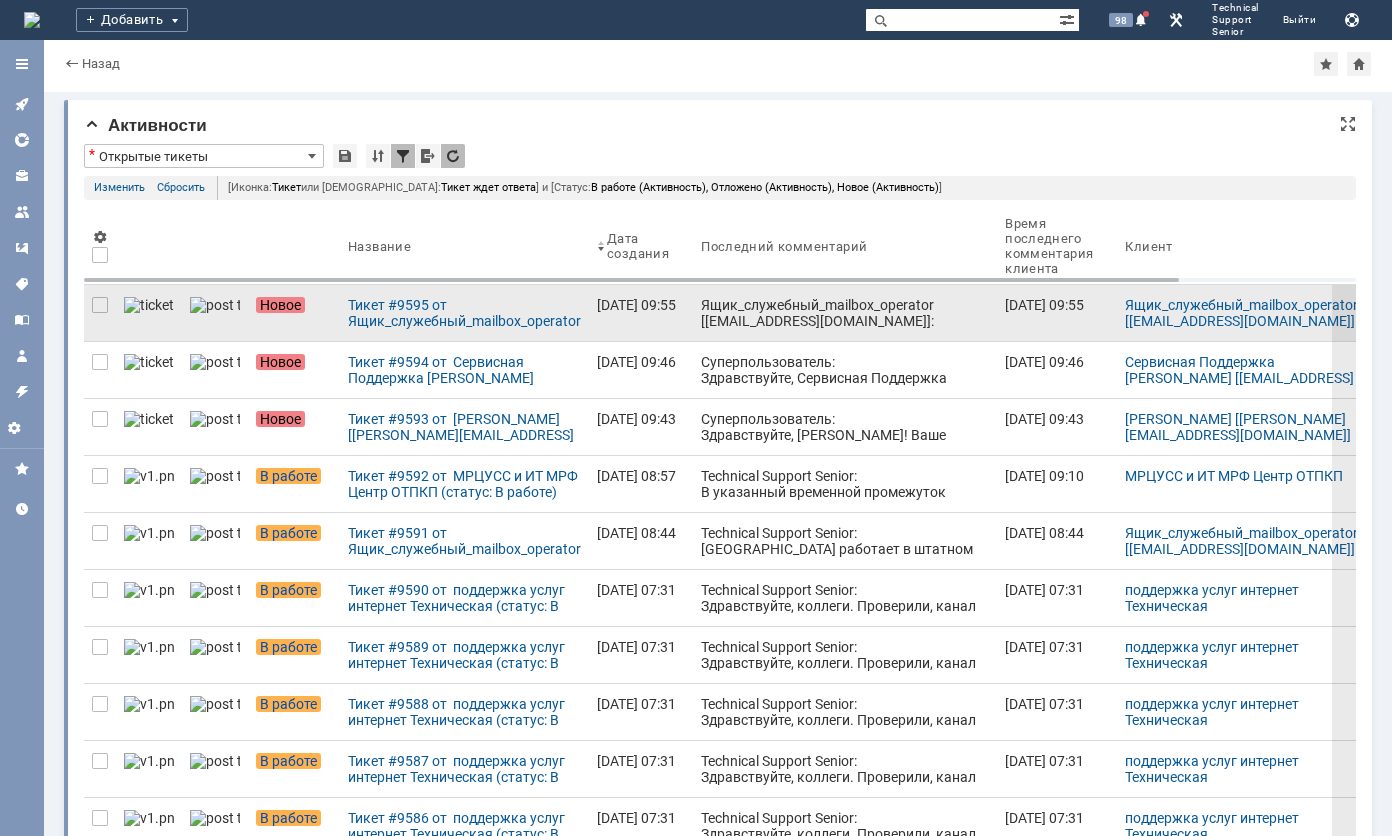 click on "Ящик_служебный_mailbox_operator [[EMAIL_ADDRESS][DOMAIN_NAME]]:
Тема письма: [Ticket] ([STREET_ADDRESS] / СО 3852 Текст письма: коллеги, должен быть мак еще 18:FD:74:C3:B0:B4 проверьте пожалуйста -- Sincerely, Technical Department, CJSC «ER-Telecom Holding» Please reference "(ERTH-345123)" or your TT in the subject line of any email message(s) that you send to us regarding this case." at bounding box center [845, 377] 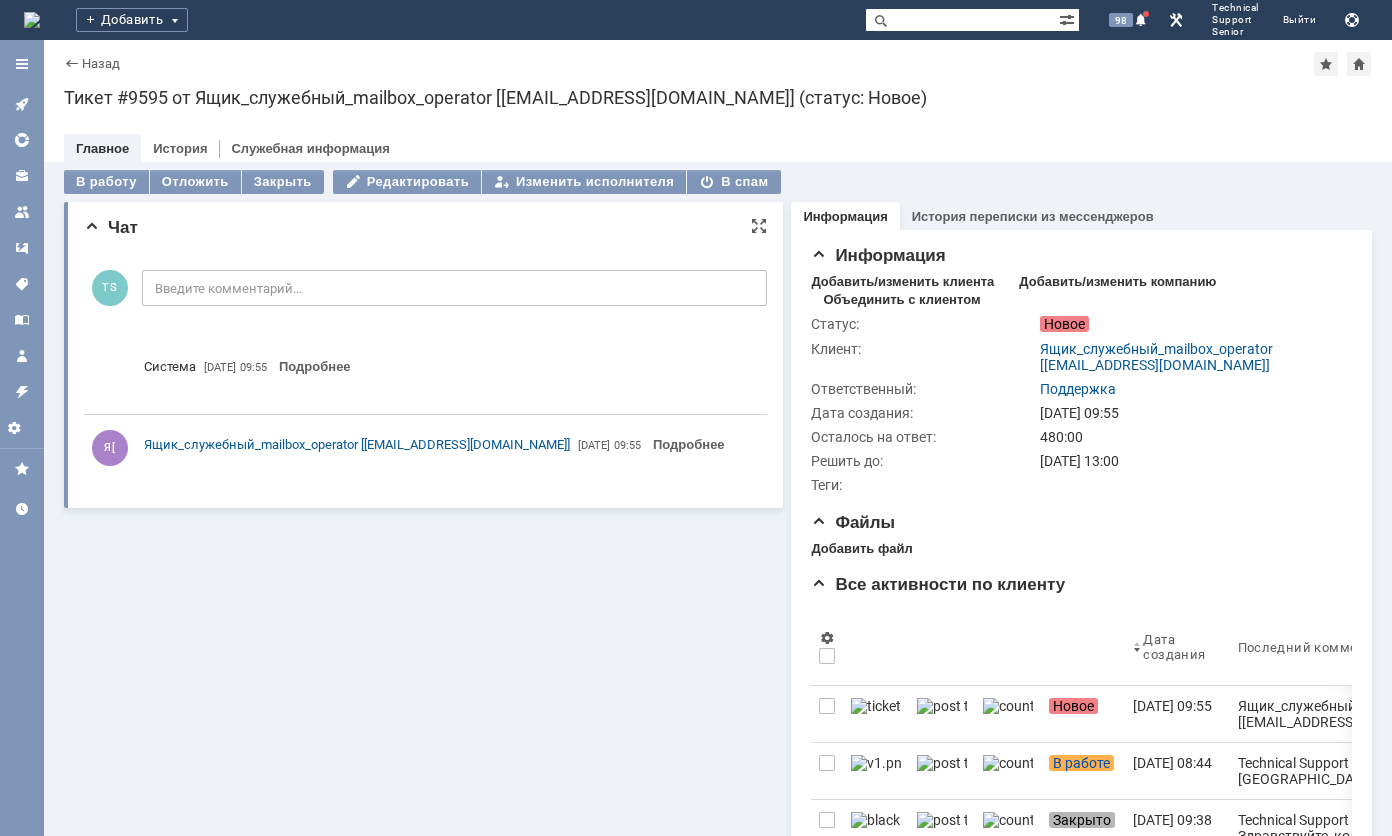 scroll, scrollTop: 0, scrollLeft: 0, axis: both 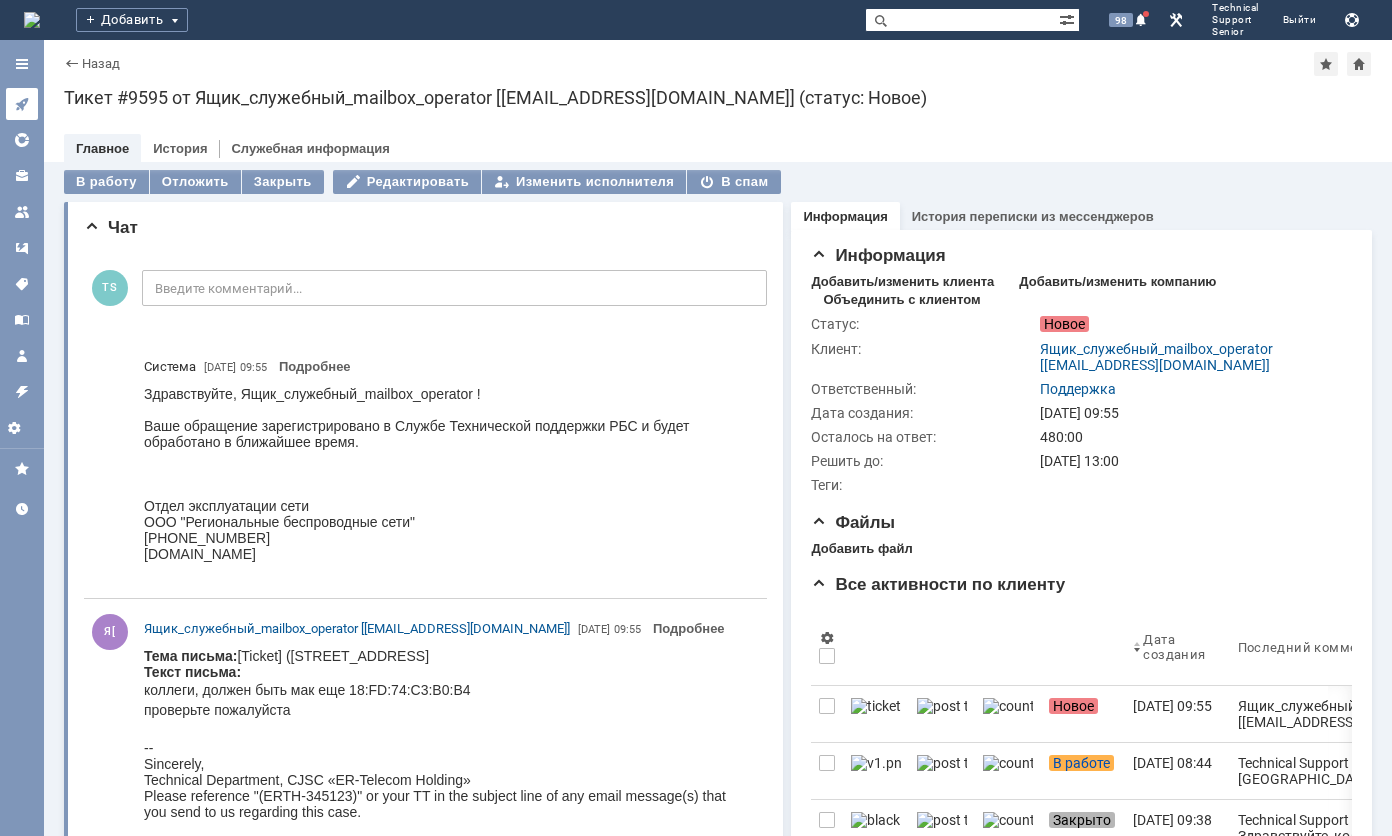 click 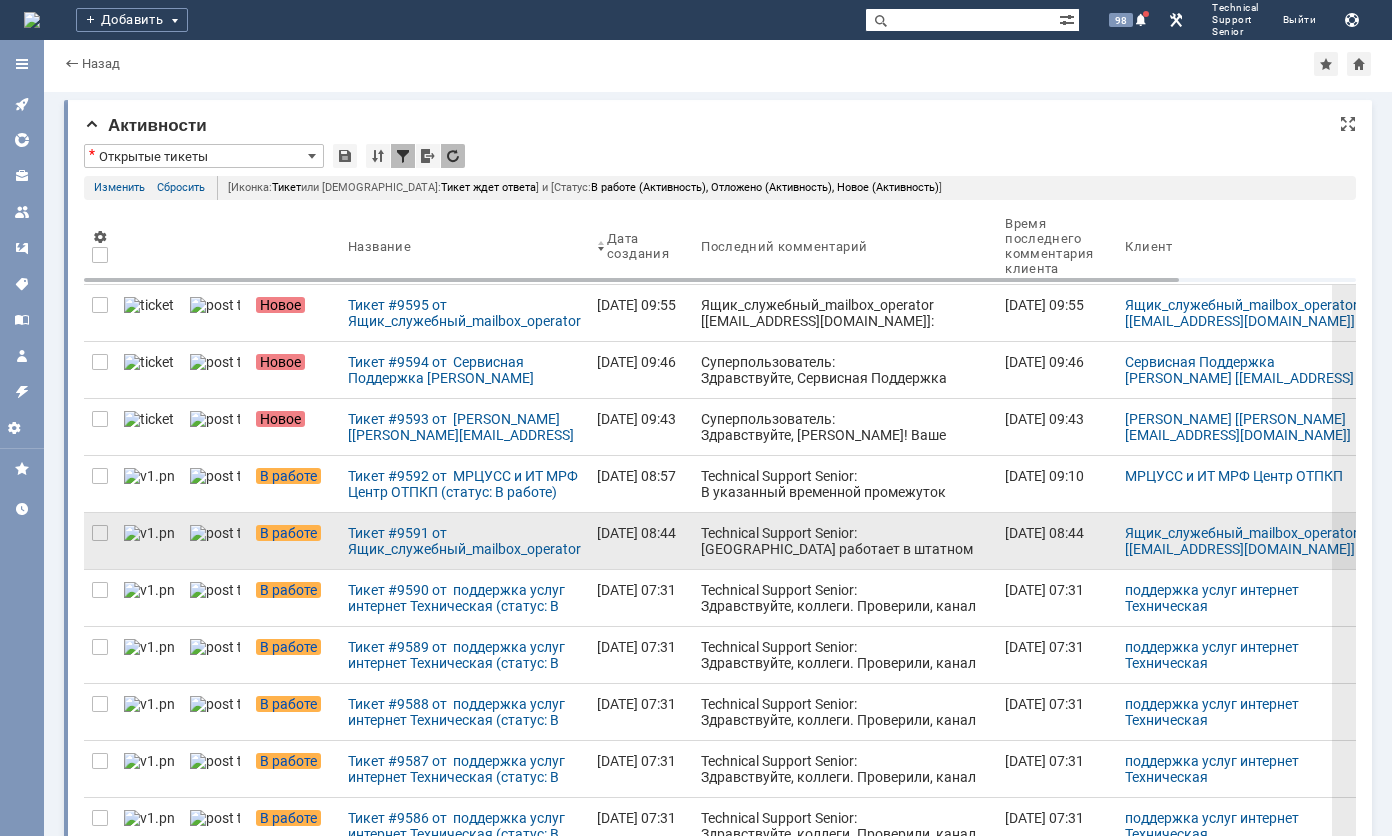 click on "Technical Support Senior:
Канал работает в штатном режиме, видим ваш клиентский мак DC:2C:6E:2E:56:98" at bounding box center [845, 557] 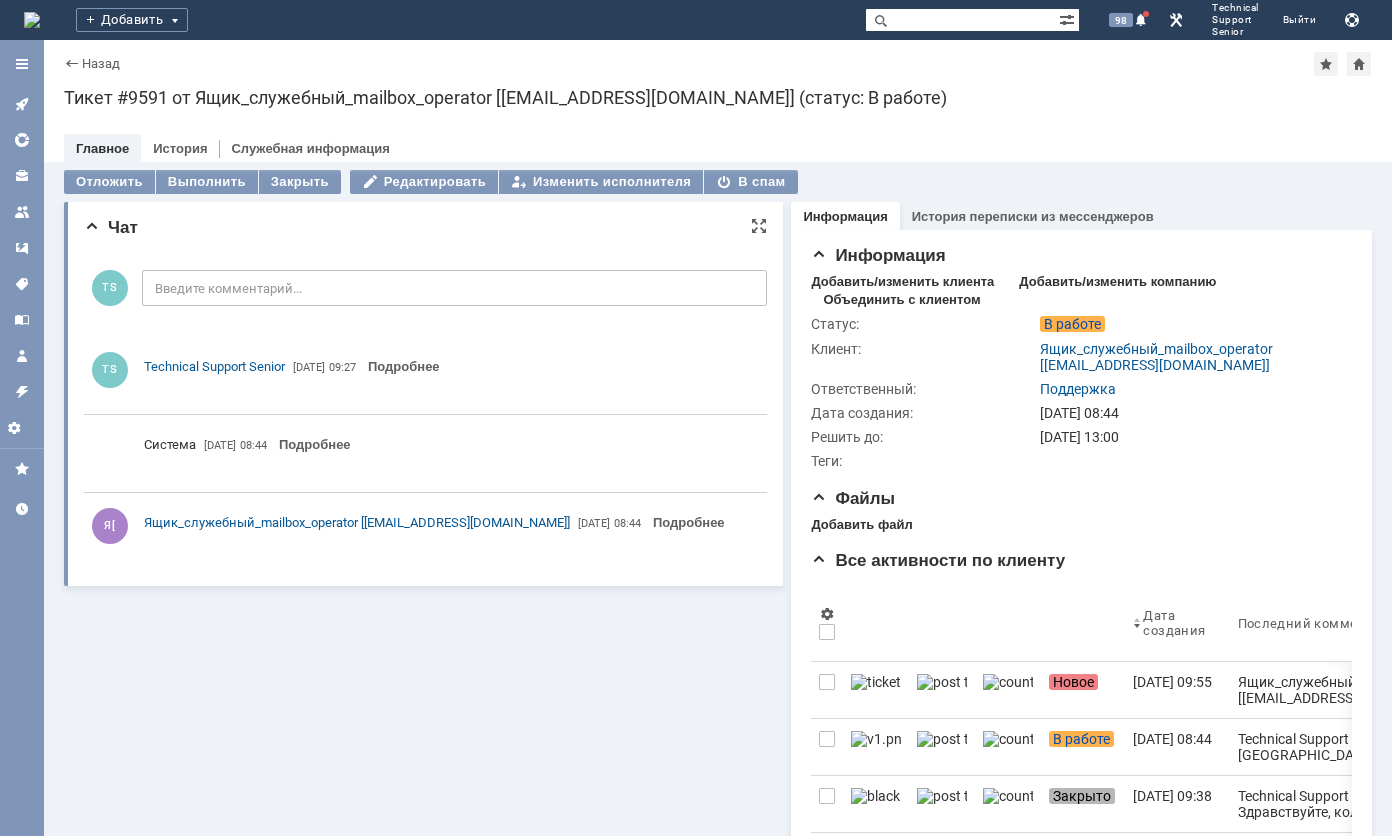 scroll, scrollTop: 0, scrollLeft: 0, axis: both 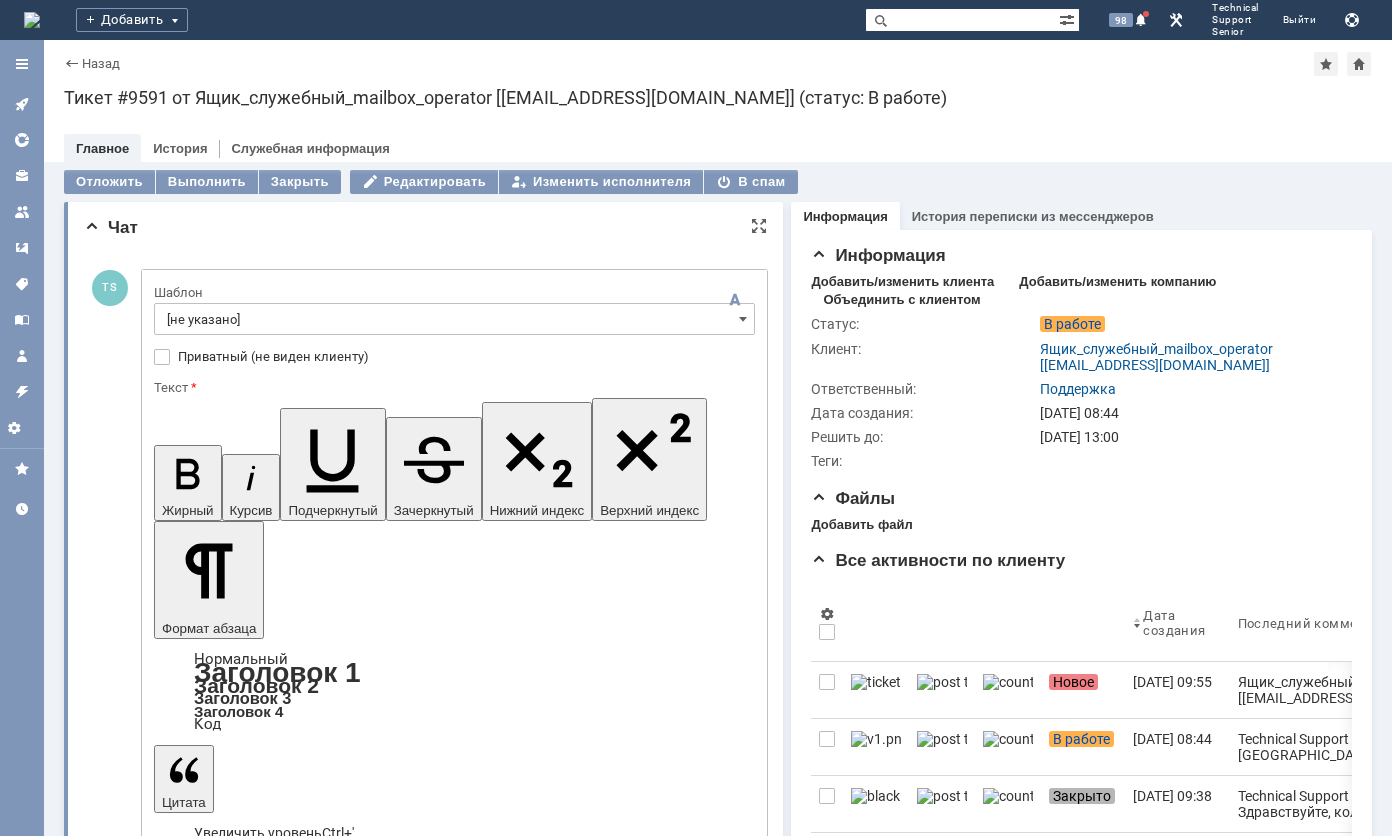 click at bounding box center [317, 4864] 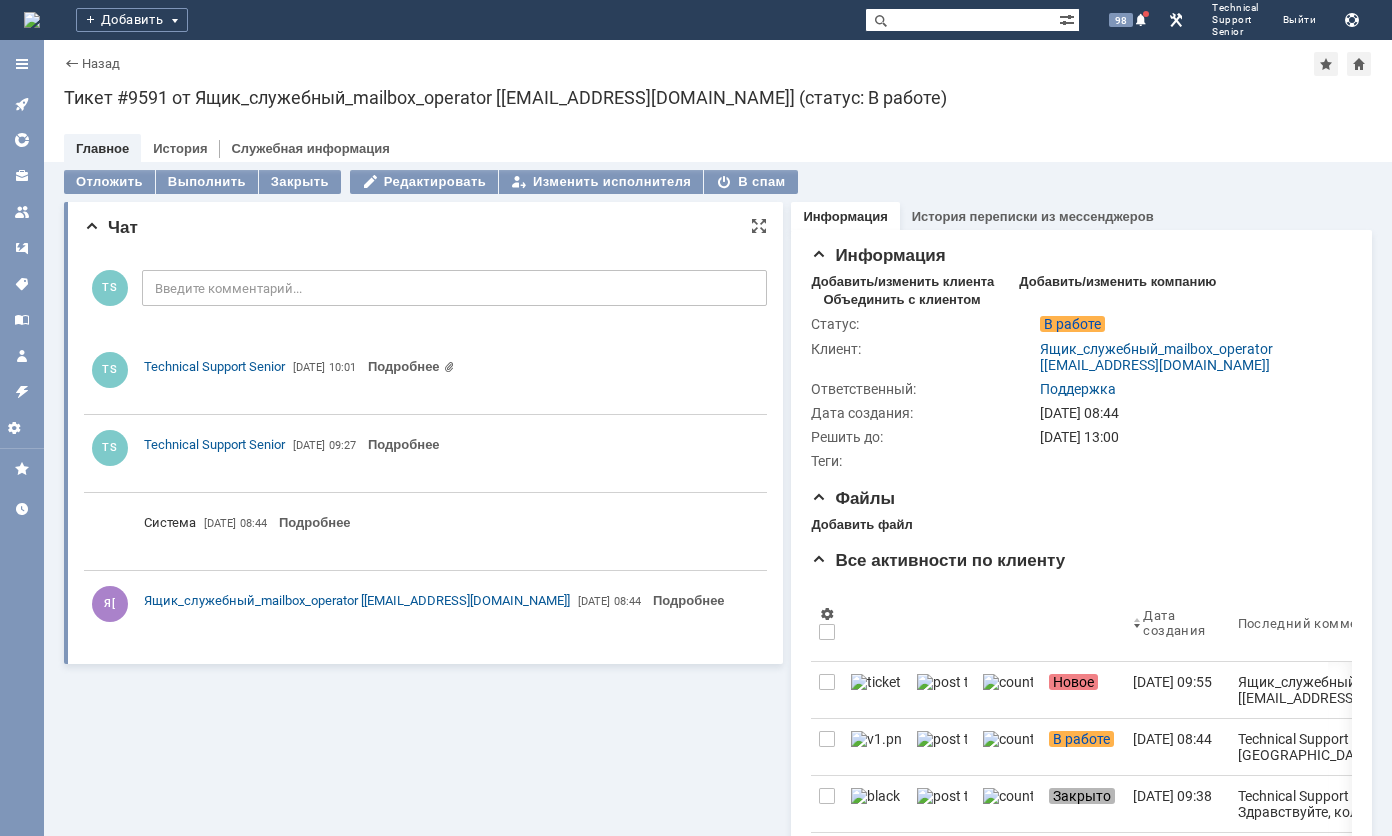 scroll, scrollTop: 0, scrollLeft: 0, axis: both 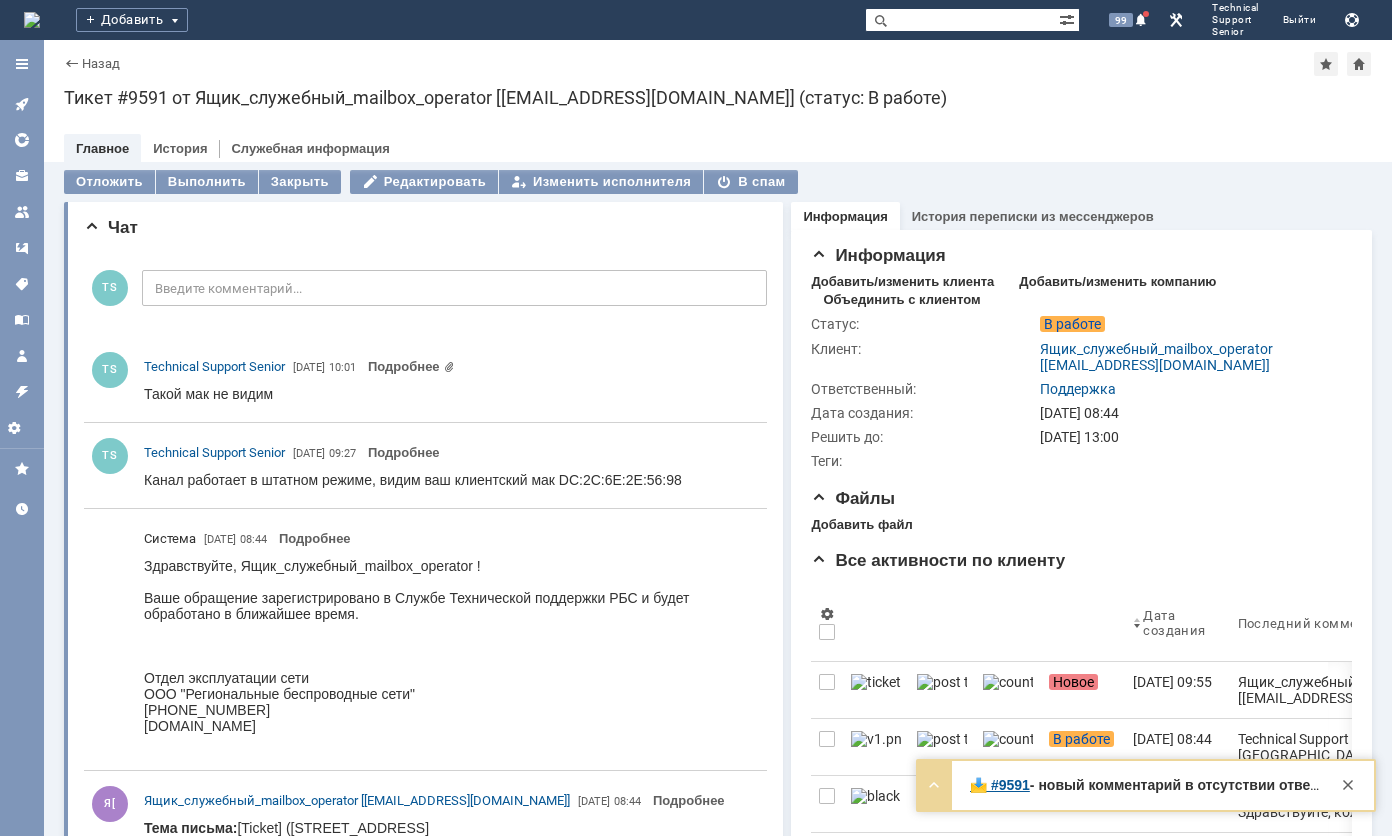 click at bounding box center [22, 104] 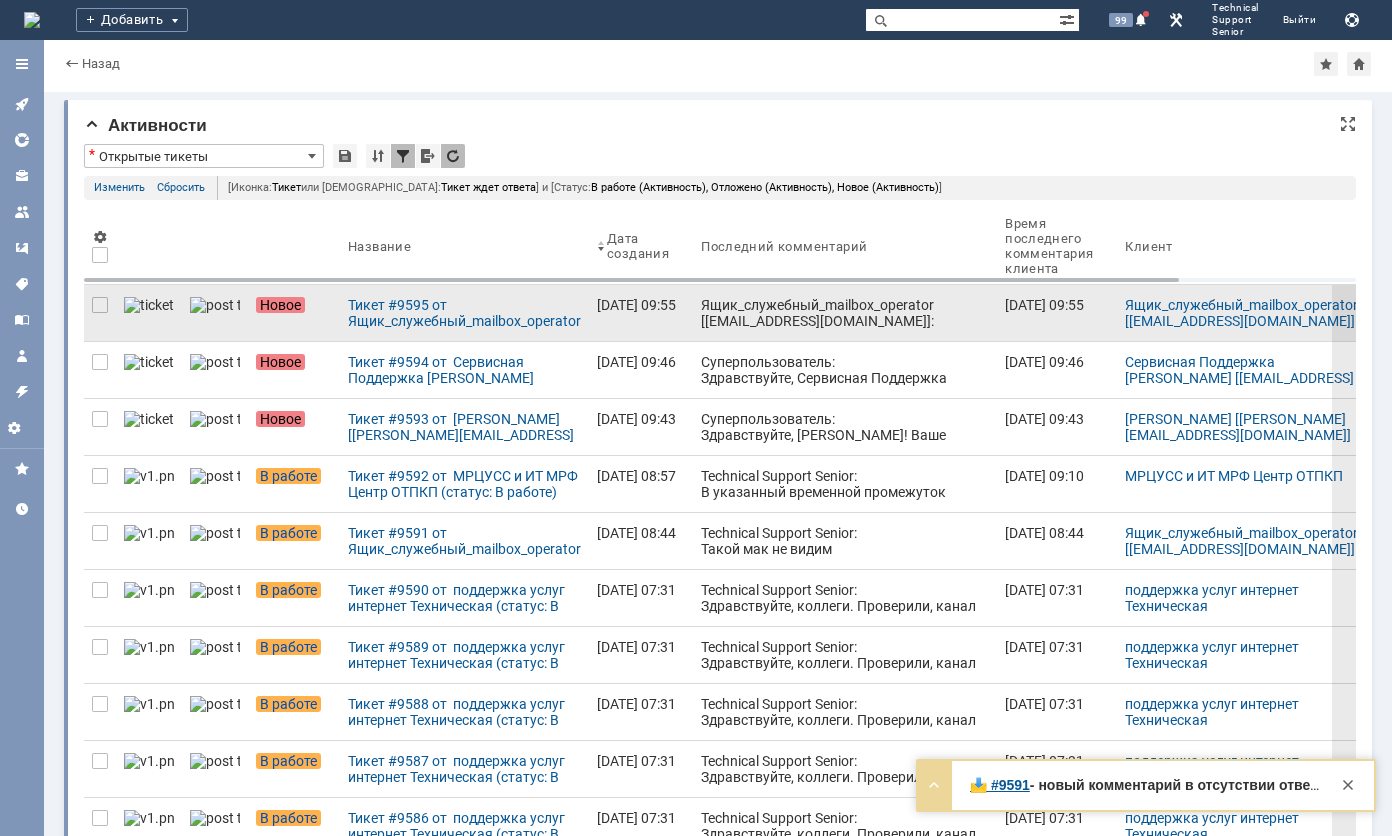 click on "Ящик_служебный_mailbox_operator [operator@ertelecom.ru]:
Тема письма: [Ticket] (ERTH-345123) г Москва, ул Дружбы, д. 8 / СО 3852 Текст письма: коллеги, должен быть мак еще 18:FD:74:C3:B0:B4 проверьте пожалуйста -- Sincerely, Technical Department, CJSC «ER-Telecom Holding» Please reference "(ERTH-345123)" or your TT in the subject line of any email message(s) that you send to us regarding this case." at bounding box center [845, 377] 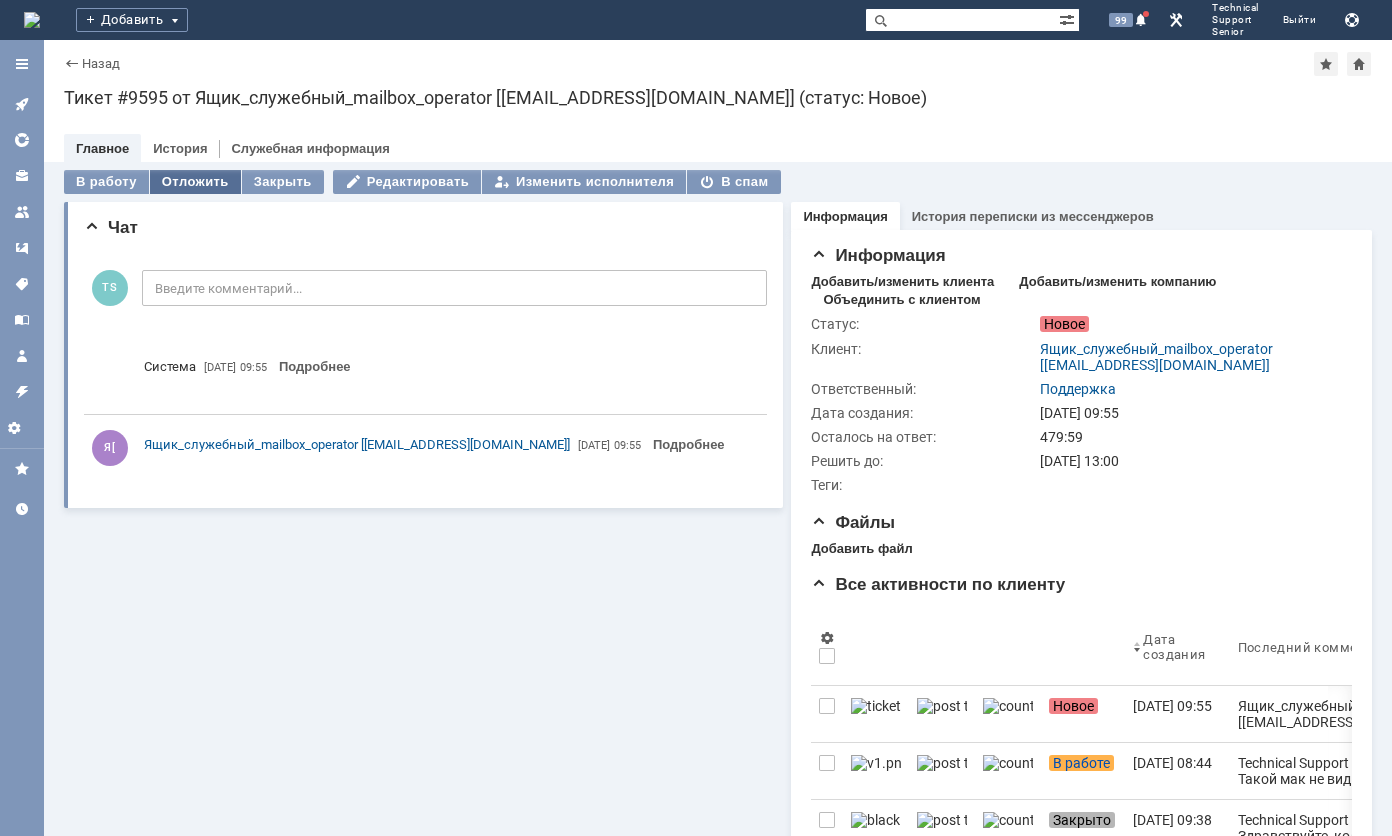 scroll, scrollTop: 0, scrollLeft: 0, axis: both 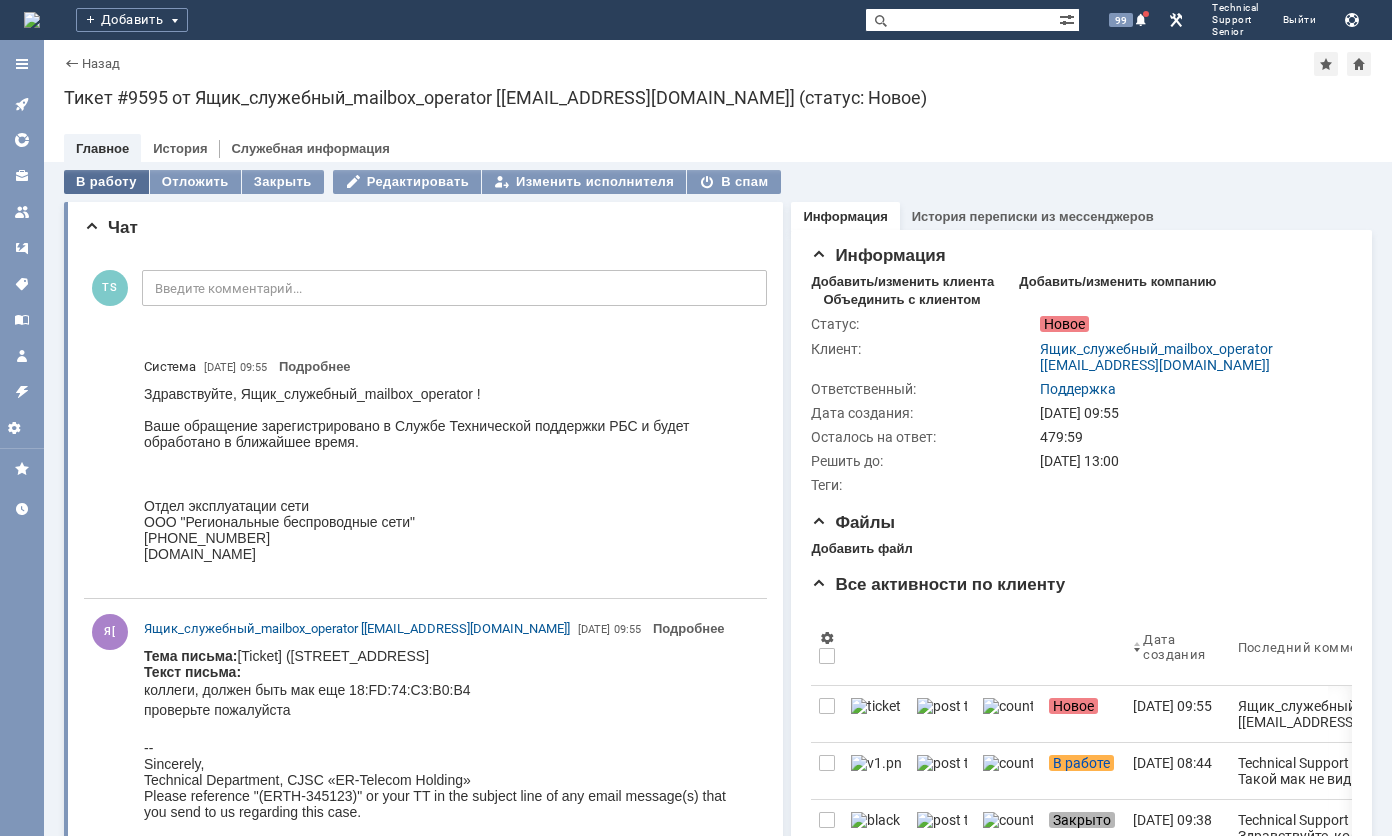 click on "В работу" at bounding box center (106, 182) 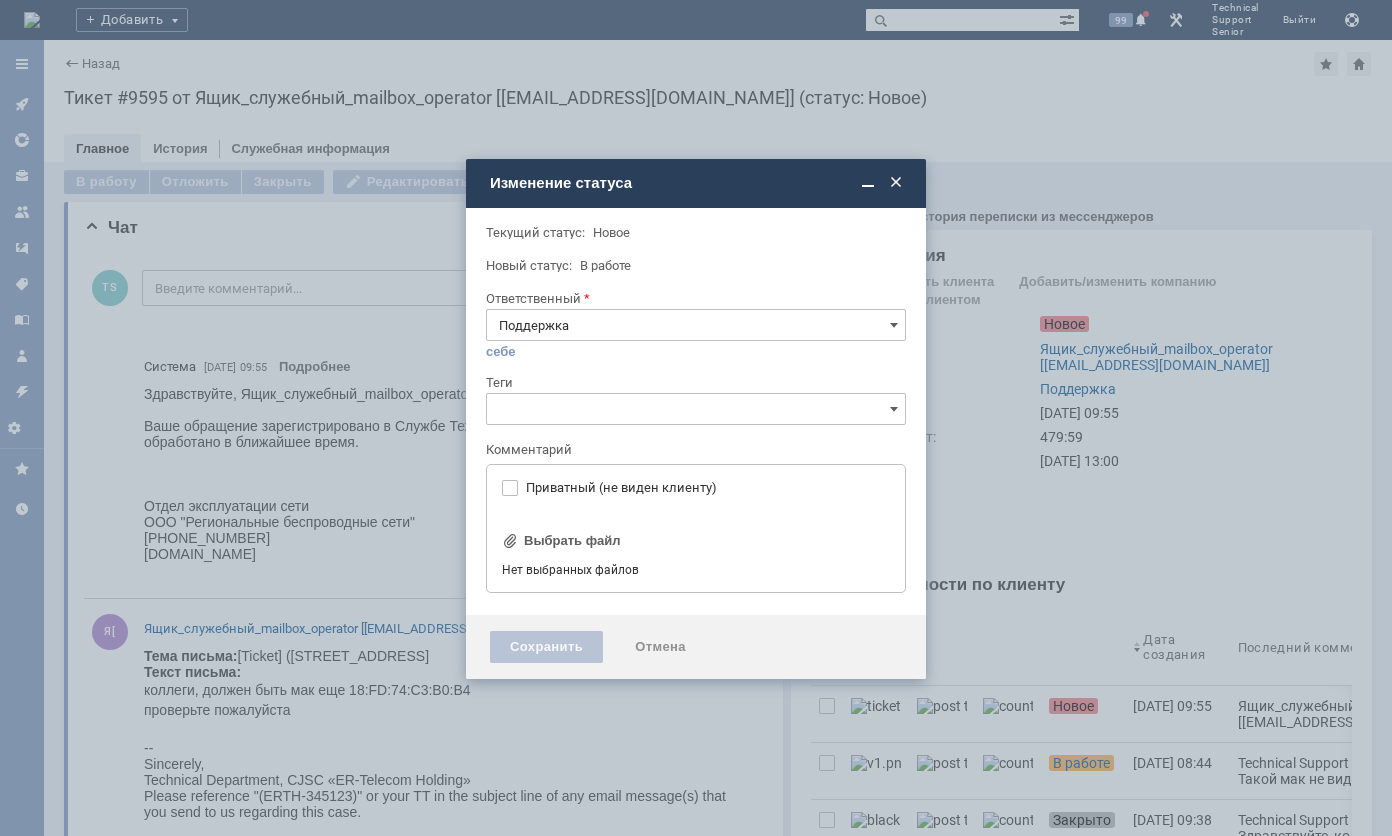 type on "[не указано]" 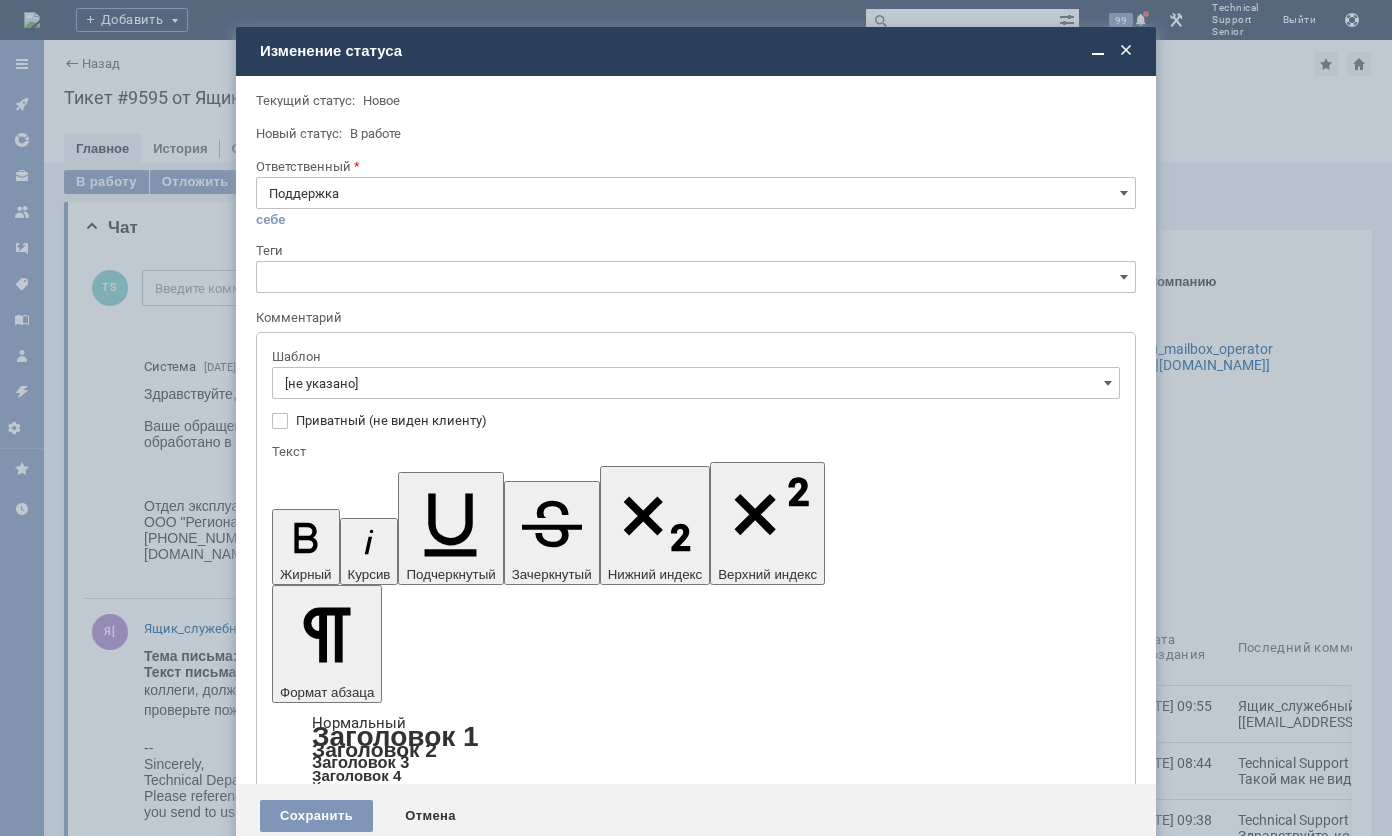scroll, scrollTop: 0, scrollLeft: 0, axis: both 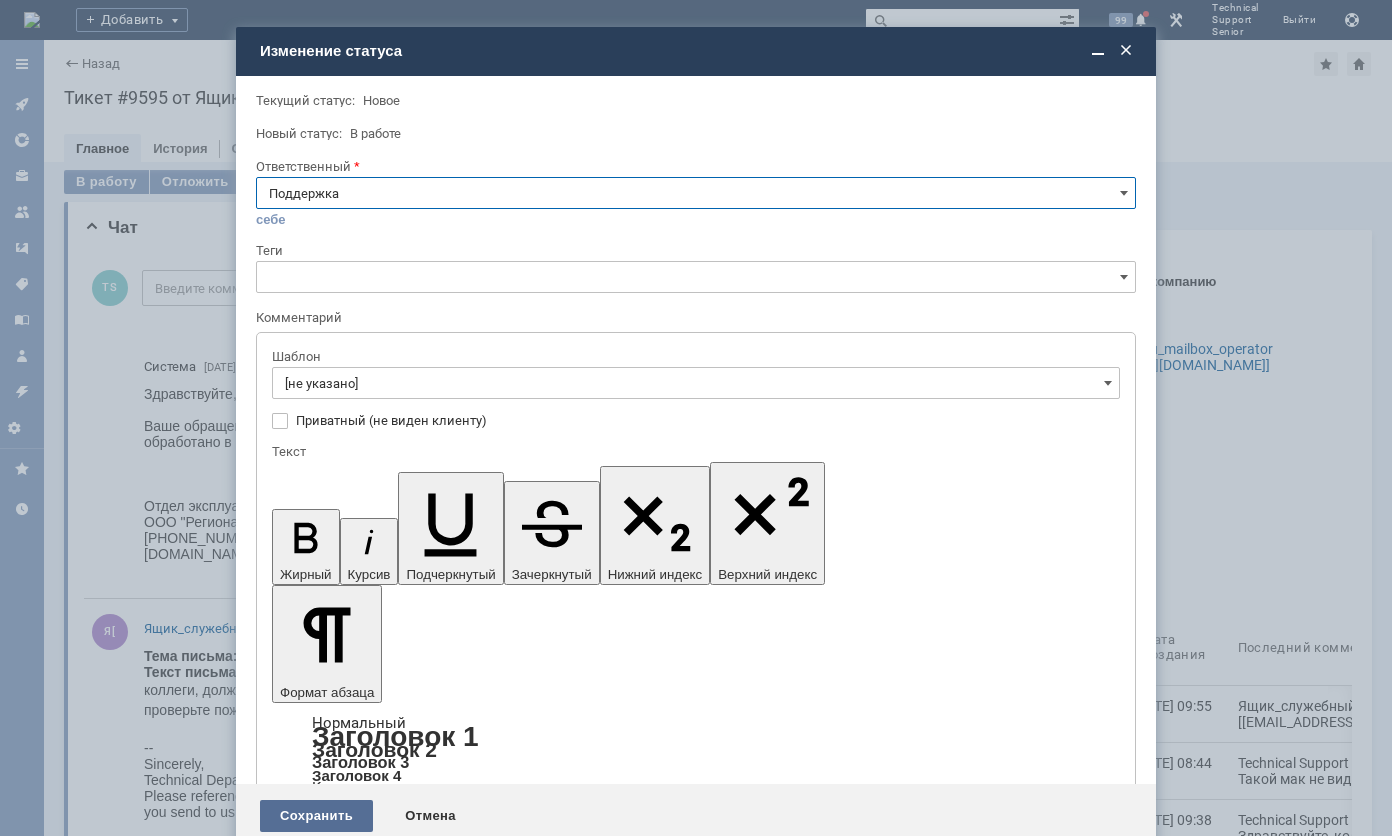 click on "Сохранить" at bounding box center [316, 816] 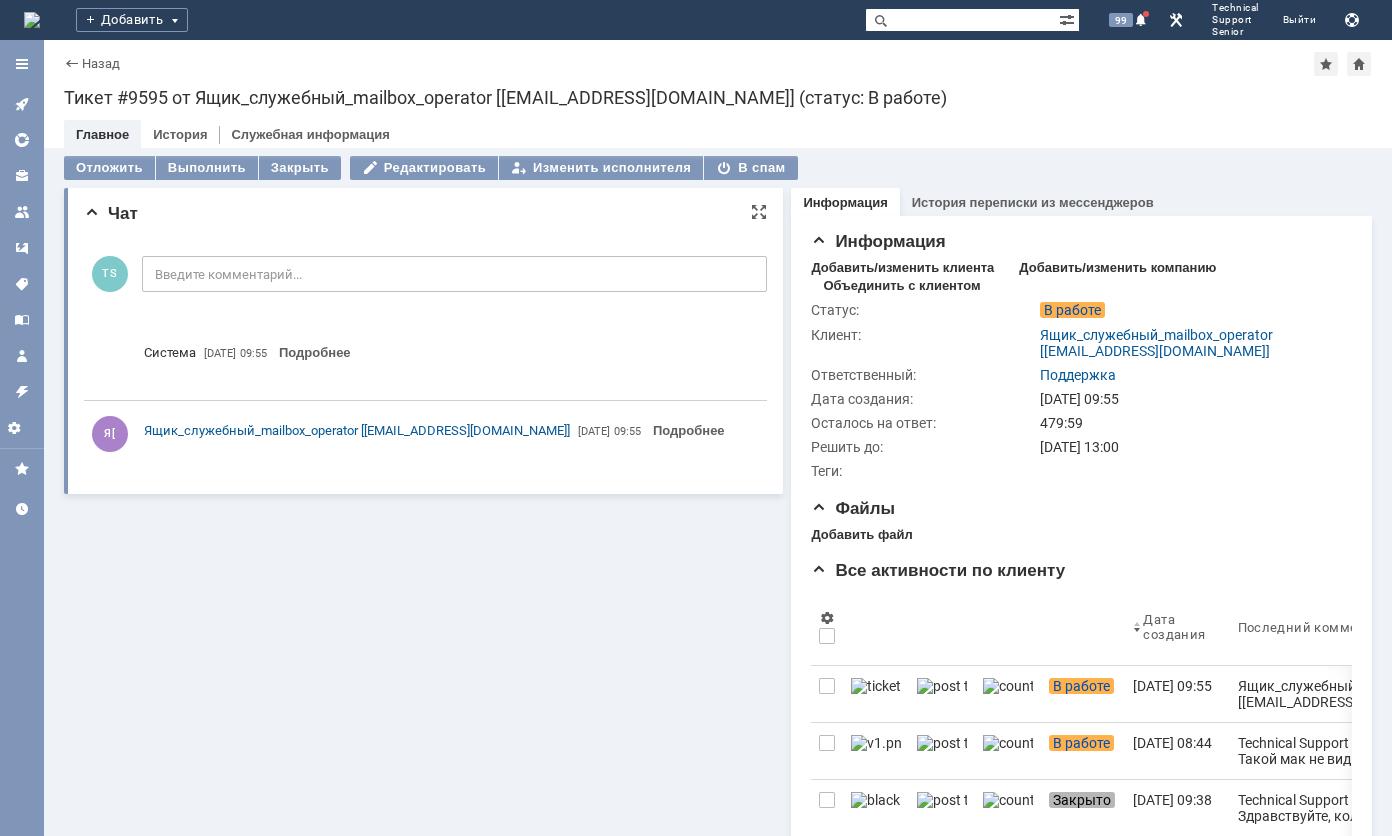 scroll, scrollTop: 0, scrollLeft: 0, axis: both 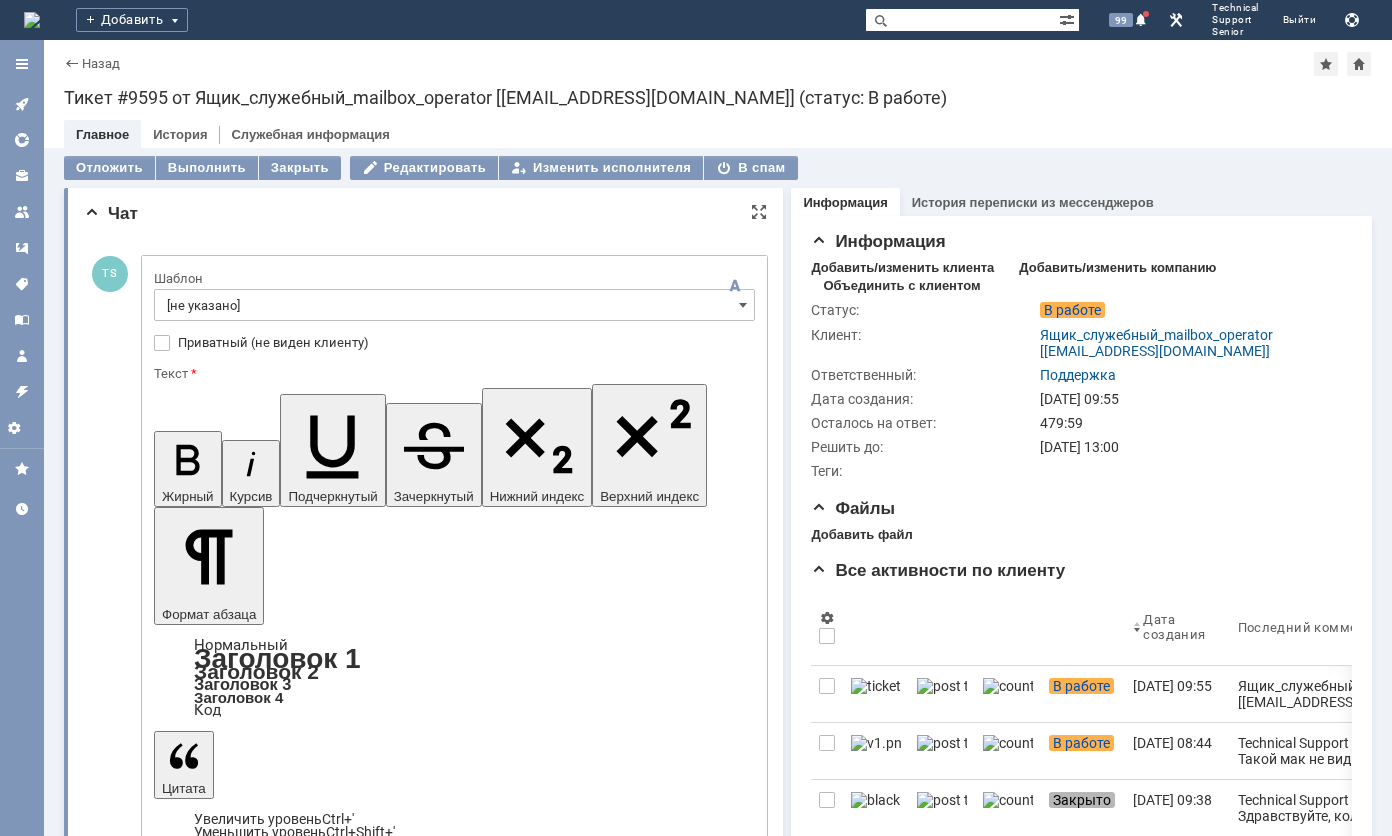 click at bounding box center [317, 4850] 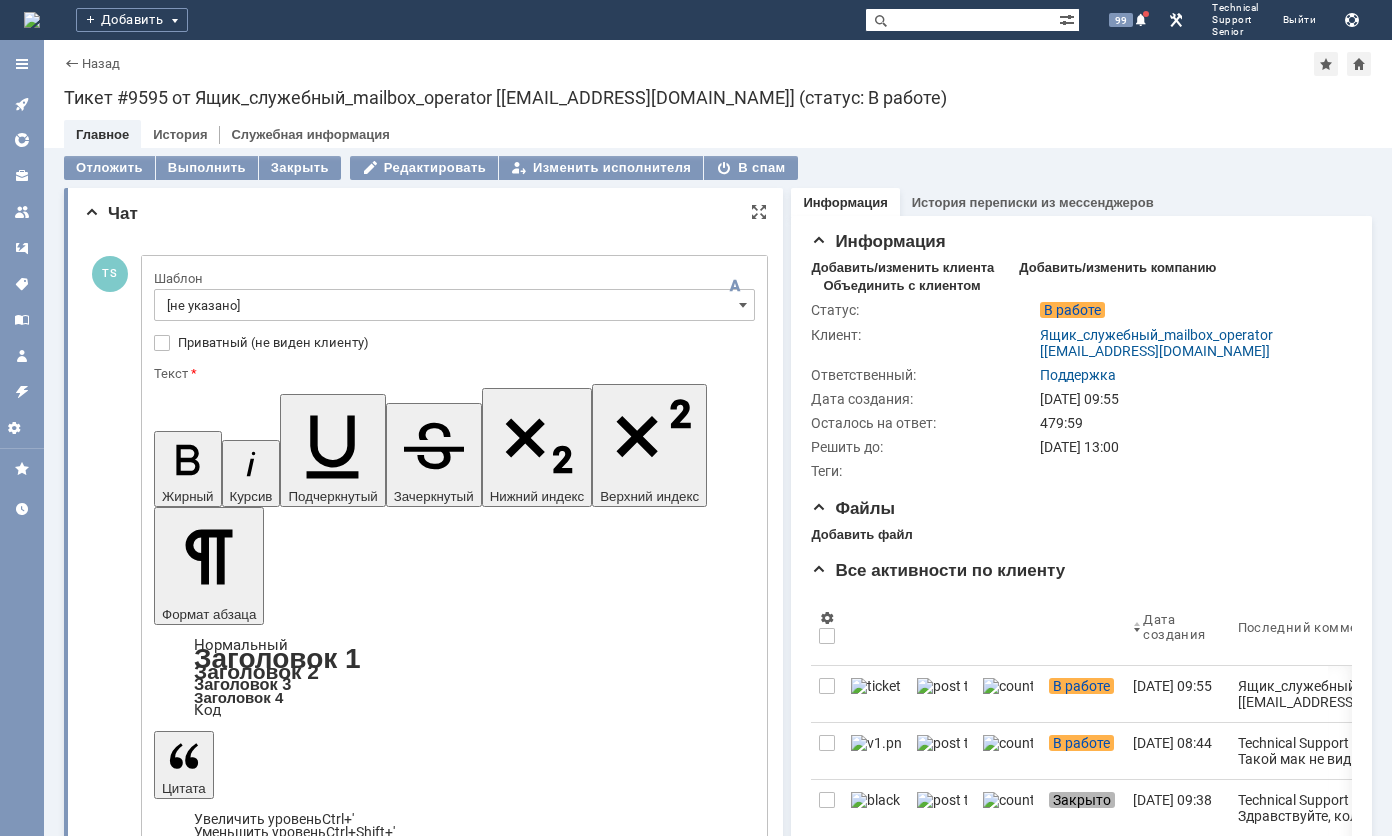 click on "Выбрать файл" at bounding box center (224, 4959) 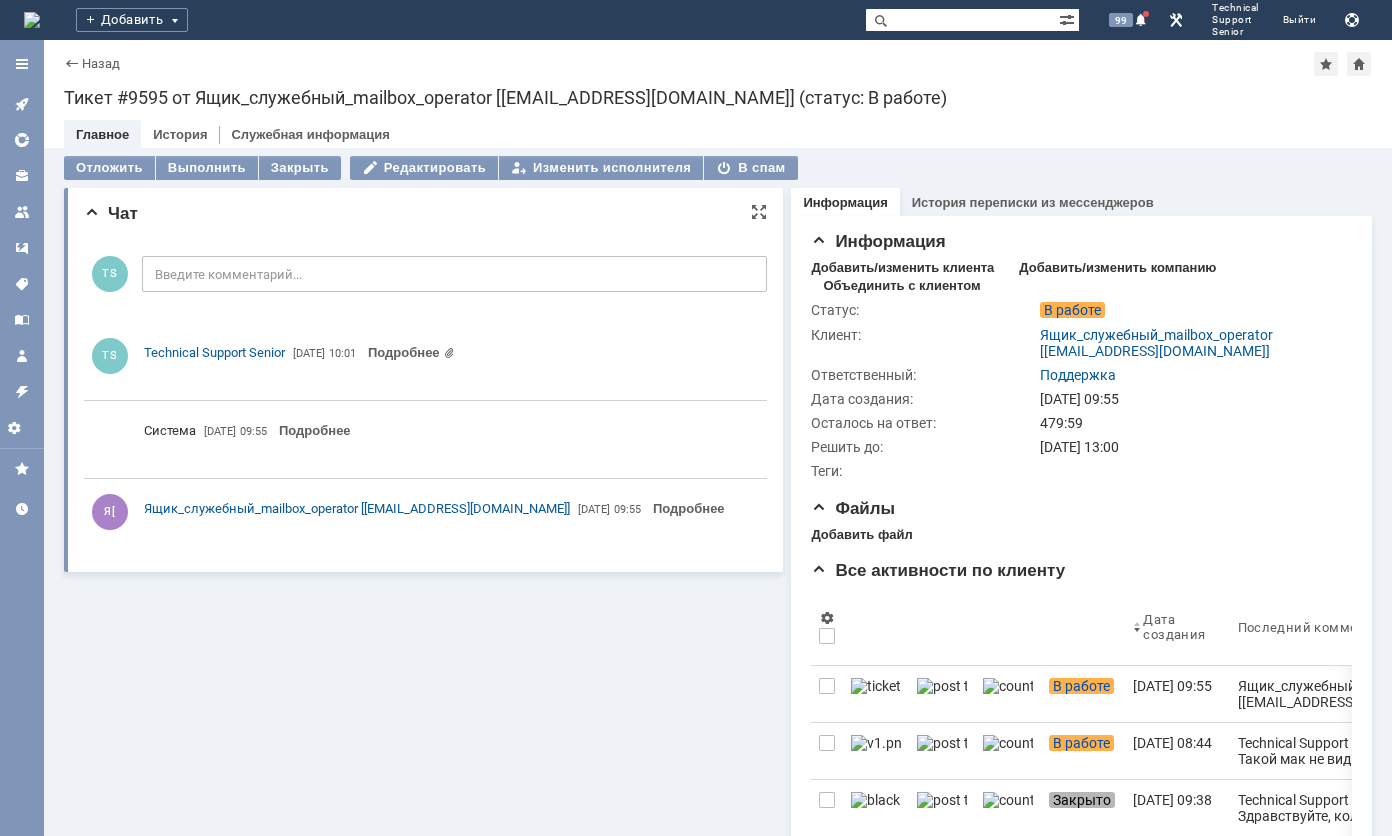 scroll, scrollTop: 0, scrollLeft: 0, axis: both 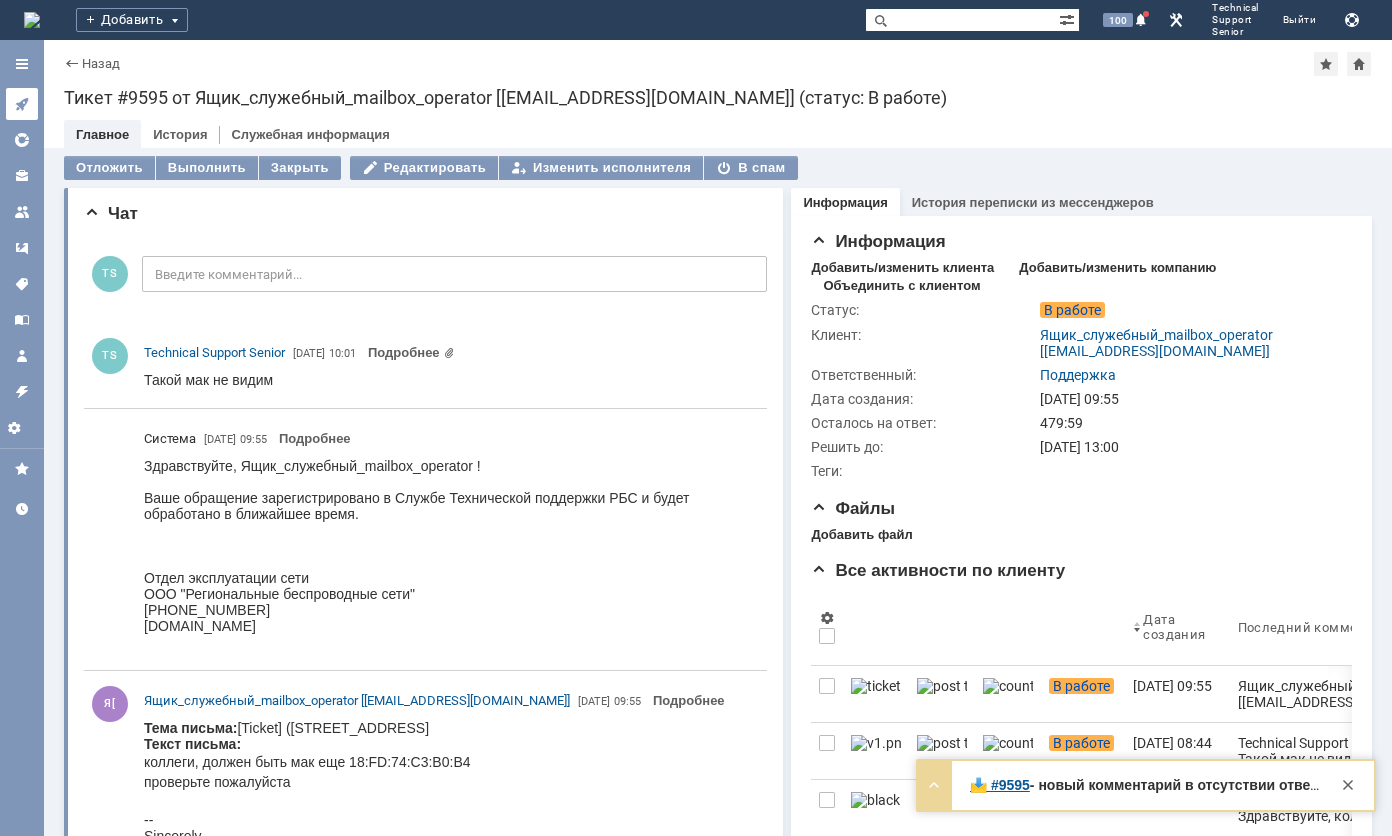 click 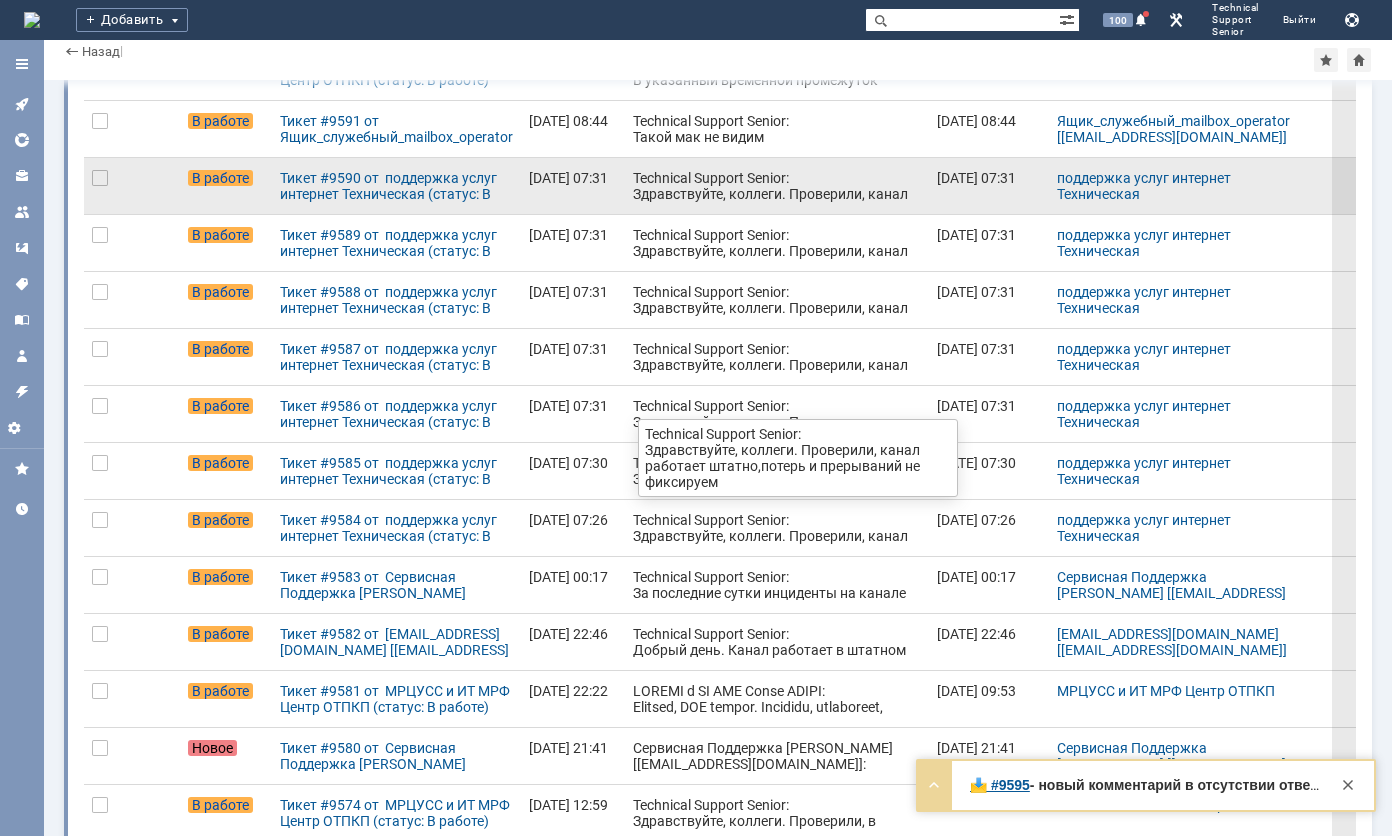 scroll, scrollTop: 500, scrollLeft: 0, axis: vertical 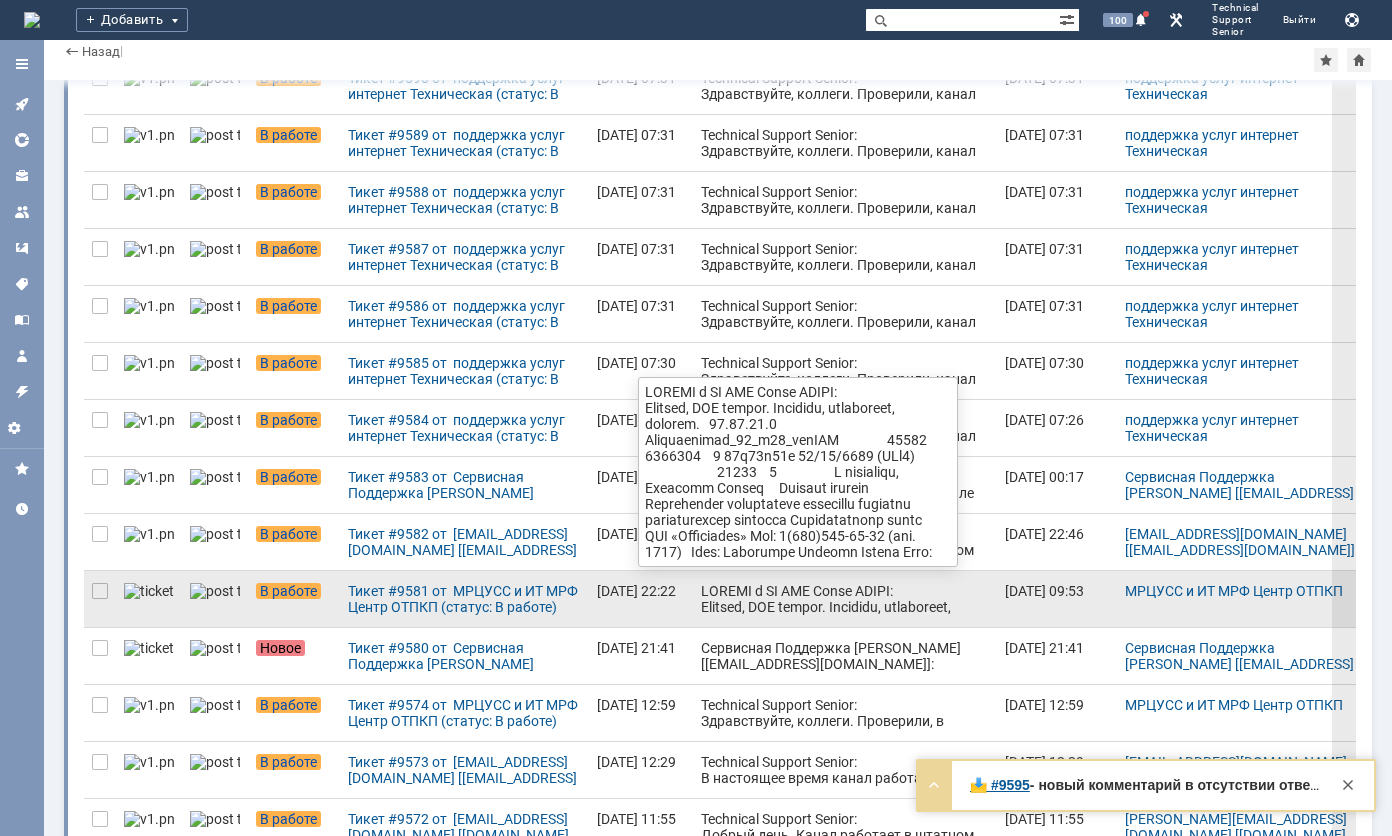 click at bounding box center (845, 783) 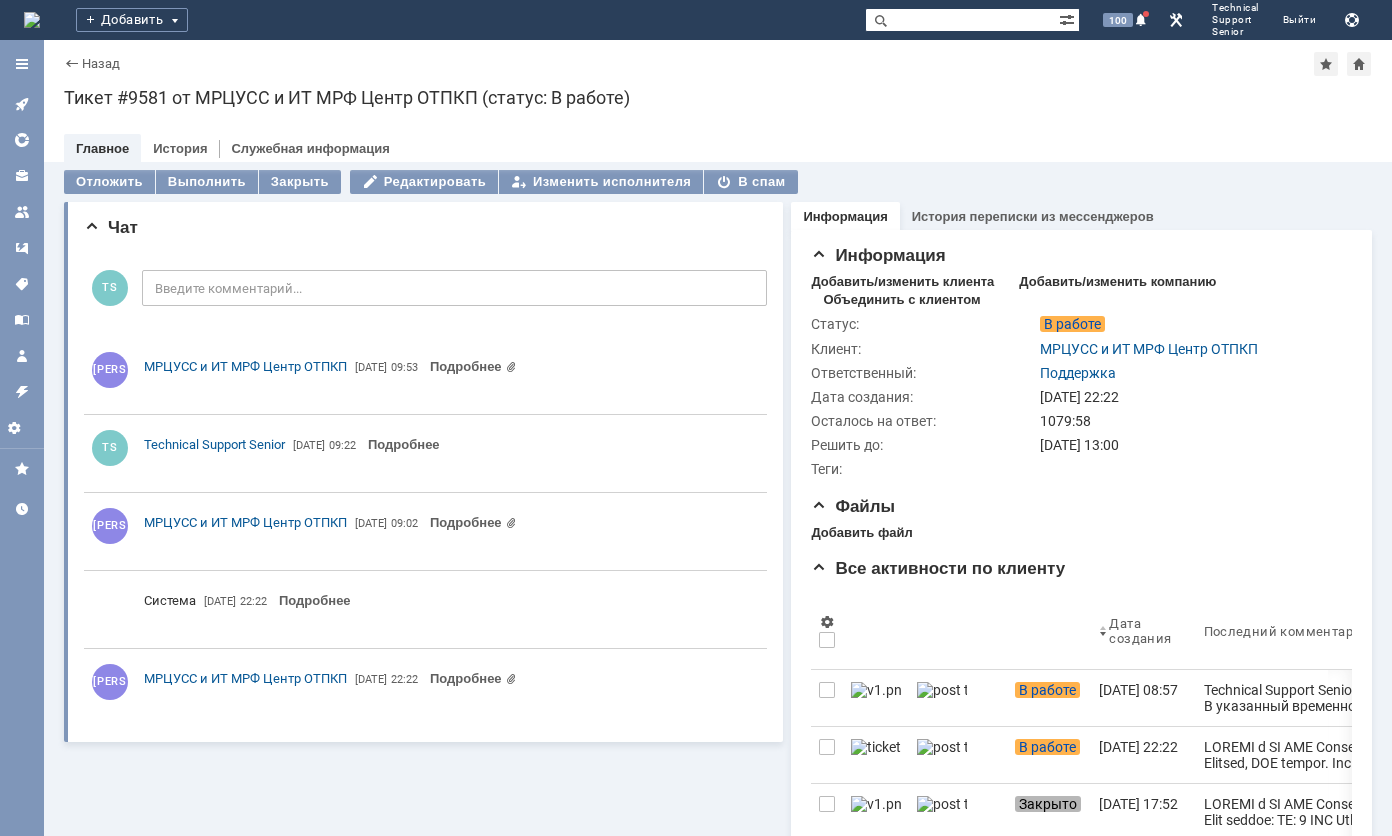 scroll, scrollTop: 0, scrollLeft: 0, axis: both 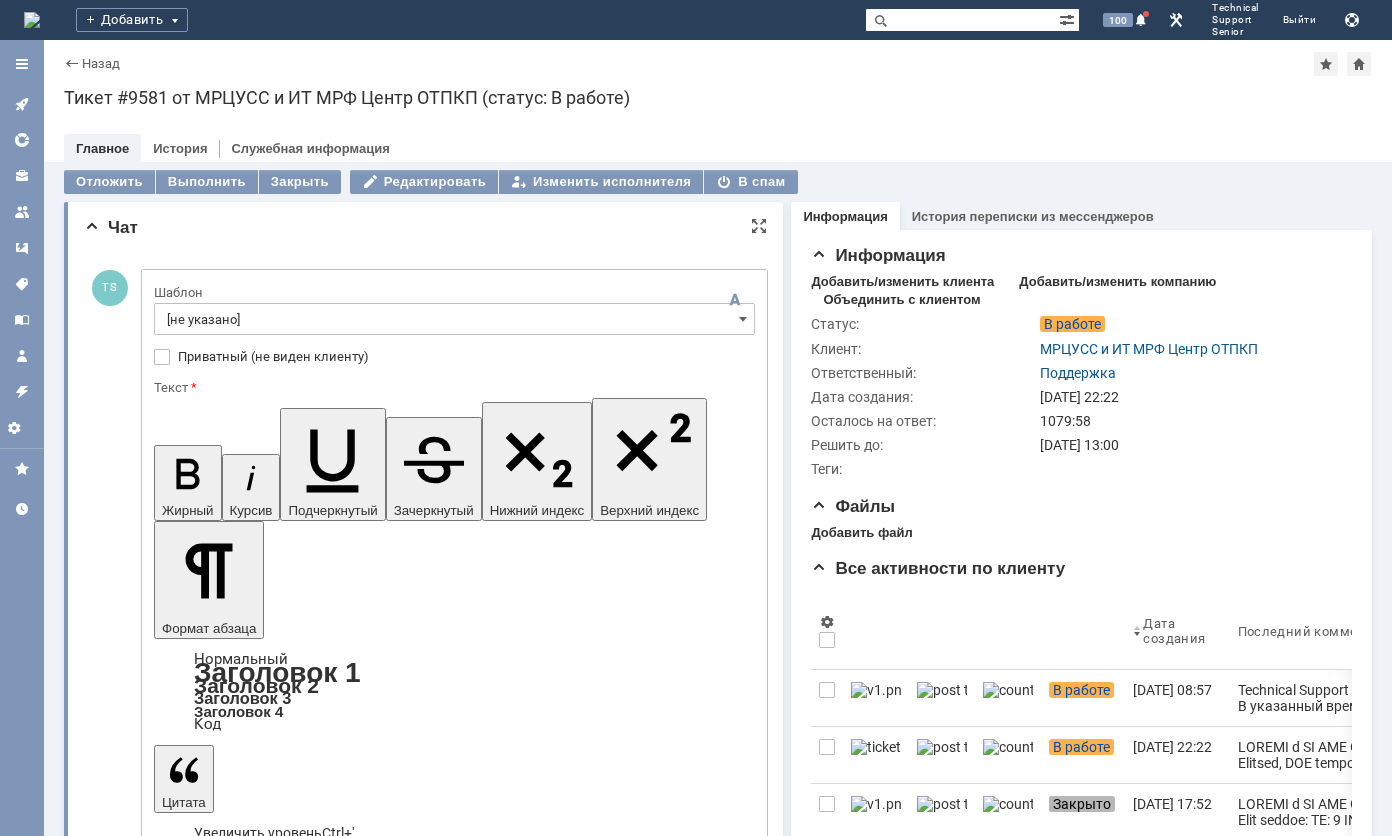 click at bounding box center (317, 4864) 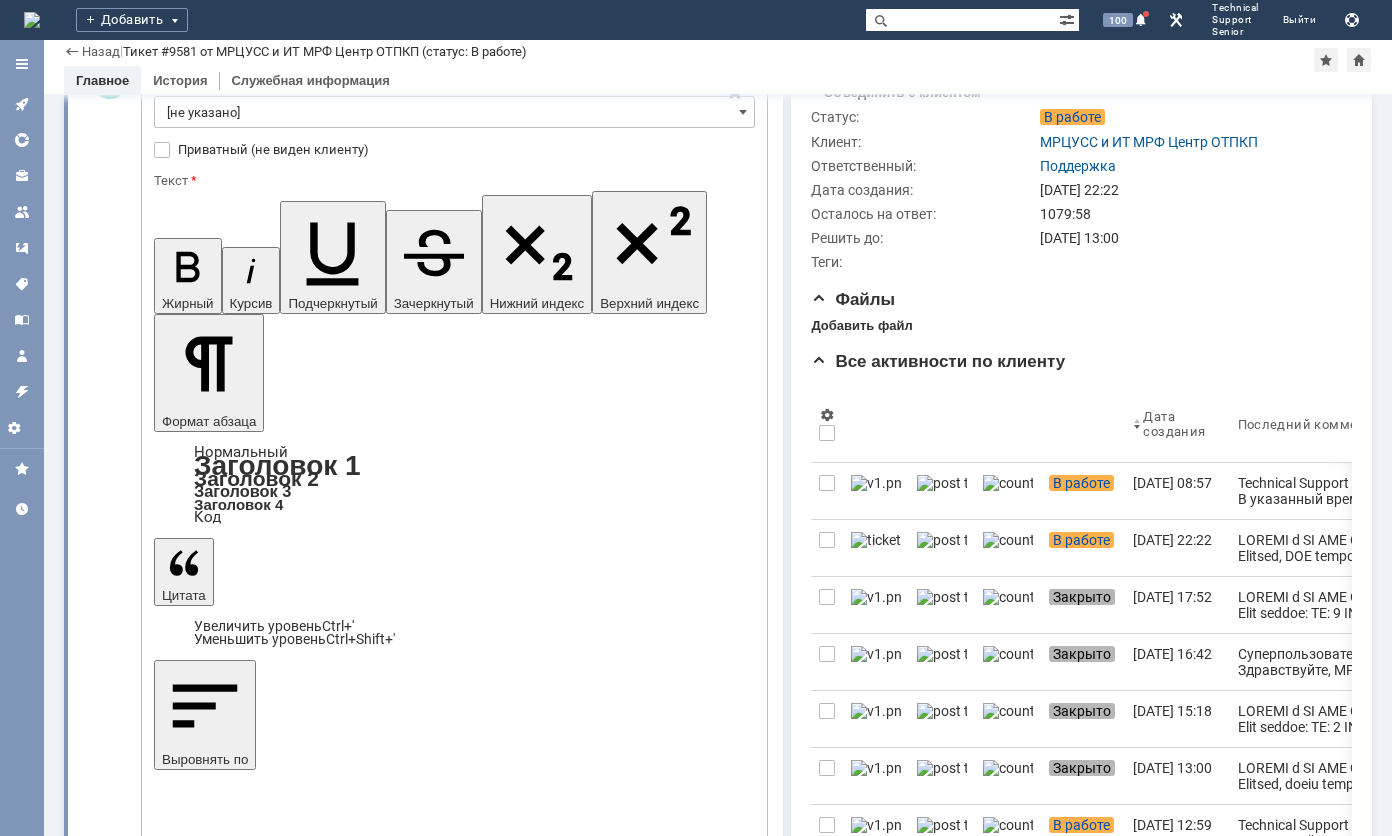 scroll, scrollTop: 0, scrollLeft: 0, axis: both 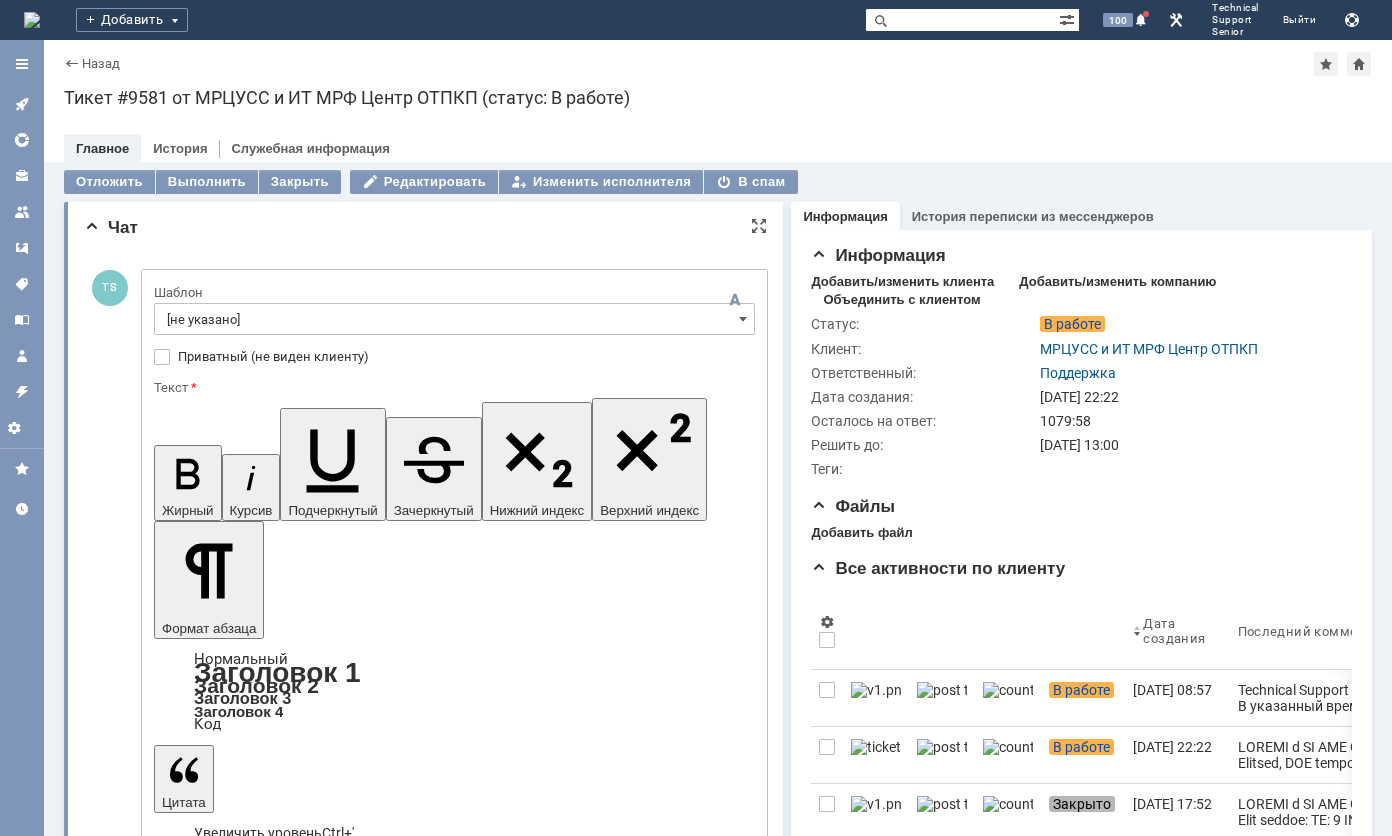 drag, startPoint x: 298, startPoint y: 4807, endPoint x: 255, endPoint y: 4807, distance: 43 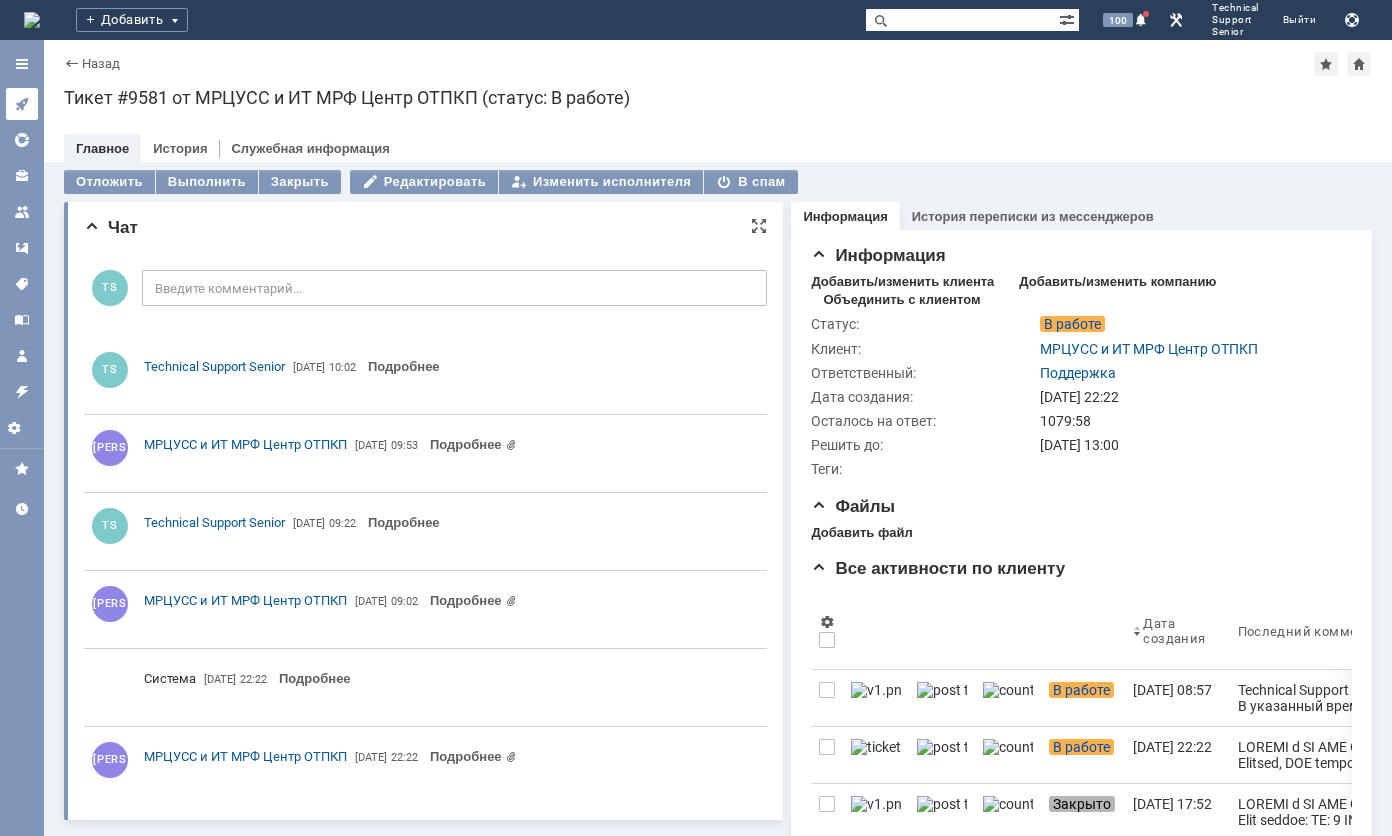 click 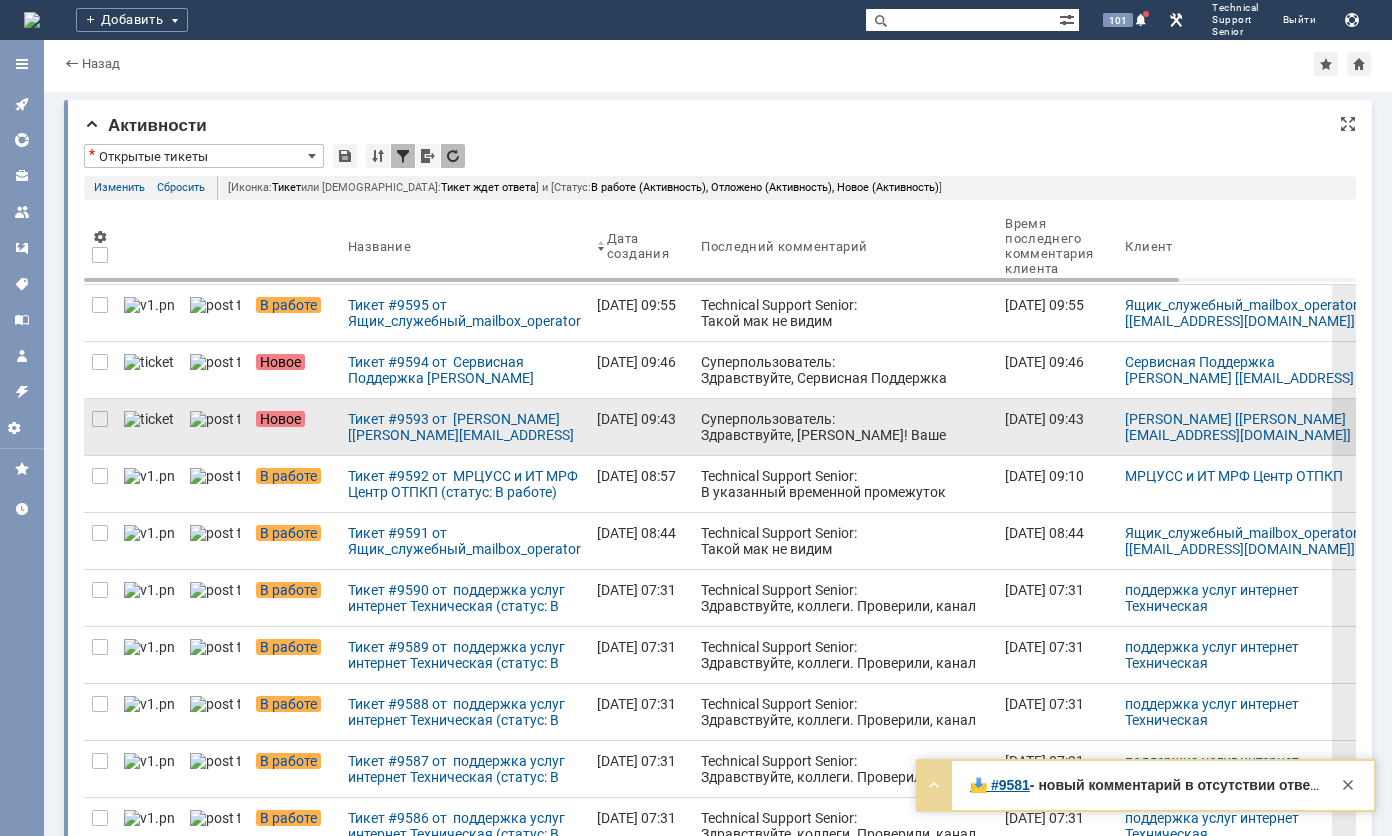 click on "Суперпользователь:
Здравствуйте, Погоняев Михаил Николаевич! Ваше обращение зарегистрировано в Службе Технической поддержки РБС и будет обработано в ближайшее время. Отдел эксплуатации сети ООО "Региональные беспроводные сети"+7 495 215-18-91 telempire.ru" at bounding box center [845, 475] 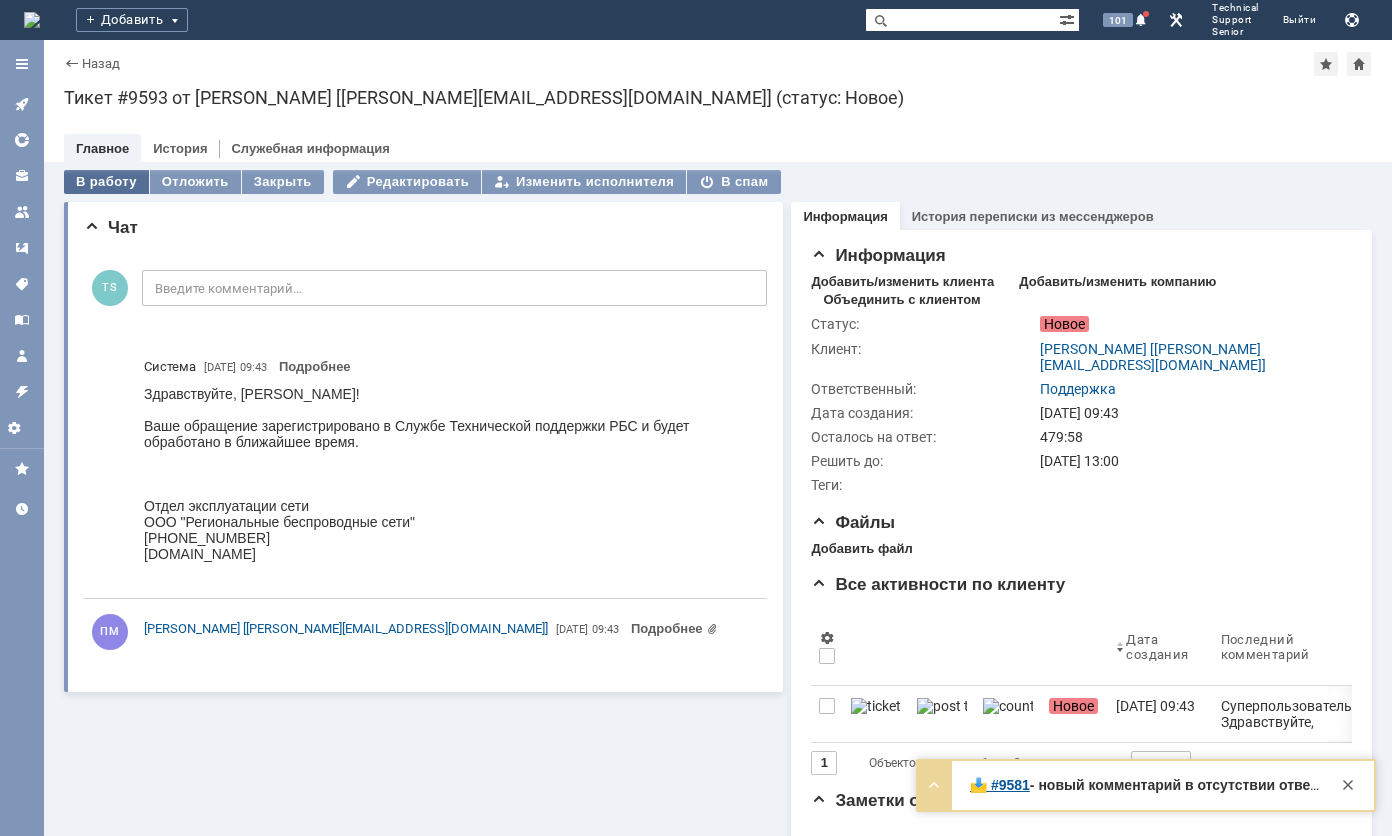 scroll, scrollTop: 0, scrollLeft: 0, axis: both 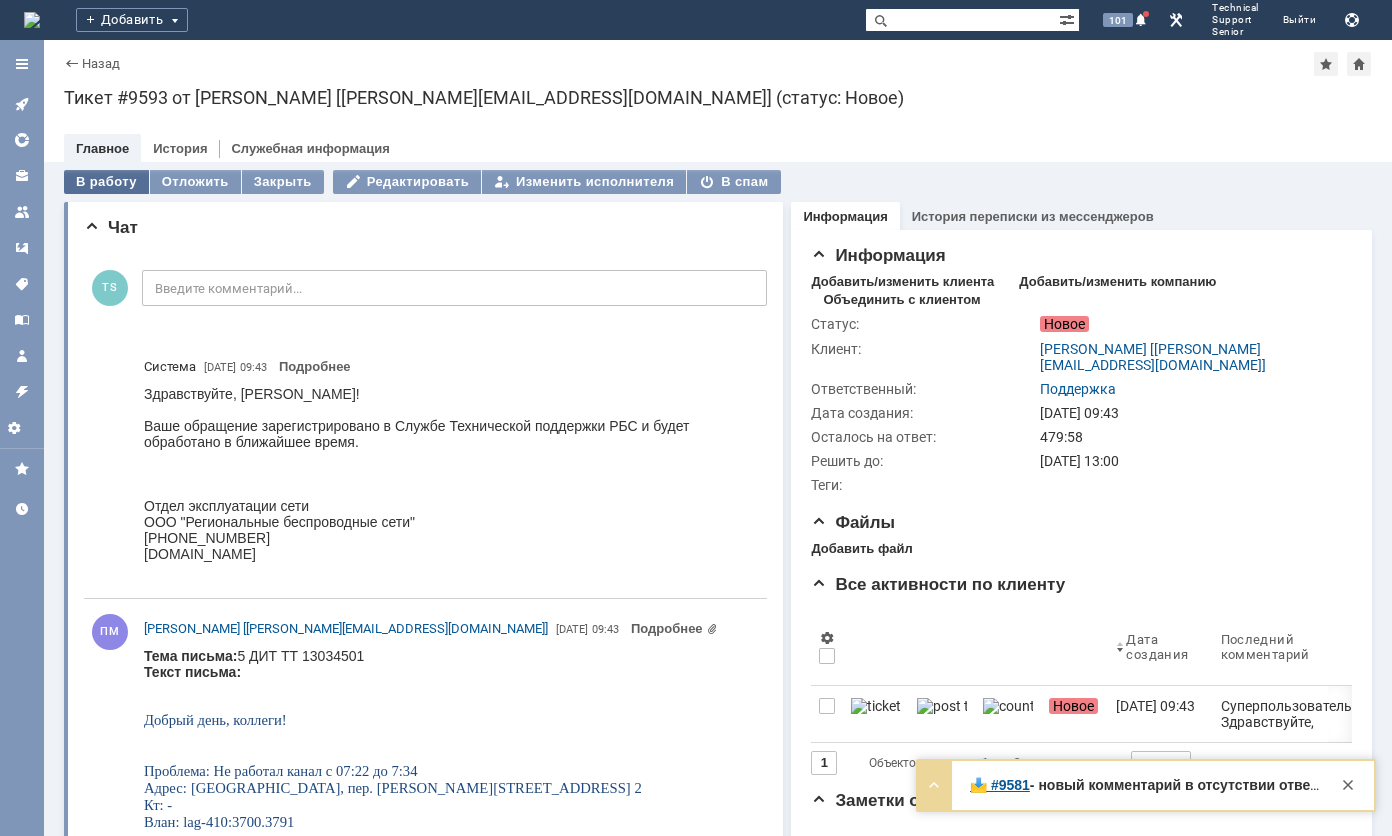 click on "В работу" at bounding box center (106, 182) 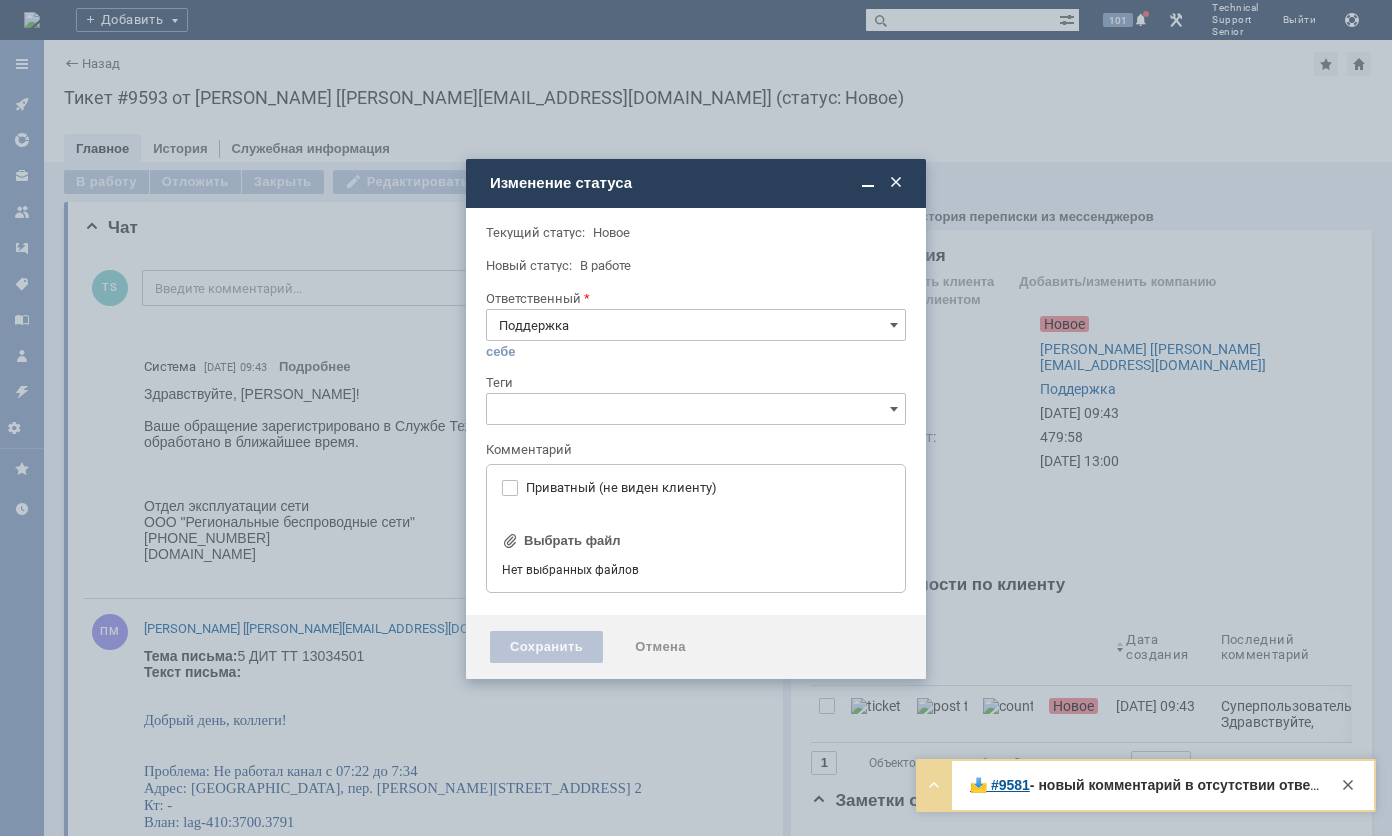 type on "[не указано]" 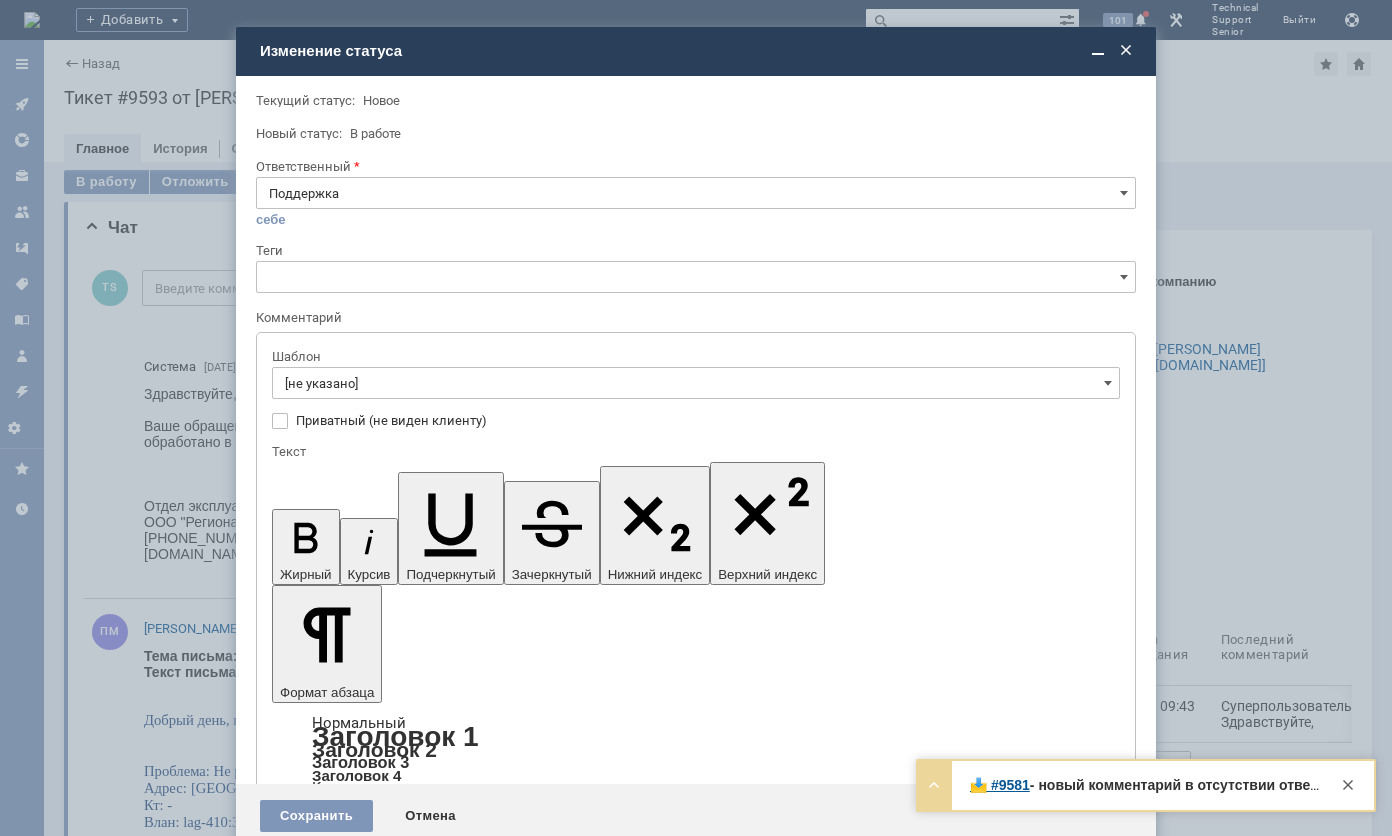 scroll, scrollTop: 0, scrollLeft: 0, axis: both 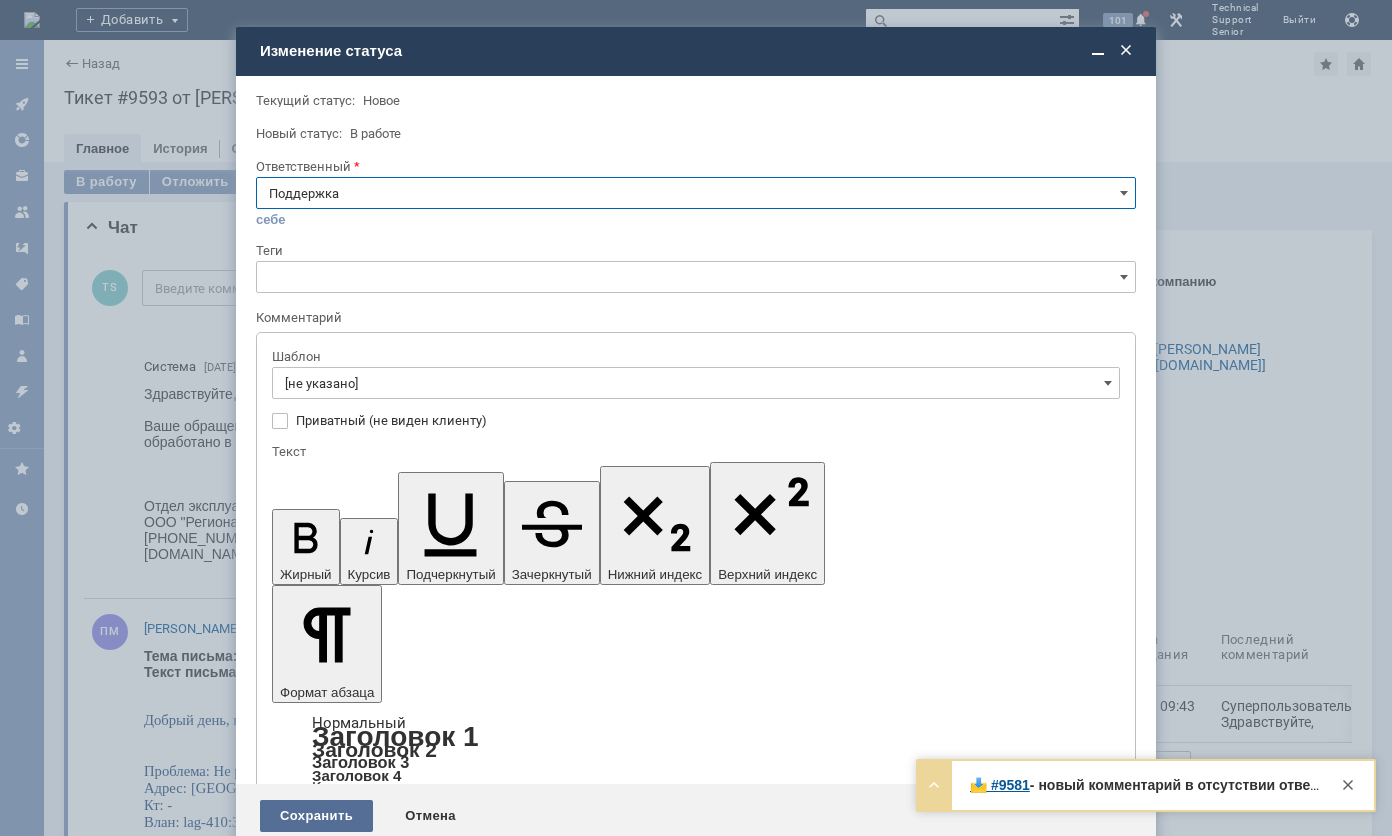 click on "Сохранить" at bounding box center (316, 816) 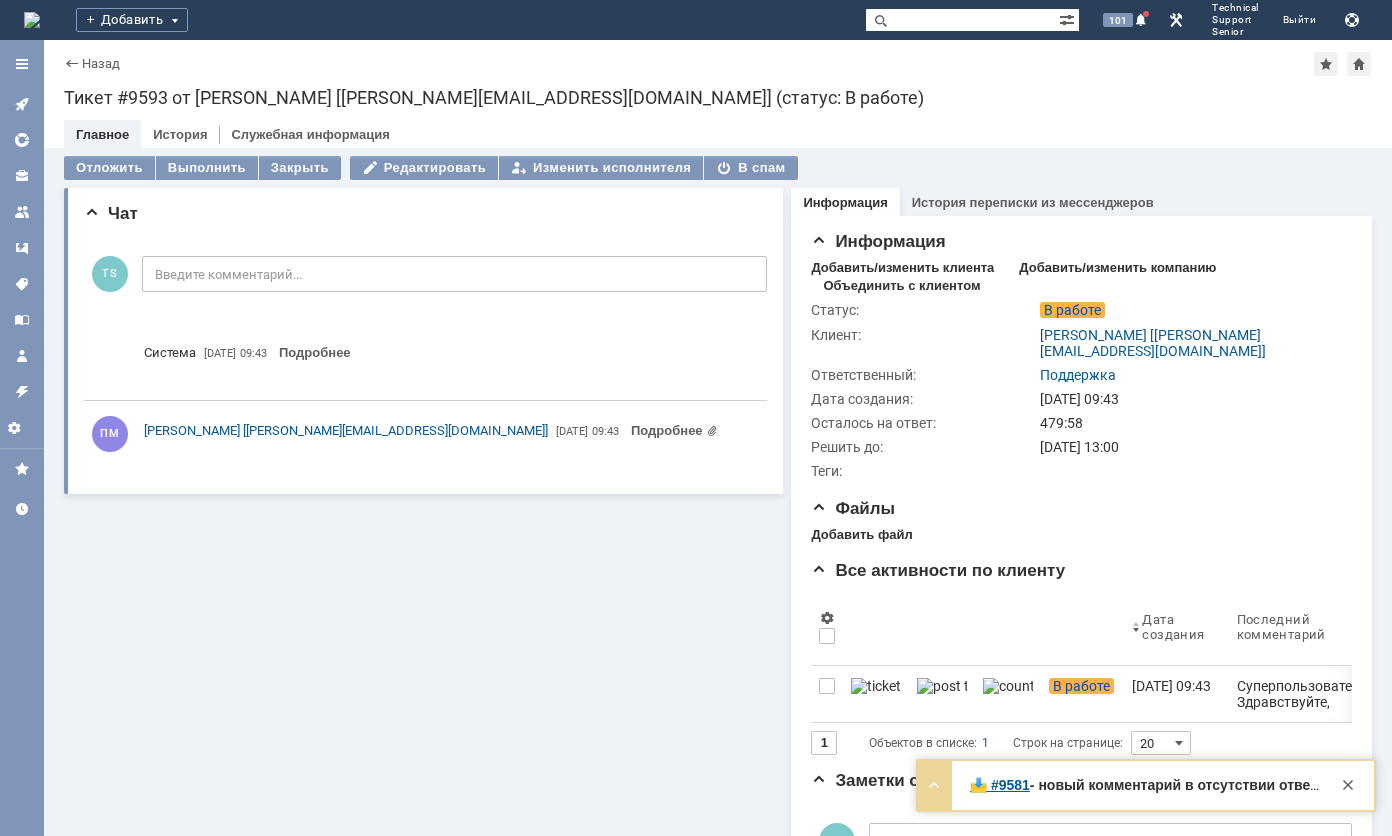 scroll, scrollTop: 0, scrollLeft: 0, axis: both 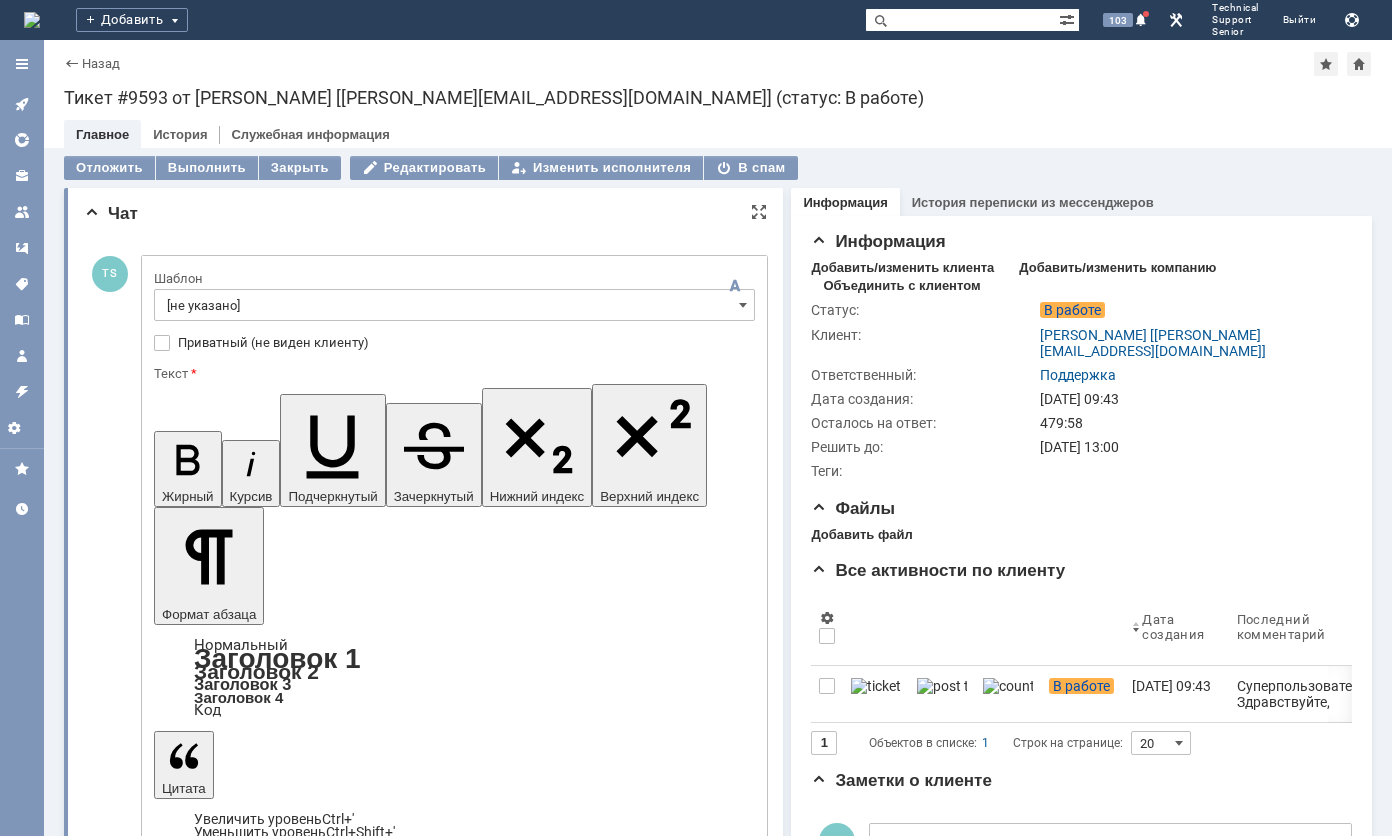 click on "[не указано]" at bounding box center [454, 305] 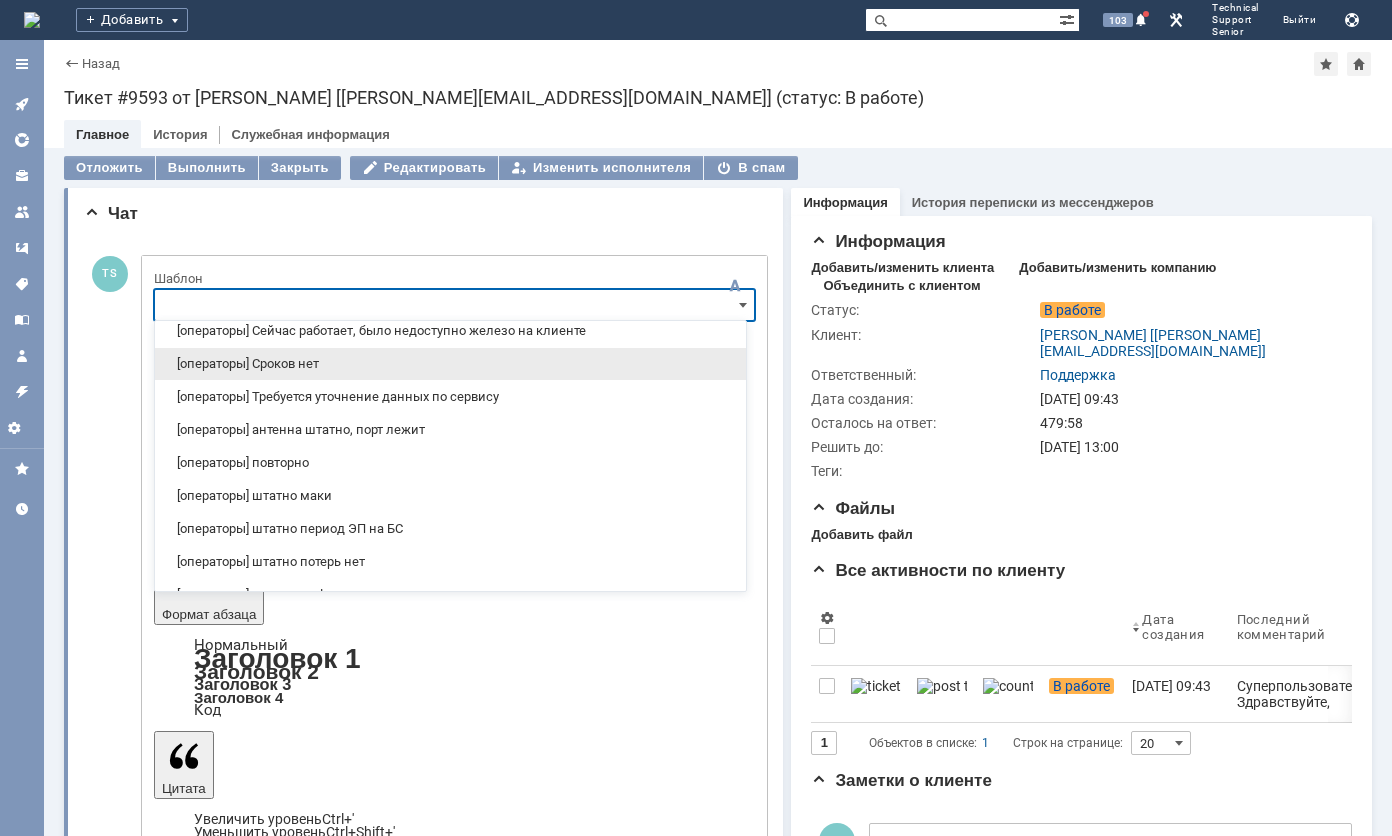 scroll, scrollTop: 200, scrollLeft: 0, axis: vertical 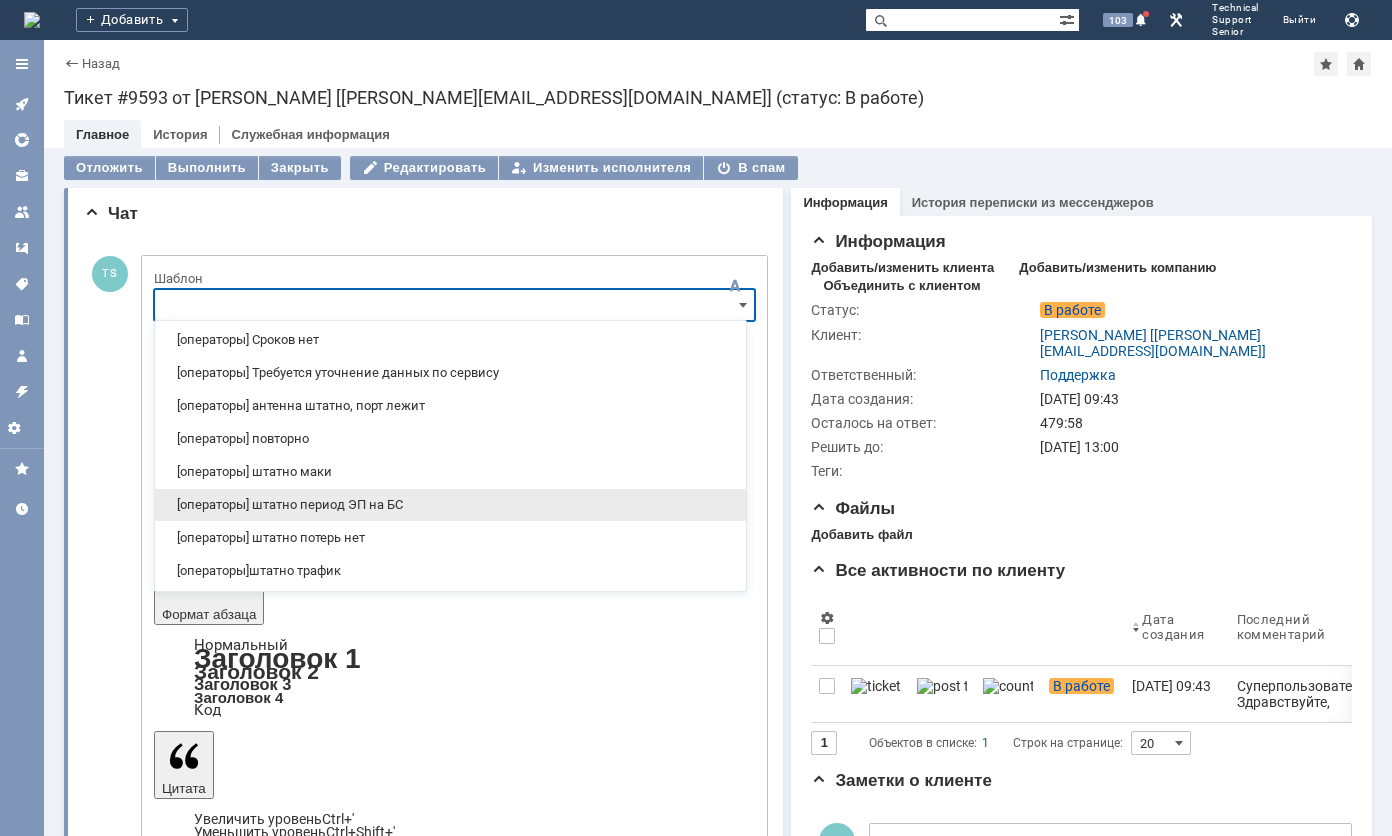 click on "[операторы] штатно период ЭП на БС" at bounding box center [450, 505] 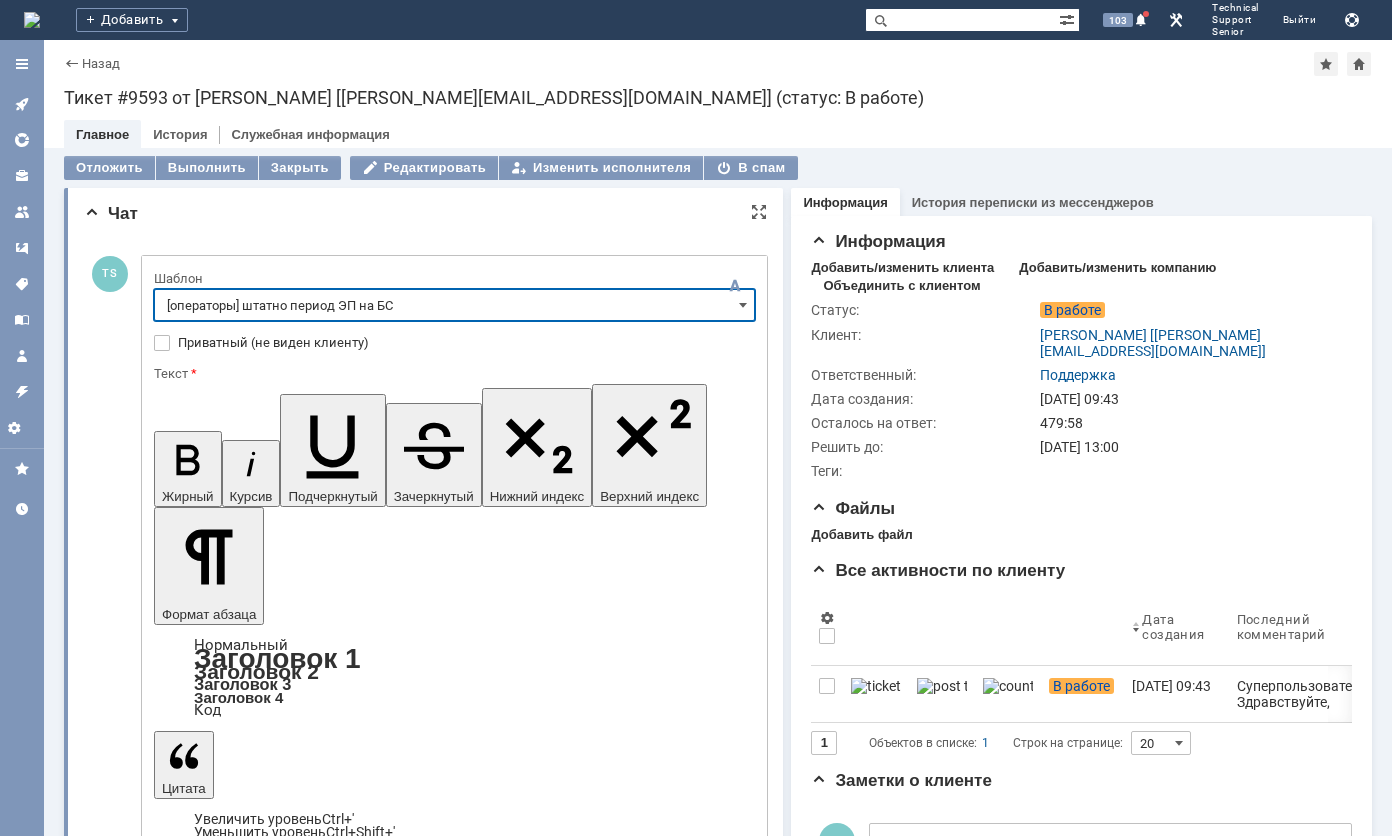 type on "[операторы] штатно период ЭП на БС" 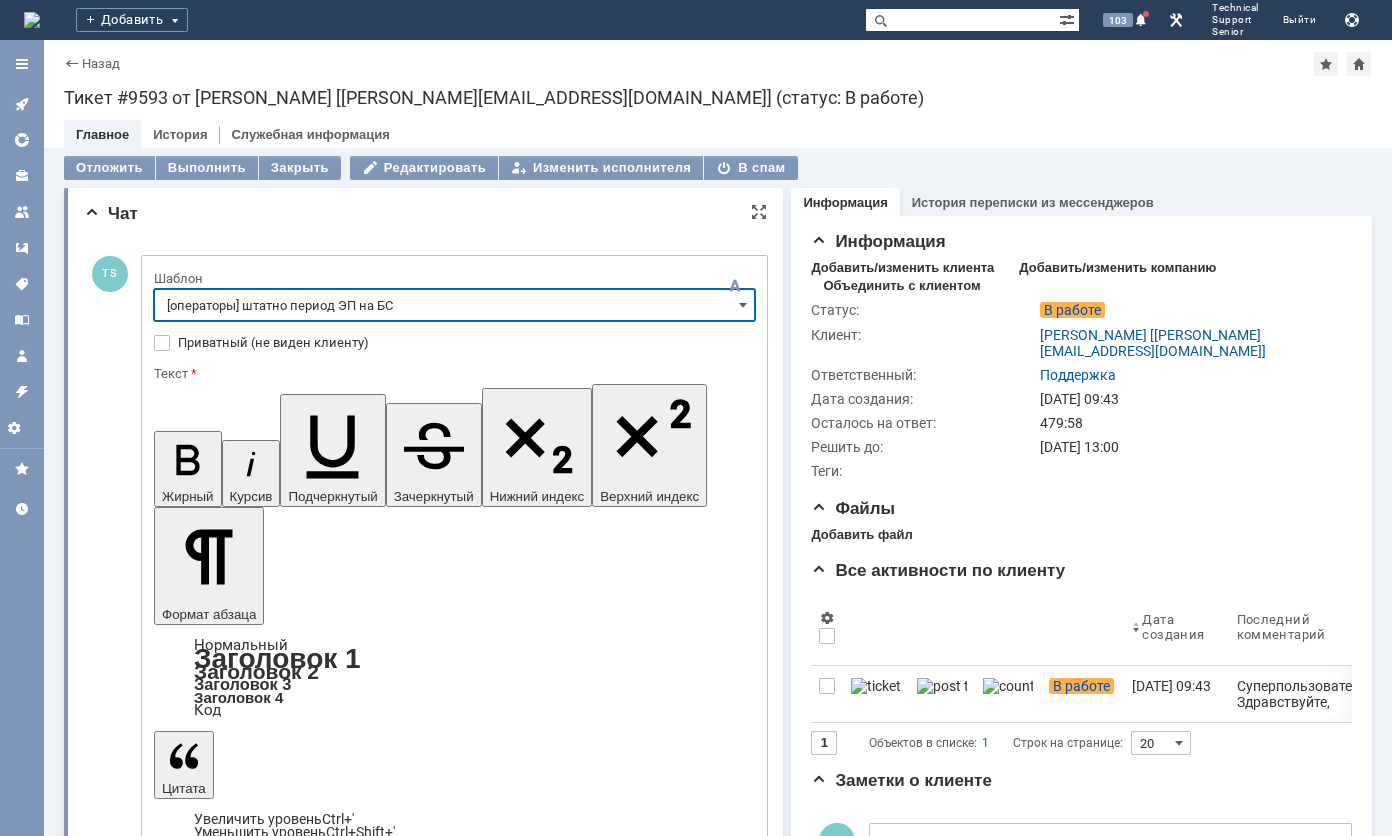 click on "Отправить" at bounding box center [206, 5036] 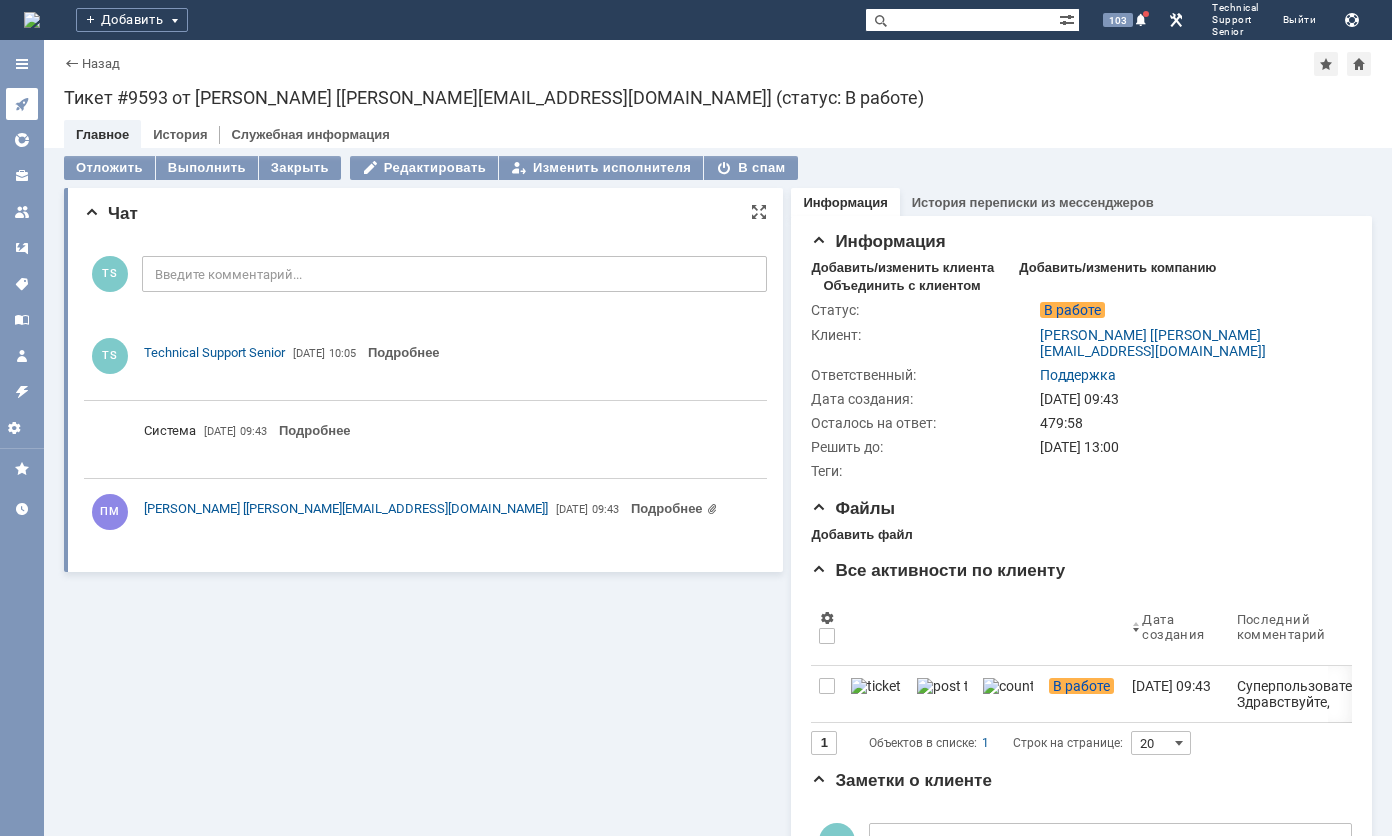 click 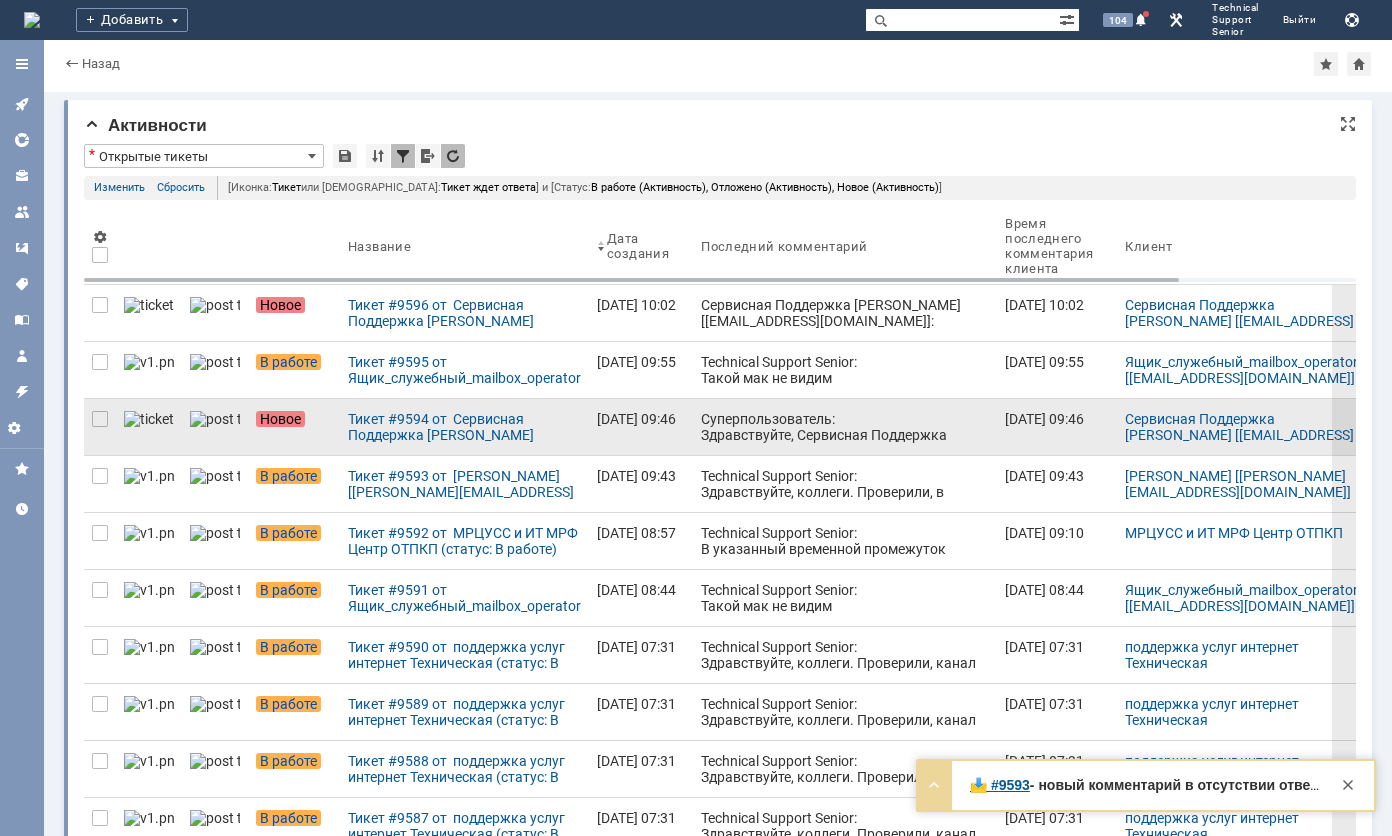 click on "Суперпользователь:
Здравствуйте, Сервисная Поддержка [PERSON_NAME]! Ваше обращение зарегистрировано в Службе Технической поддержки РБС и будет обработано в ближайшее время. Отдел эксплуатации сети ООО "Региональные беспроводные сети"[PHONE_NUMBER] [DOMAIN_NAME]" at bounding box center (845, 475) 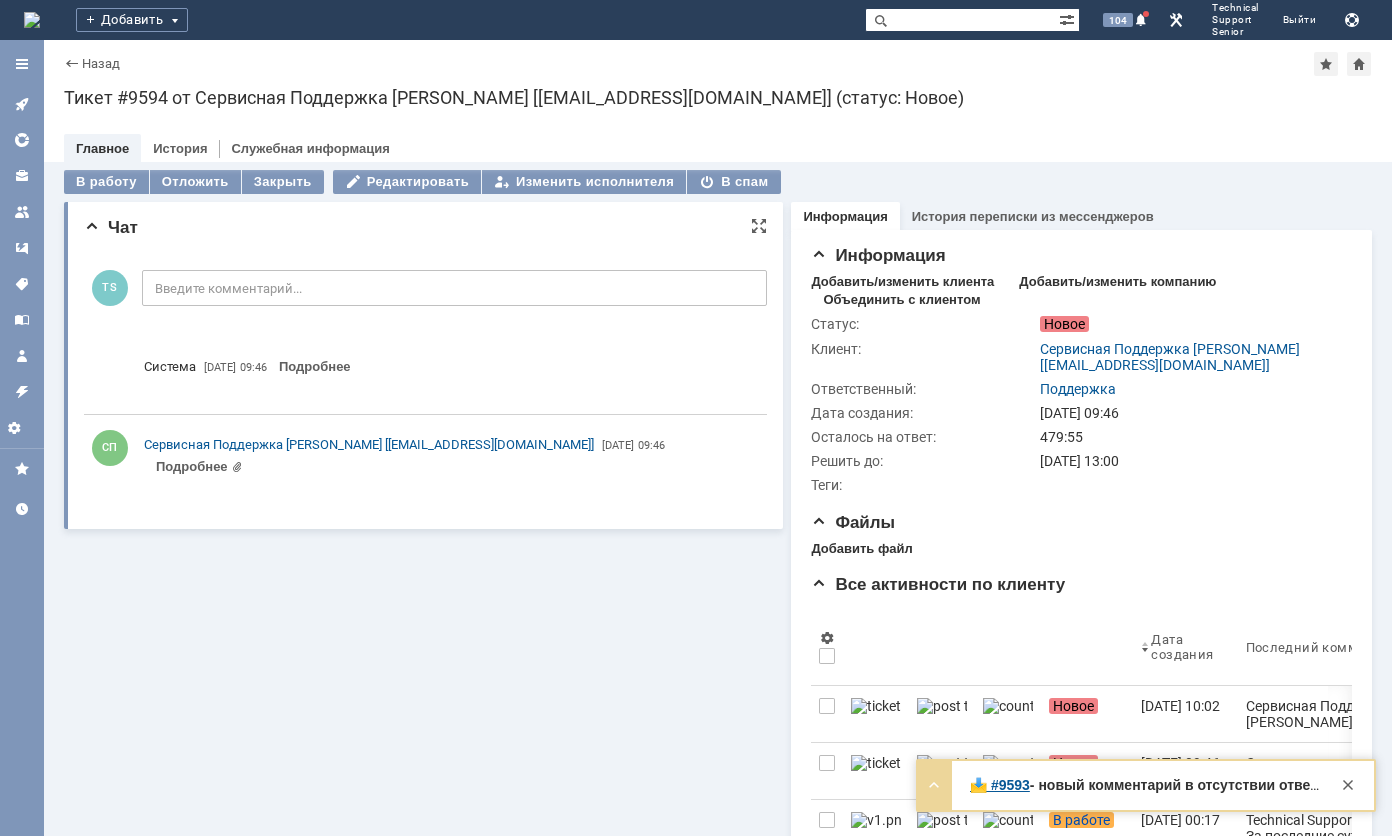 scroll, scrollTop: 0, scrollLeft: 0, axis: both 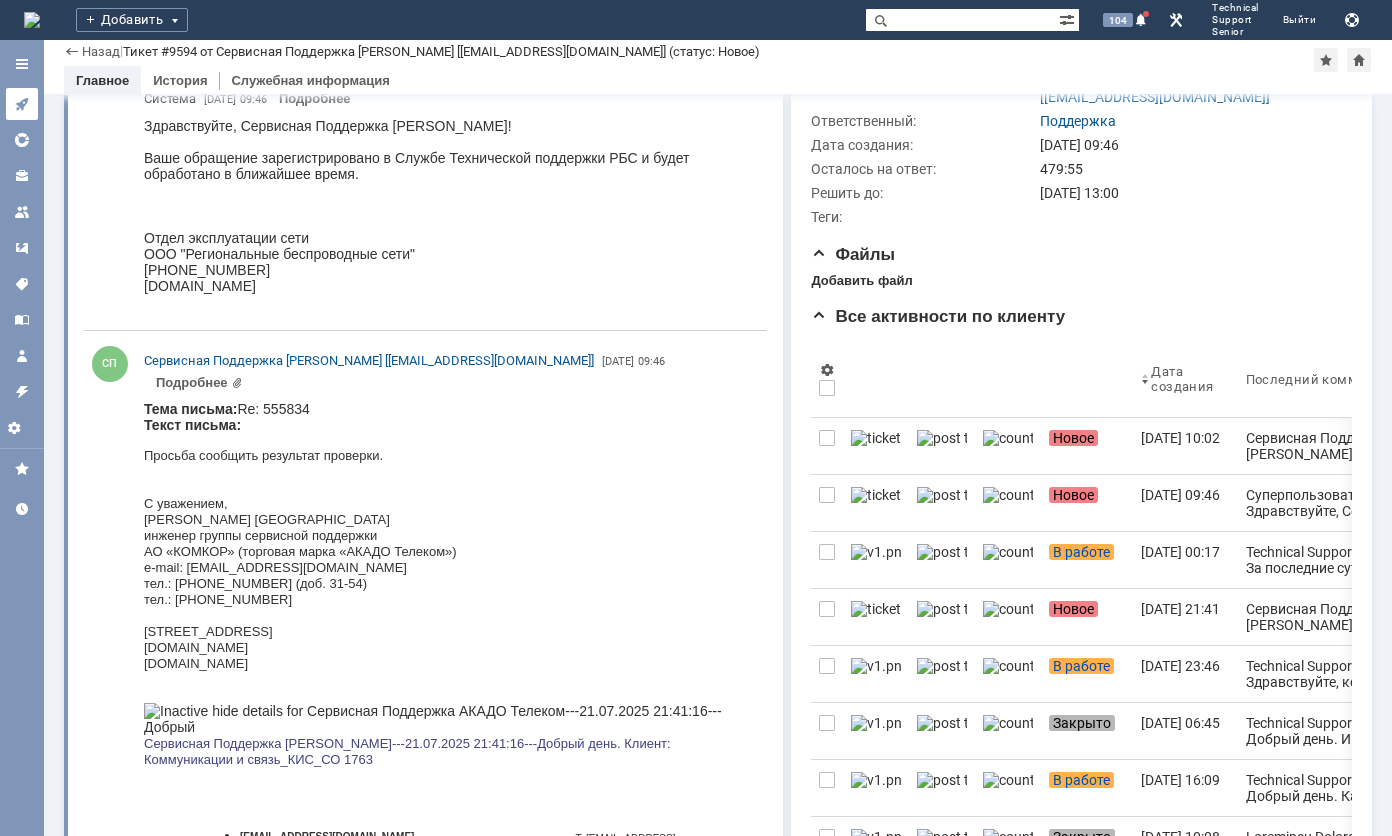 click 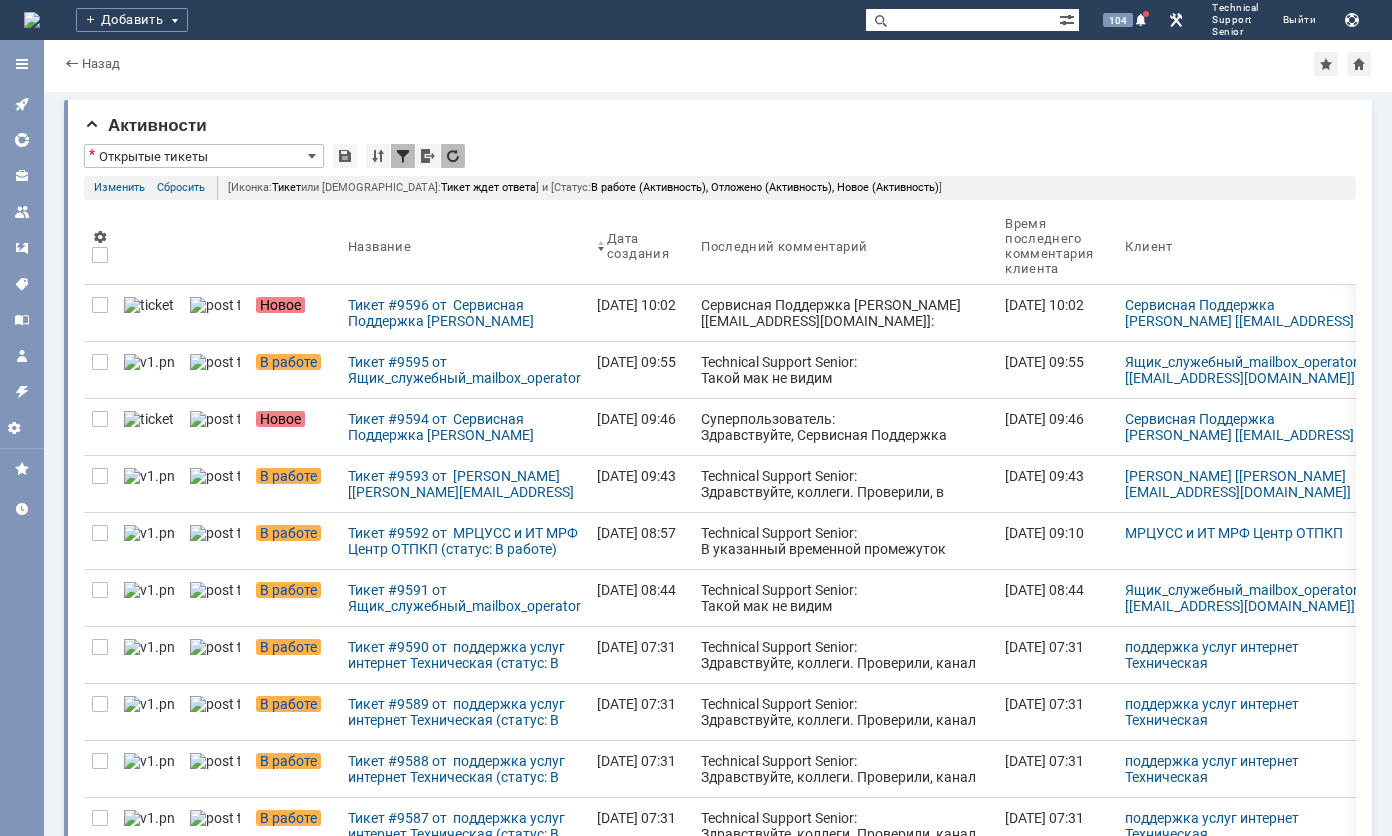 click on "Сервисная Поддержка АКАДО Телеком [gms_ue@akado-telecom.ru]:
Тема письма: КОМКОР 555917 Текст письма: Добрый день. Фиксируем просадку трафика с 07:15 по 07:33. Примеры влан 389 707 1110 1476 1484 1489 1491 1525 1849 1865 Просьба сообщить причины. С уважением, Daniil V. Filatov   инженер группы сервисной поддержки АО «КОМКОР» (торговая марка «АКАДО Телеком») e-mail: gms_ue@akado-telecom.ru тел.: +7 (495) 411-71-71 (доб. 31-54) тел.: +7 (495) 411-72-32 Варшавское шоссе, д. 133, Москва, 117535 www.akado.ru www.akado-telecom.ru" at bounding box center (845, 417) 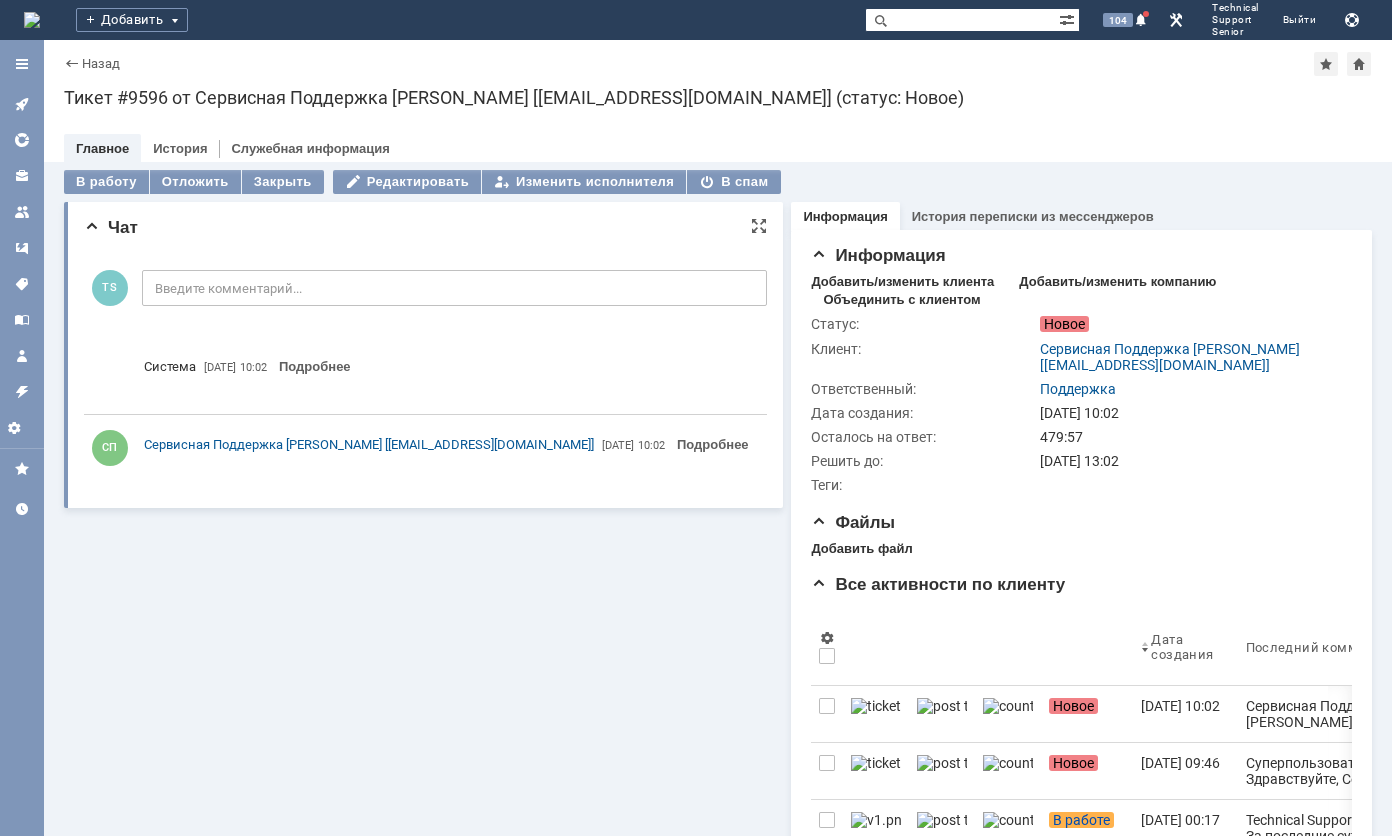 scroll, scrollTop: 0, scrollLeft: 0, axis: both 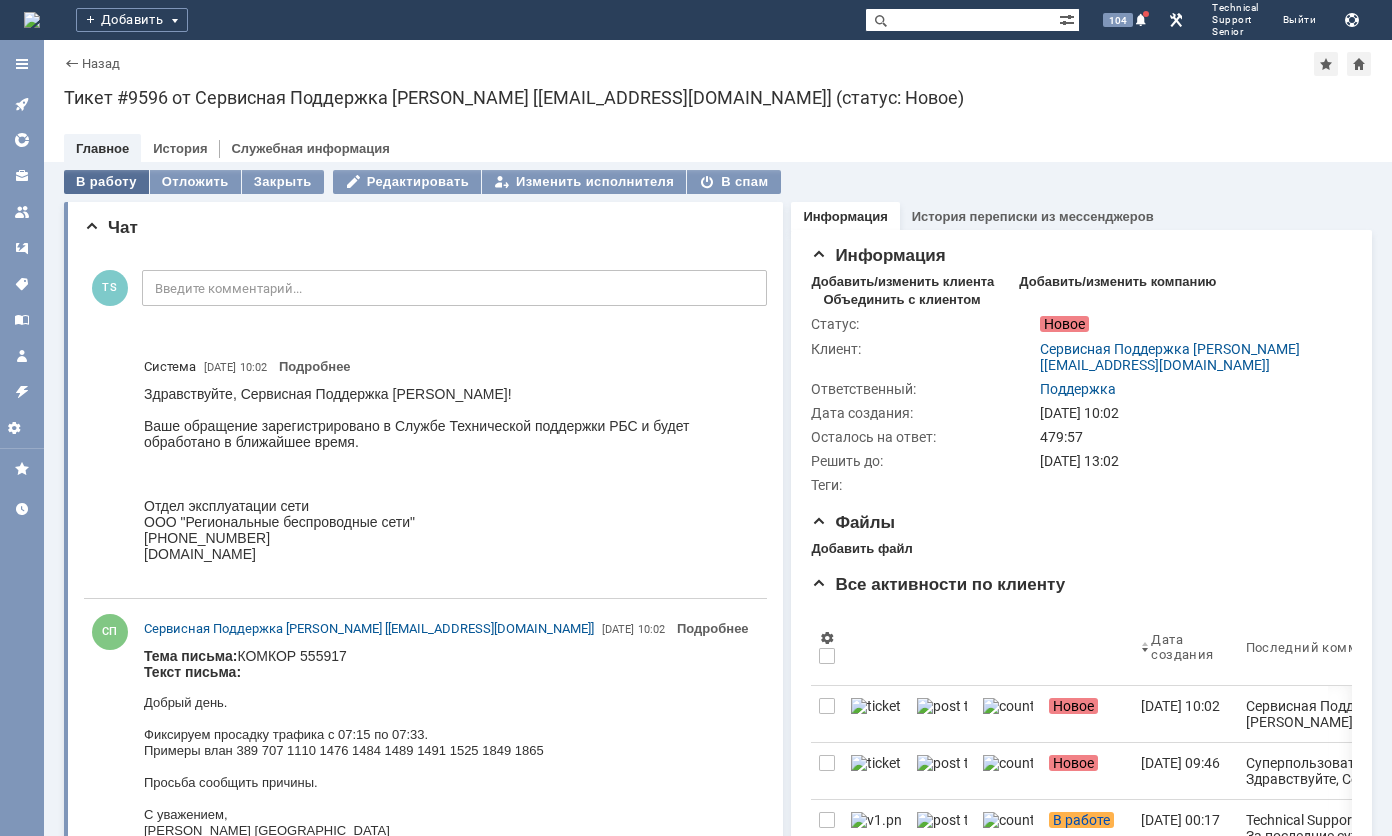 click on "В работу" at bounding box center (106, 182) 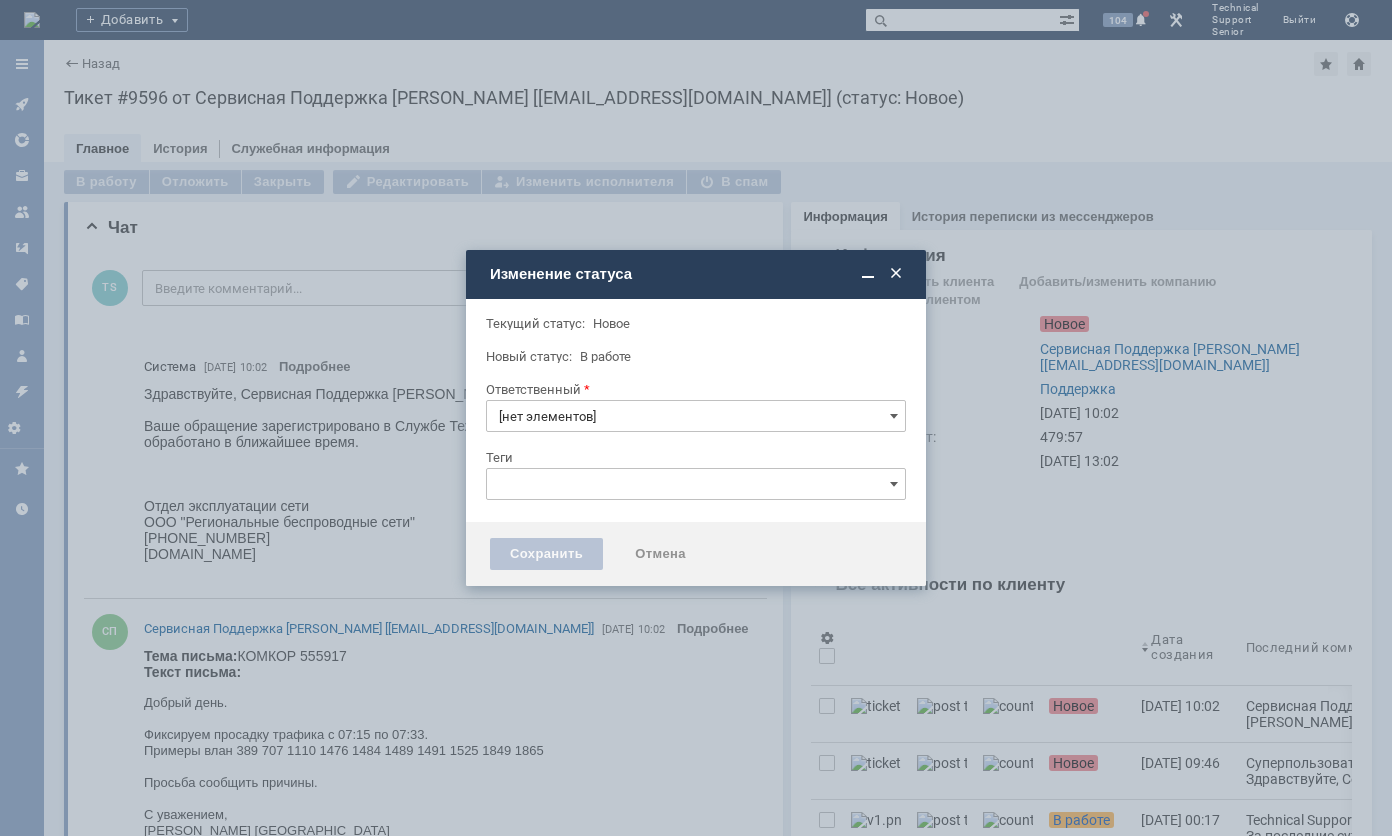 type on "Поддержка" 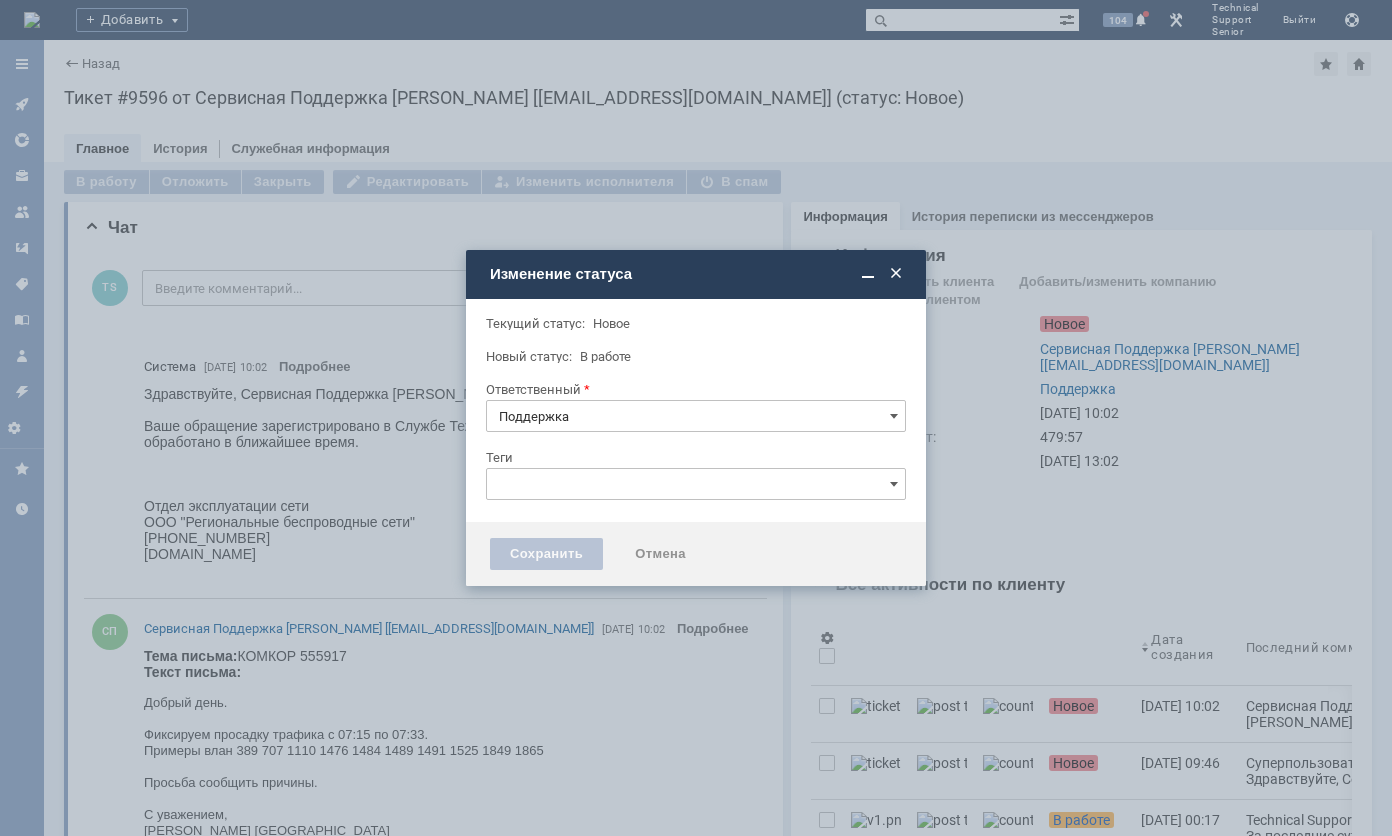 type 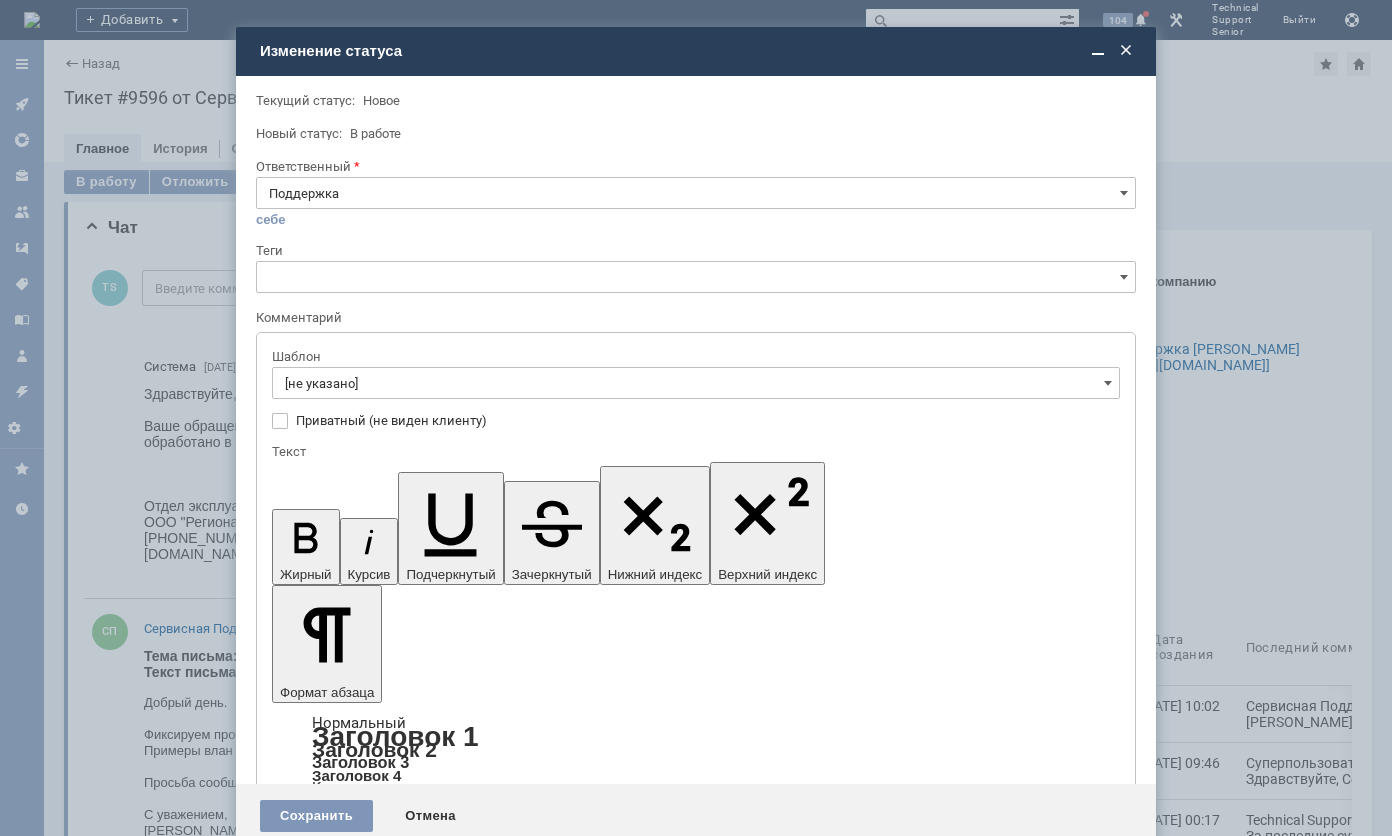 scroll, scrollTop: 0, scrollLeft: 0, axis: both 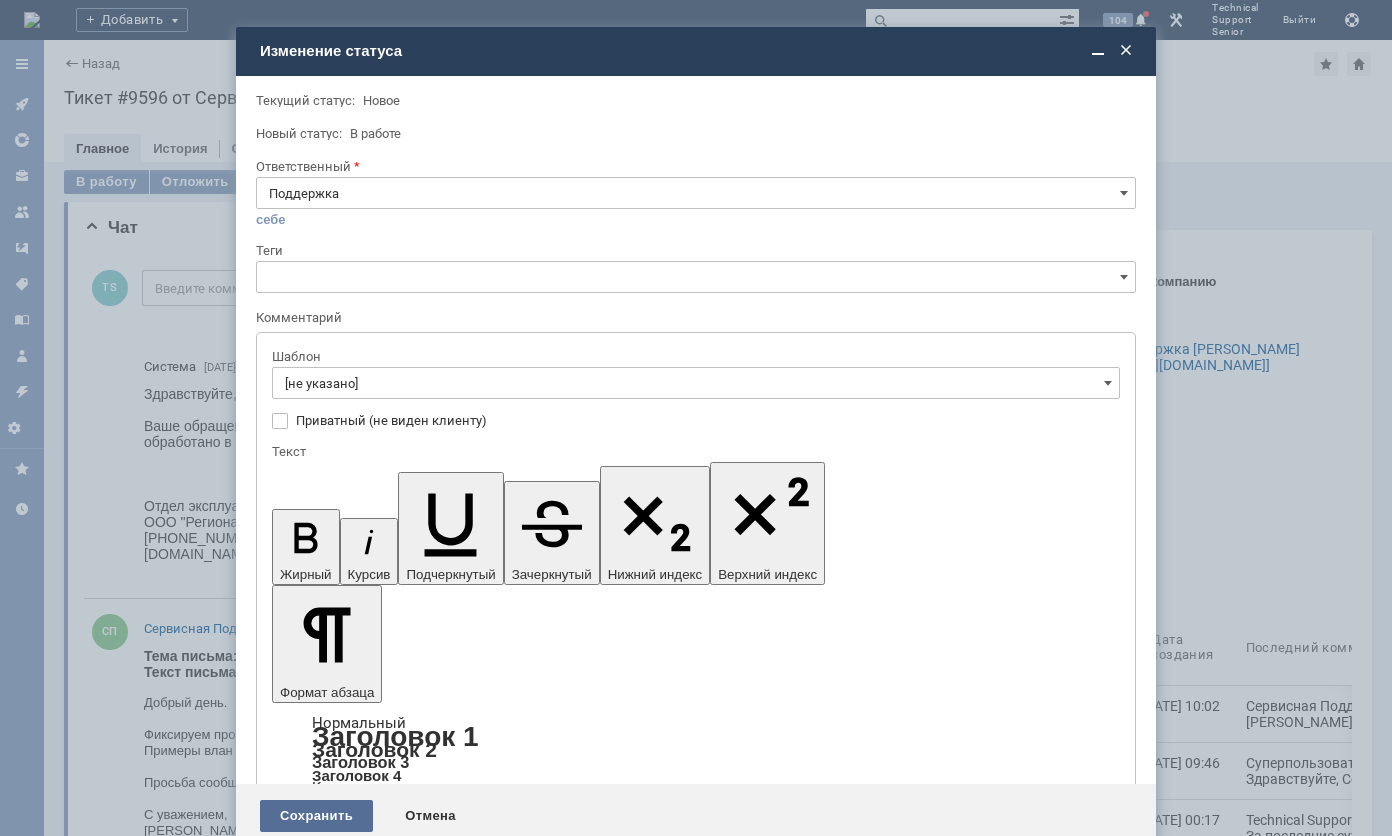 click on "Сохранить" at bounding box center [316, 816] 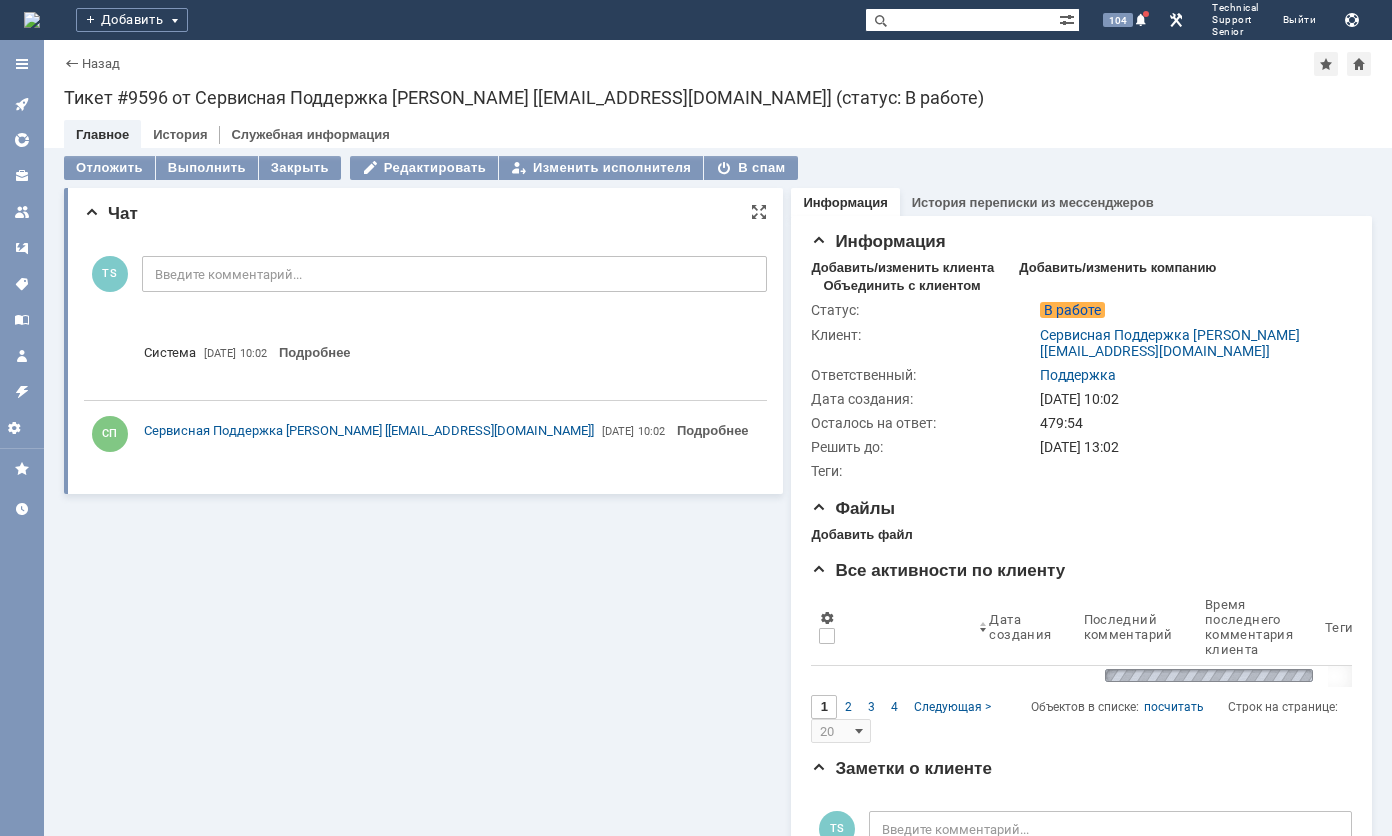 scroll, scrollTop: 0, scrollLeft: 0, axis: both 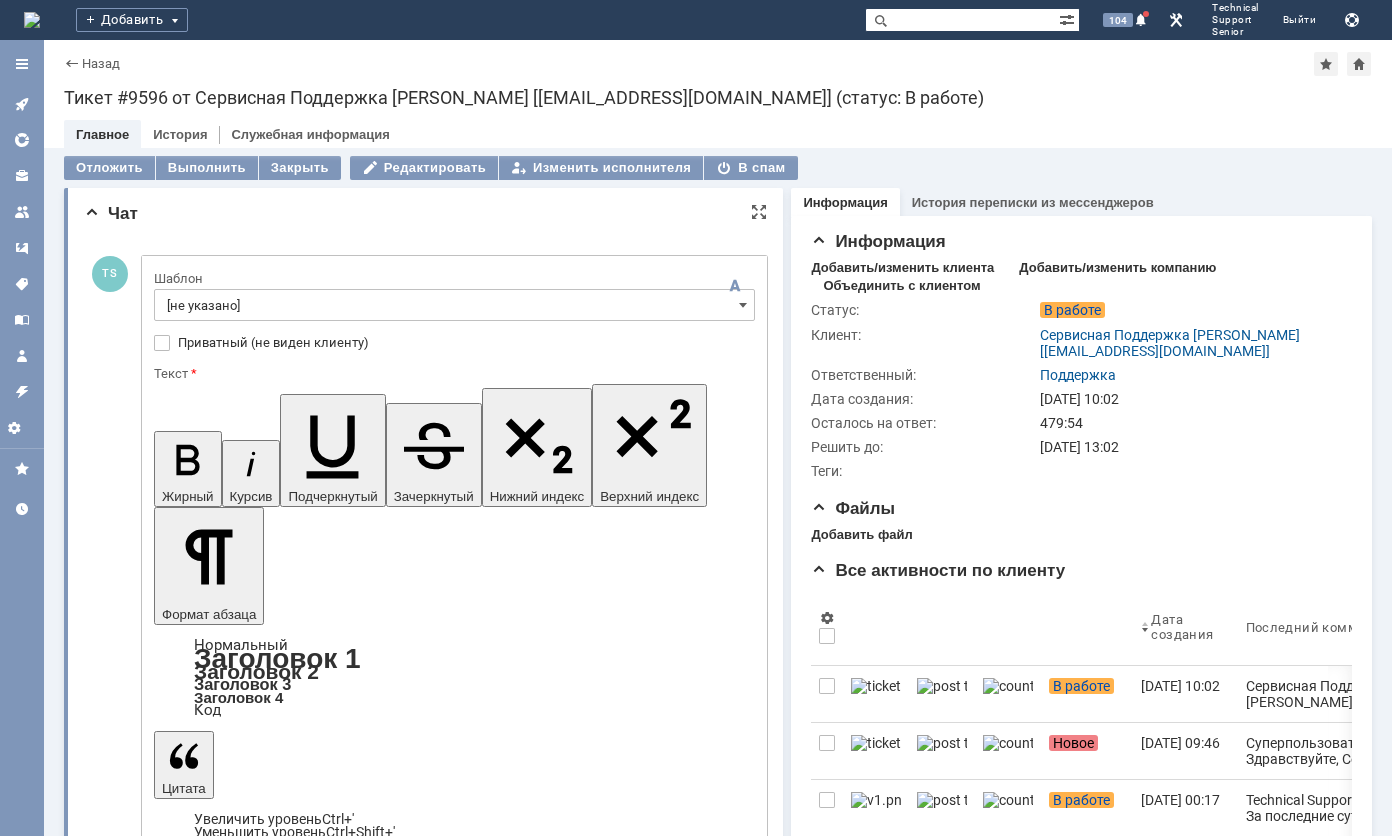 click at bounding box center (317, 4850) 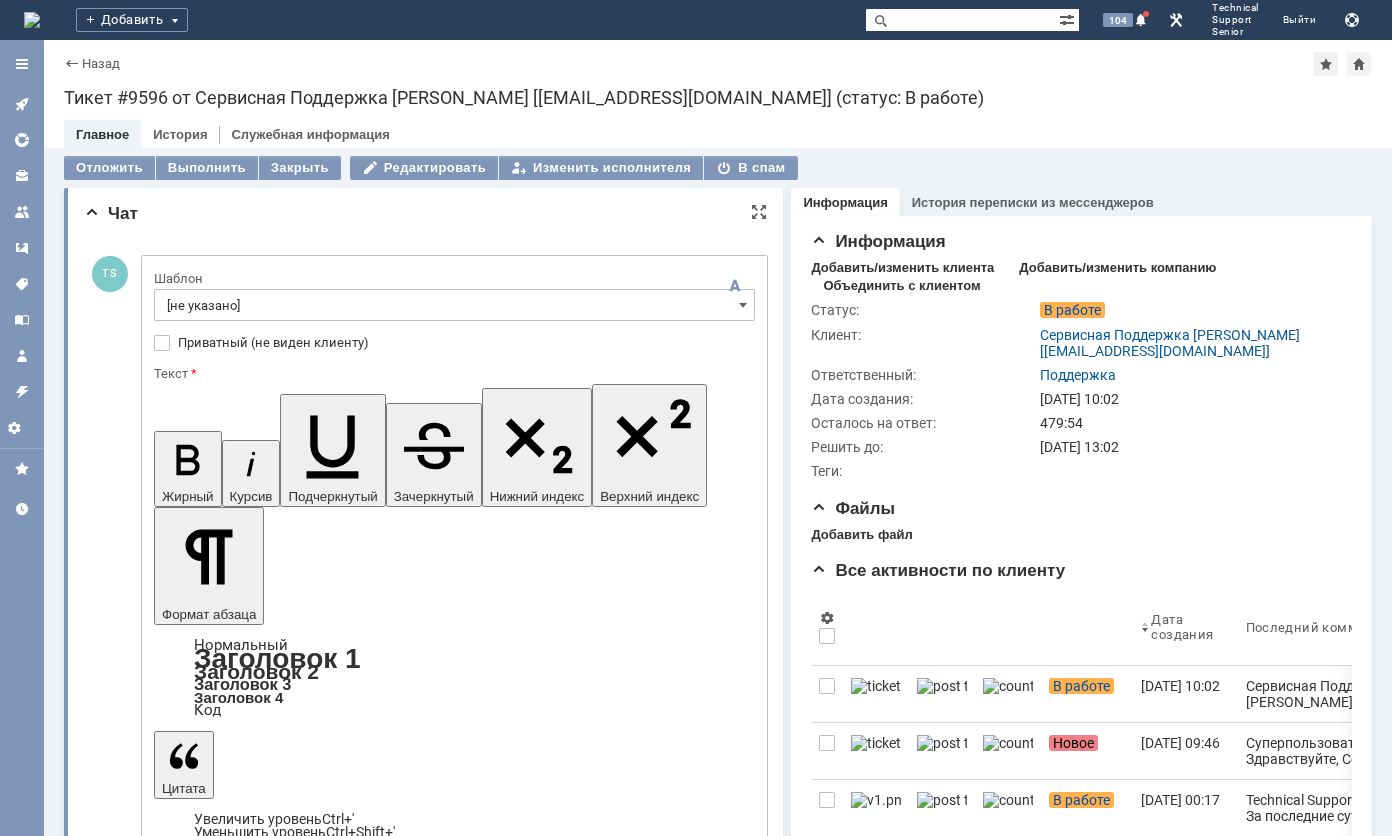 type 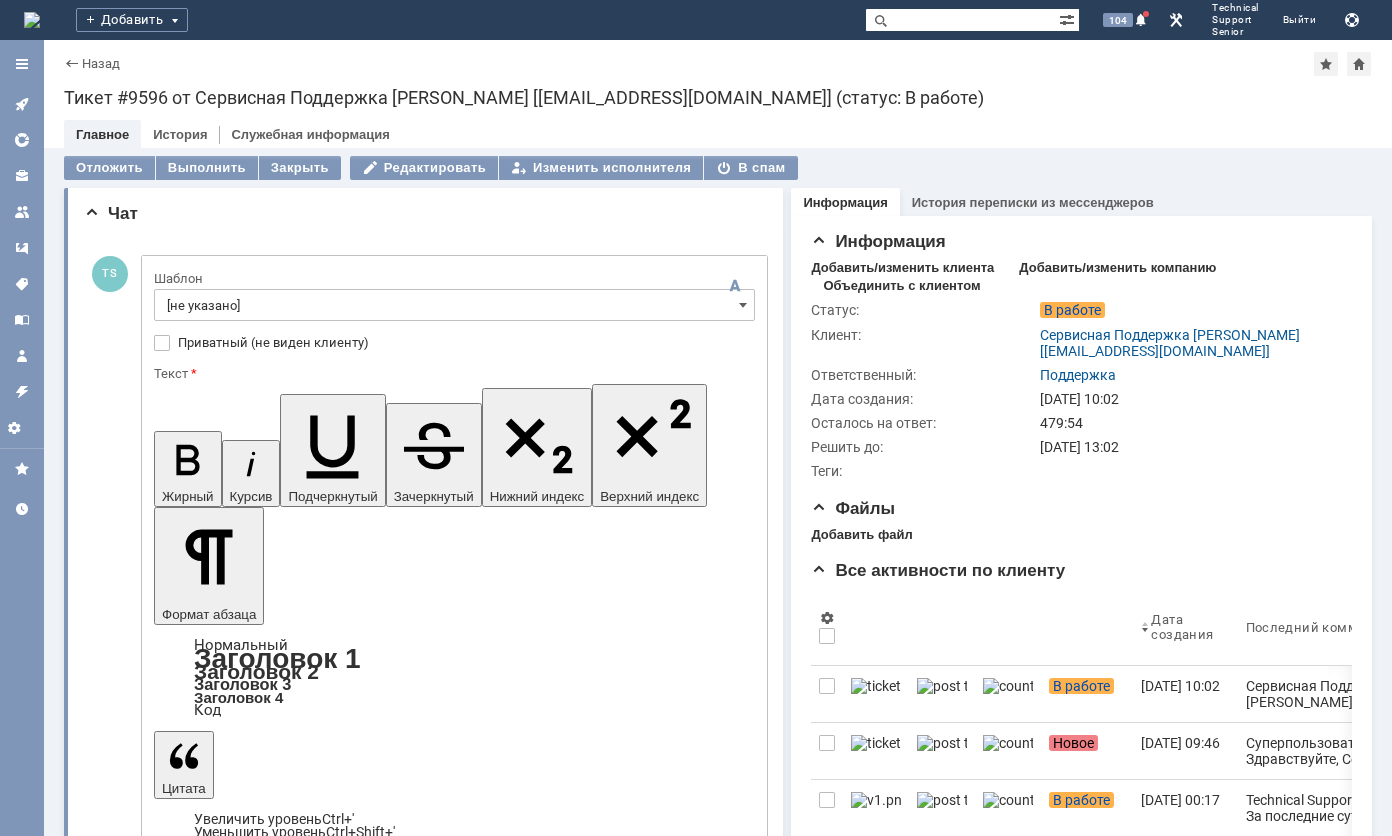 scroll, scrollTop: 0, scrollLeft: 0, axis: both 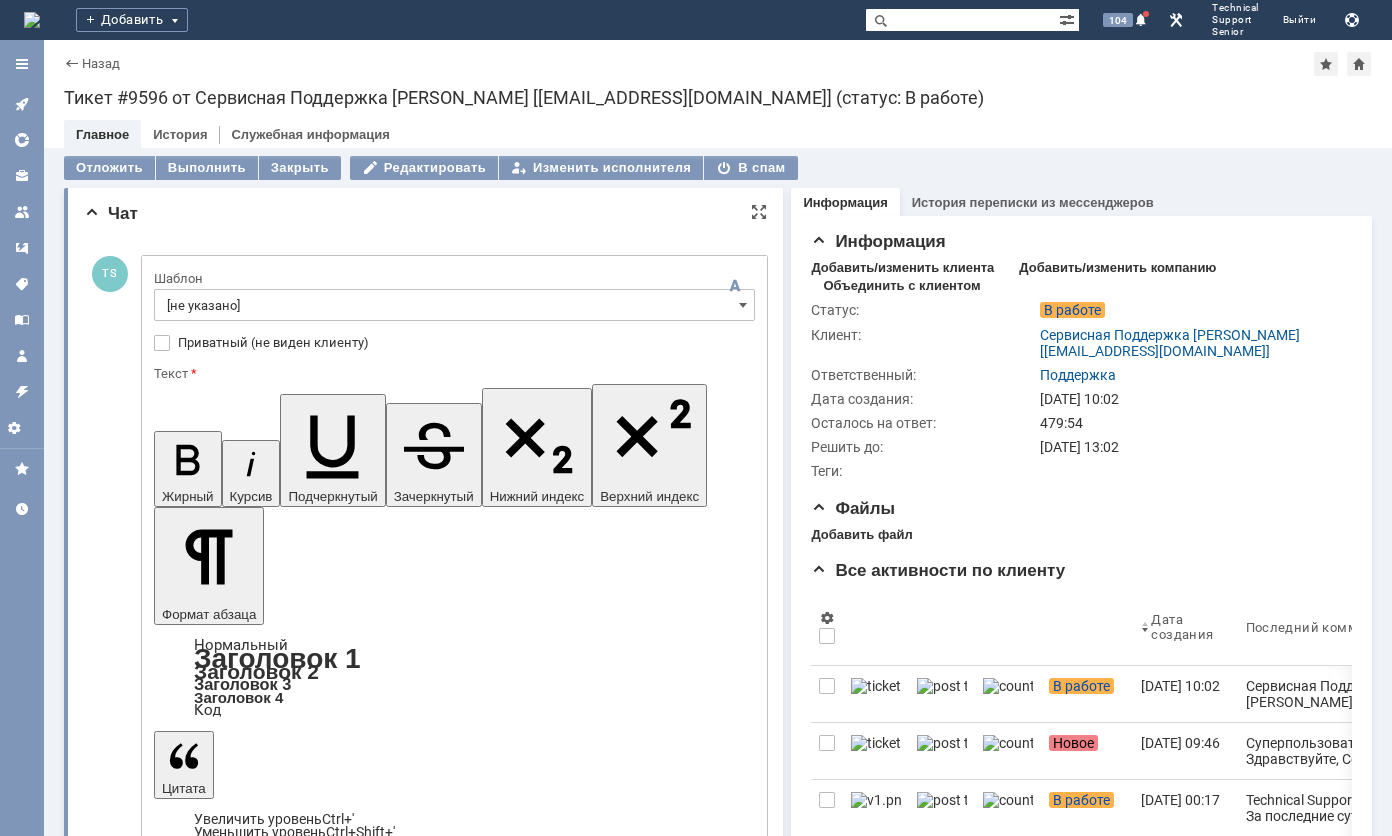 click on "Отправить" at bounding box center (206, 5036) 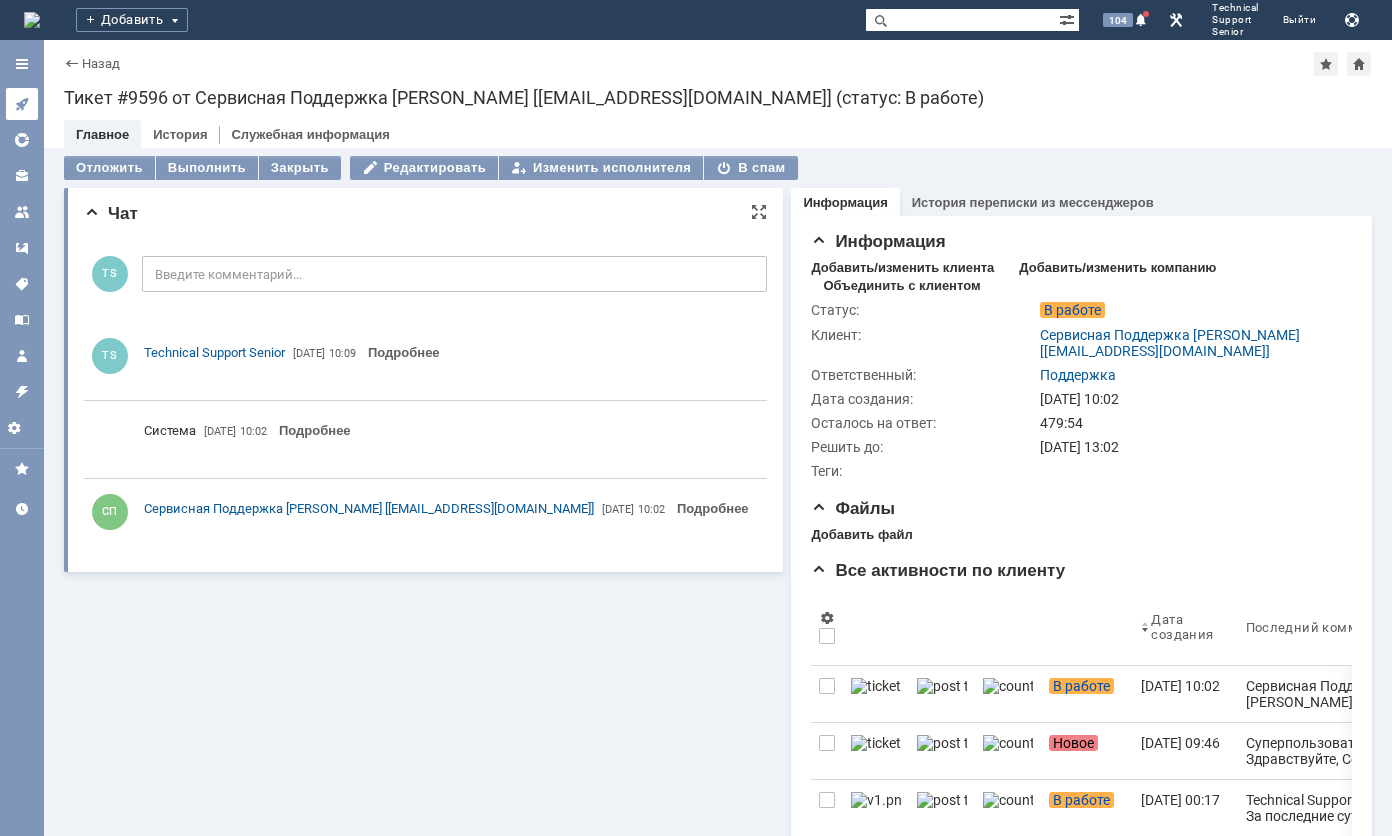scroll, scrollTop: 0, scrollLeft: 0, axis: both 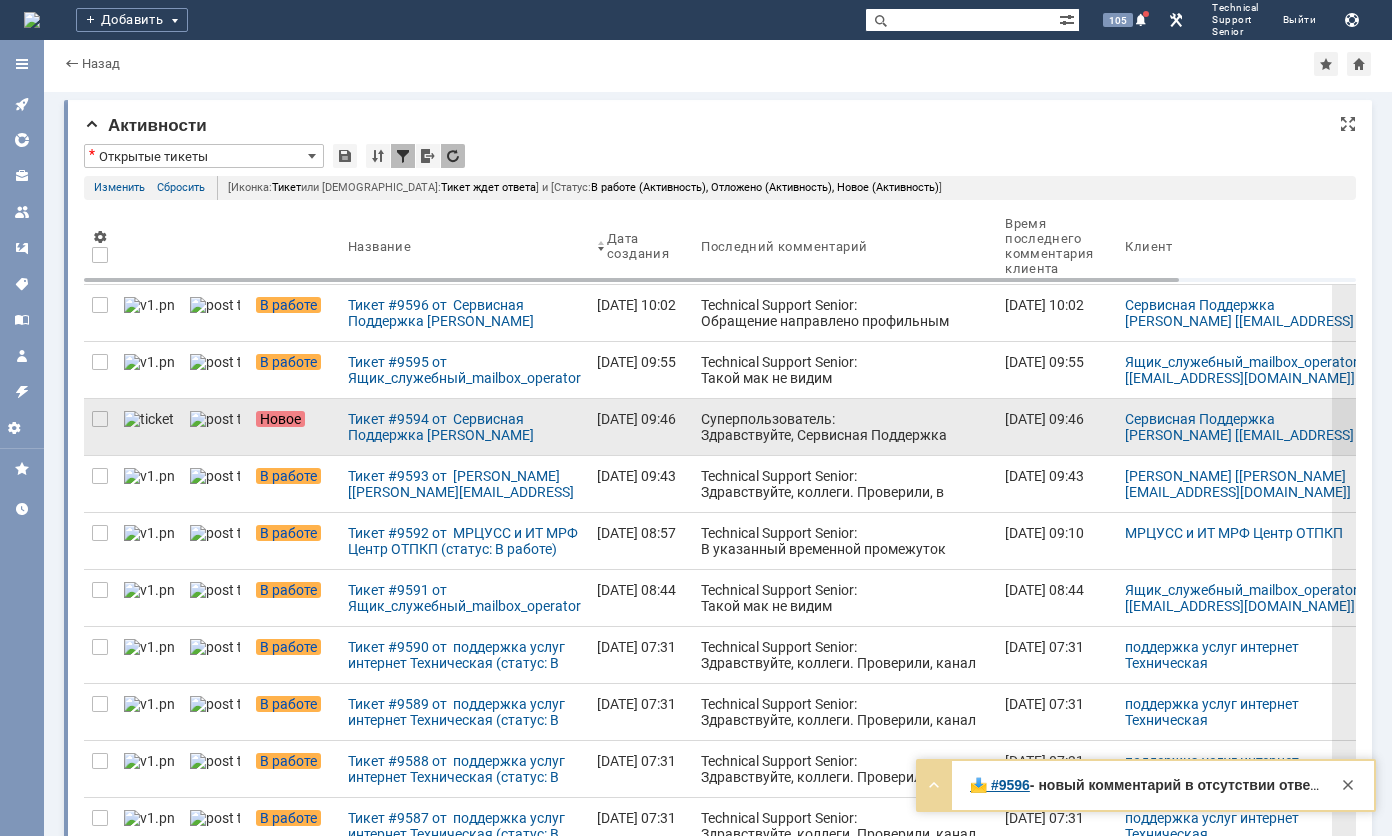 click on "Суперпользователь:
Здравствуйте, Сервисная Поддержка [PERSON_NAME]! Ваше обращение зарегистрировано в Службе Технической поддержки РБС и будет обработано в ближайшее время. Отдел эксплуатации сети ООО "Региональные беспроводные сети"[PHONE_NUMBER] [DOMAIN_NAME]" at bounding box center [845, 475] 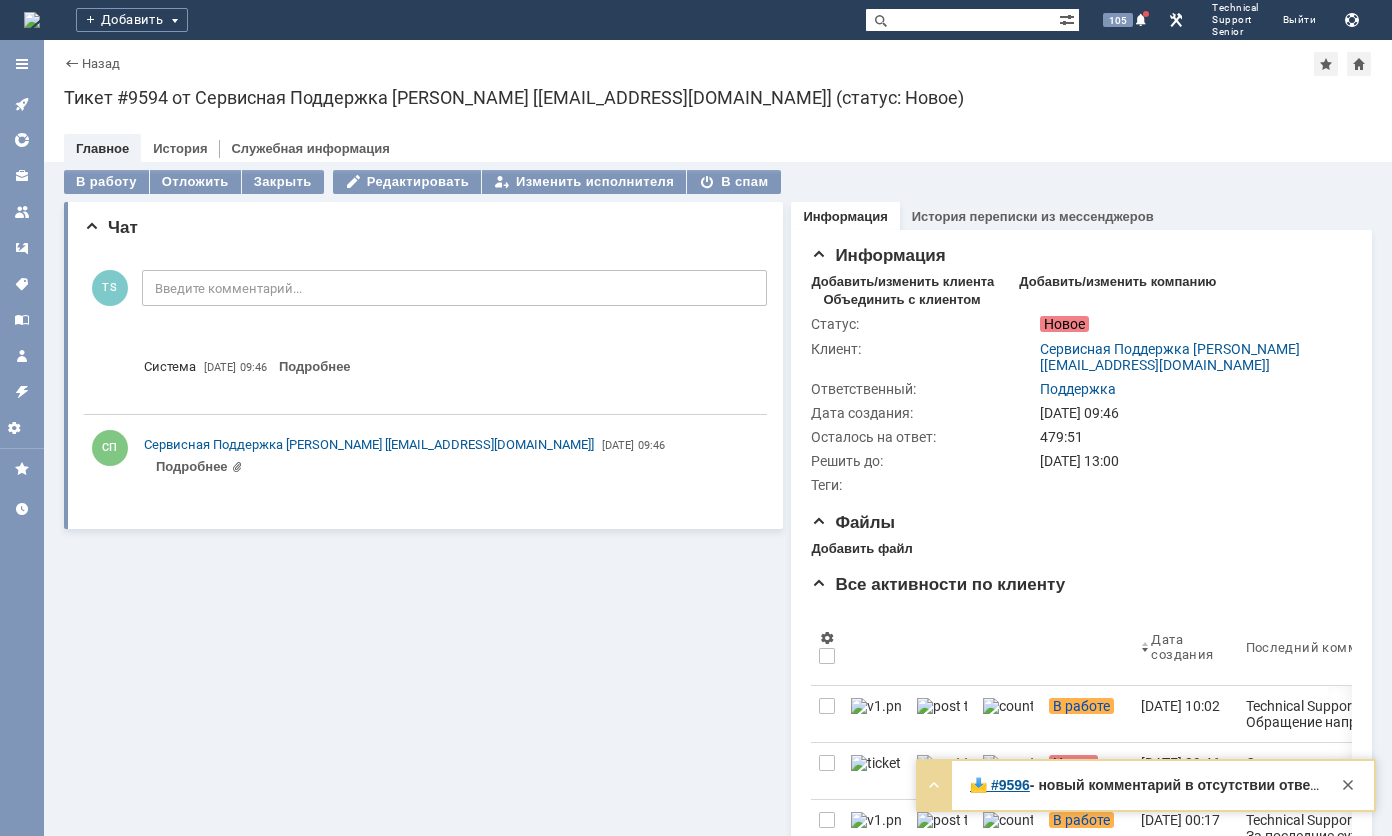 scroll, scrollTop: 0, scrollLeft: 0, axis: both 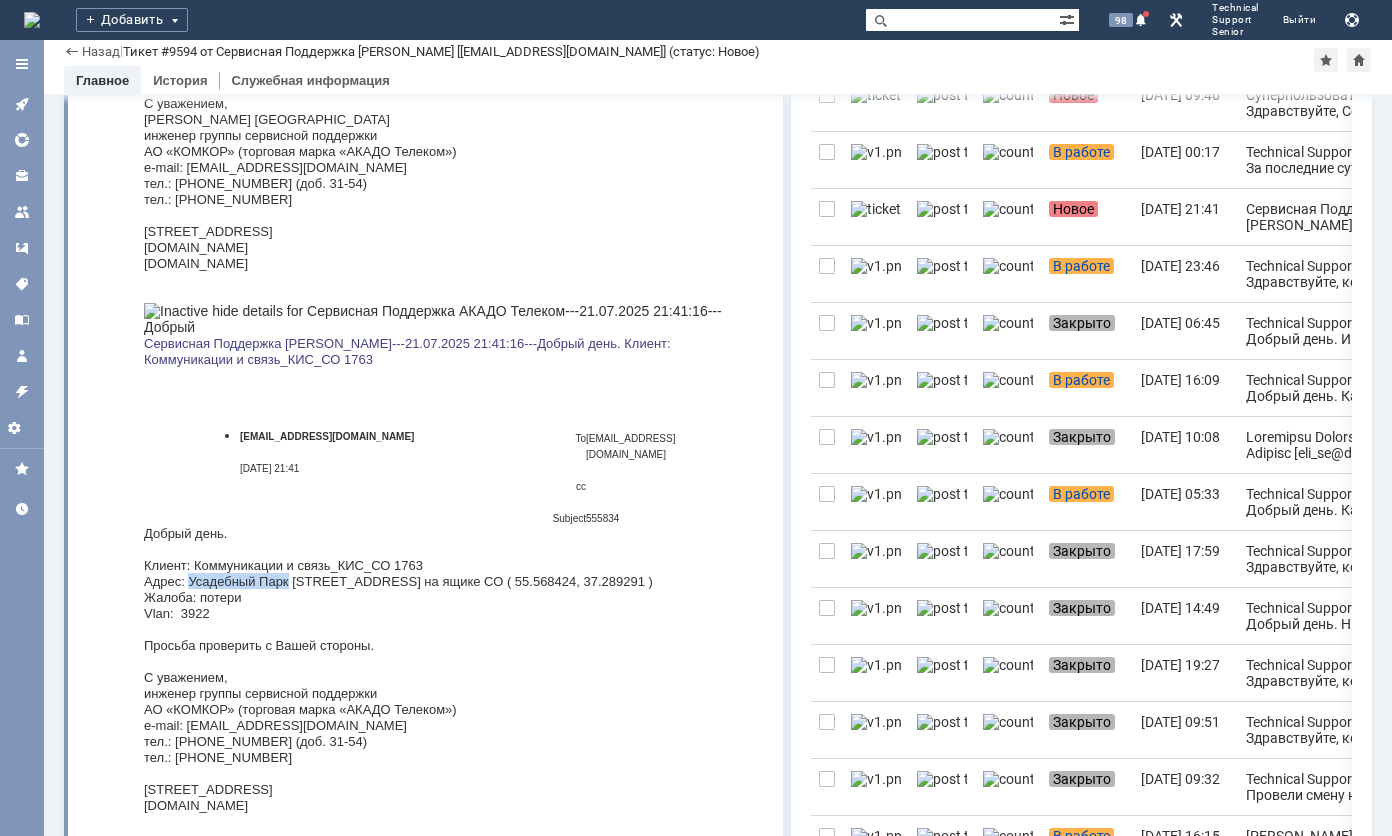 drag, startPoint x: 286, startPoint y: 536, endPoint x: 190, endPoint y: 538, distance: 96.02083 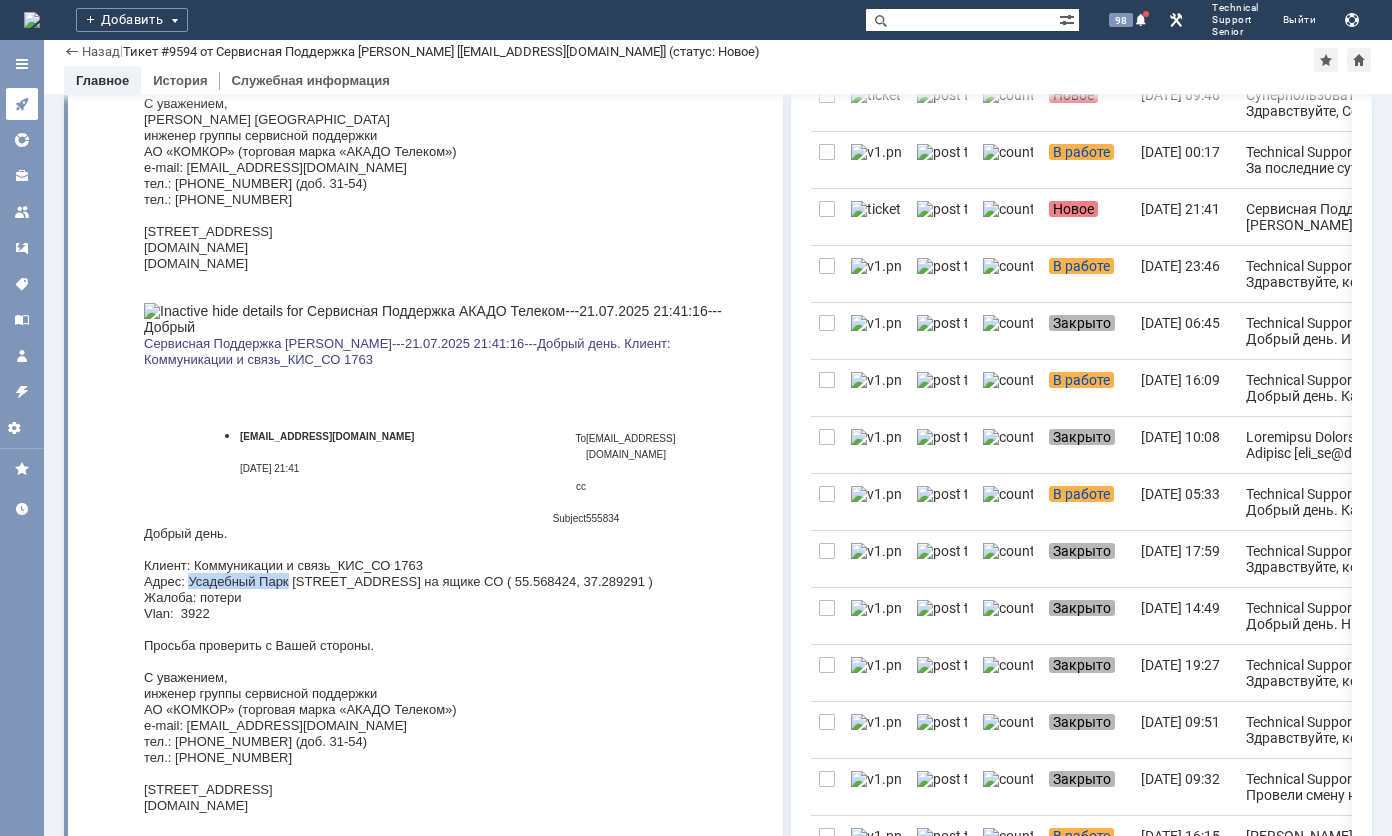 click at bounding box center (22, 104) 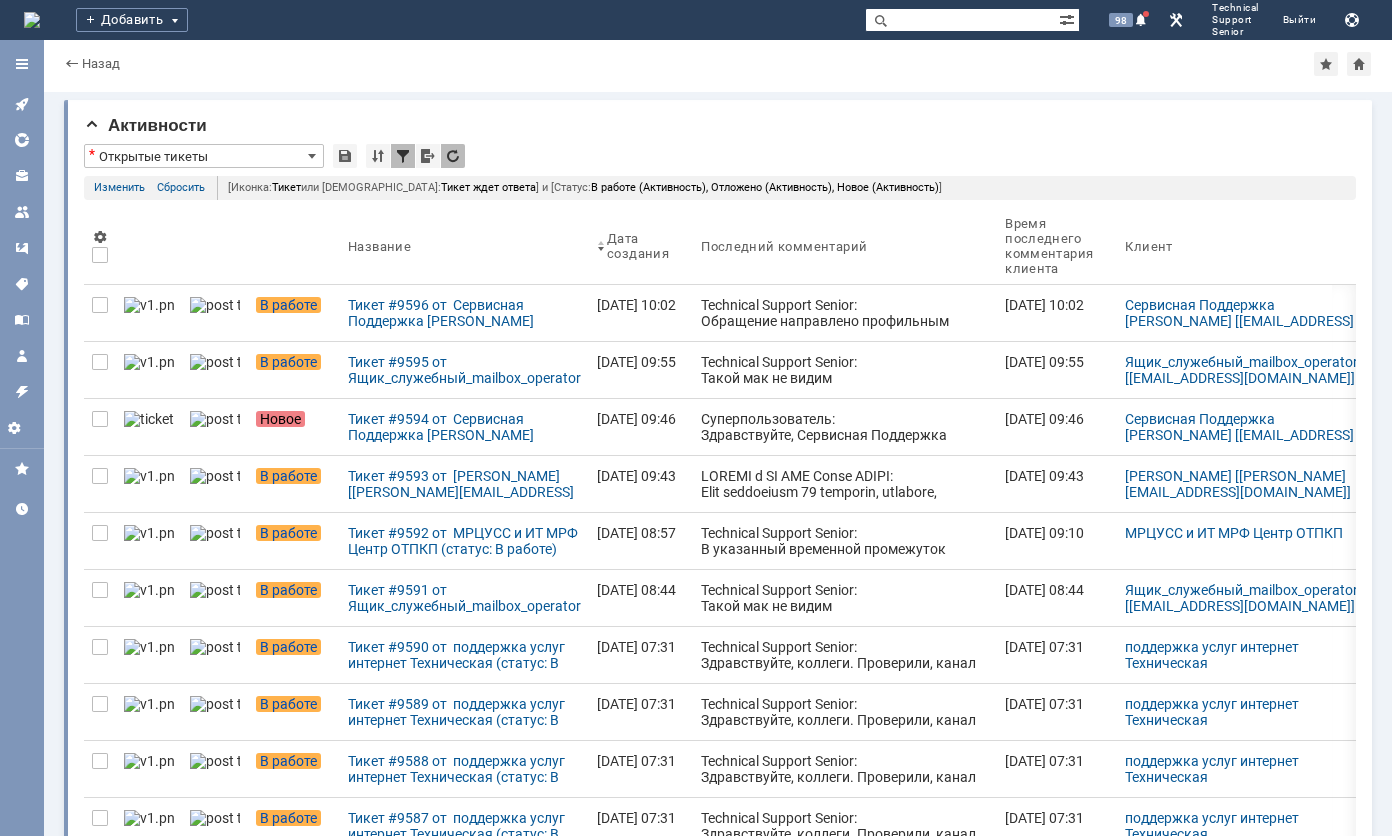 click at bounding box center [962, 20] 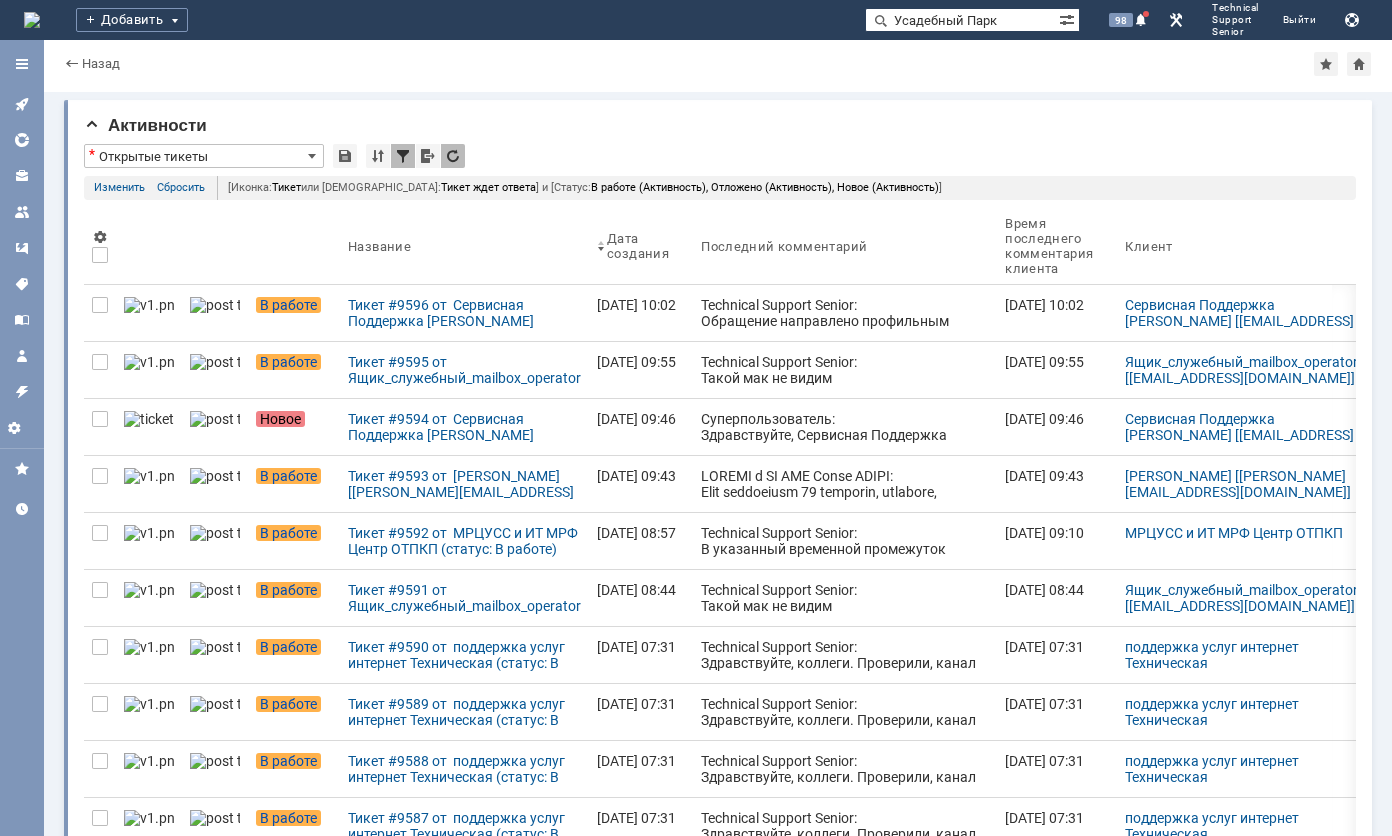 type on "Усадебный Парк" 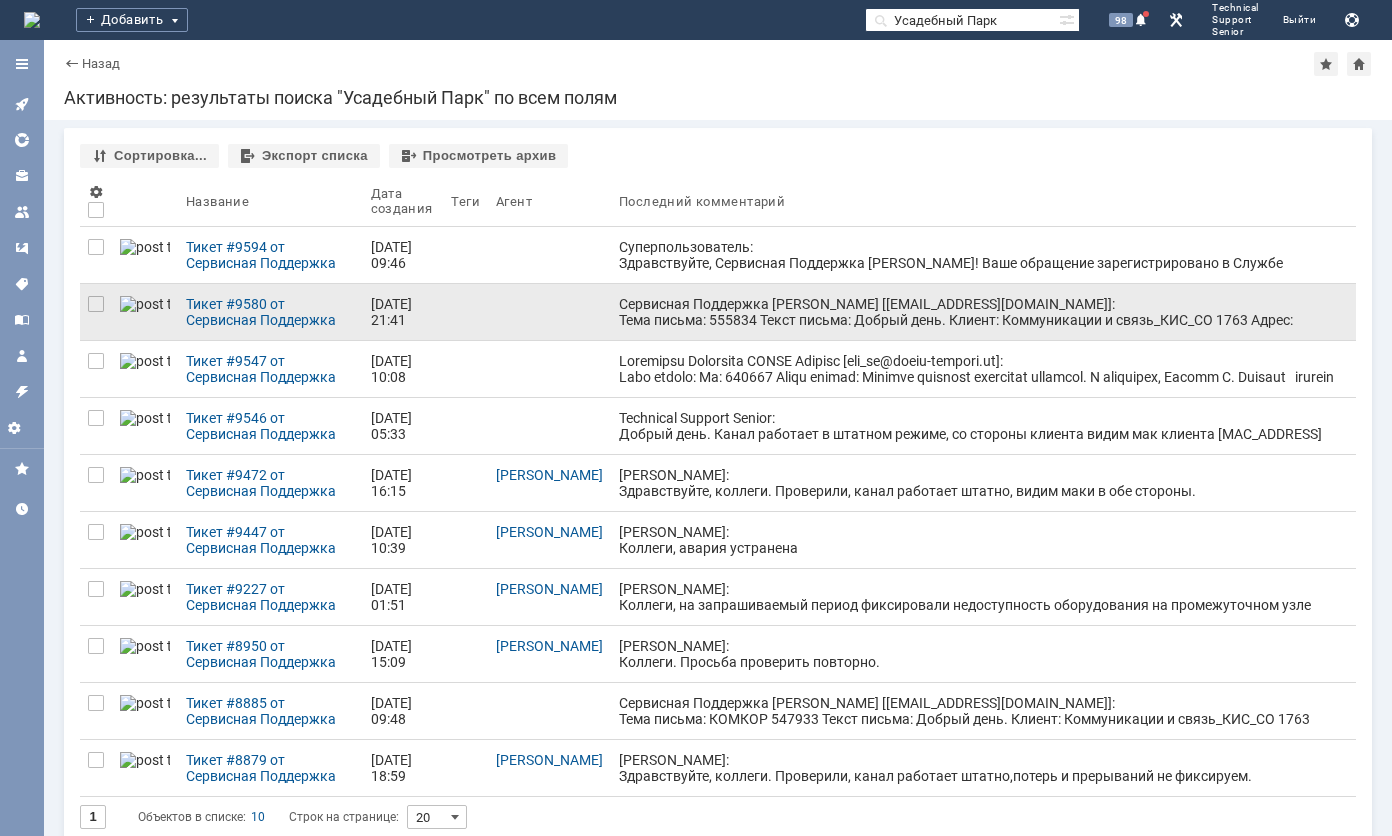 click on "Сервисная Поддержка [PERSON_NAME] [[EMAIL_ADDRESS][DOMAIN_NAME]]:
Тема письма: 555834 Текст письма: Добрый день. Клиент: Коммуникации и связь_КИС_СО 1763 Адрес: Усадебный Парк [STREET_ADDRESS]РРЛ на ящике СО ( 55.568424, 37.289291 ) Жалоба: потери Vlan:  3922 Просьба проверить с Вашей стороны. С уважением, инженер группы сервисной поддержки АО «КОМКОР» (торговая марка «АКАДО Телеком») e-mail: [EMAIL_ADDRESS][DOMAIN_NAME] тел.: [PHONE_NUMBER] (доб. 31-54) тел.: [PHONE_NUMBER] [STREET_ADDRESS] [DOMAIN_NAME] [DOMAIN_NAME]" at bounding box center (983, 344) 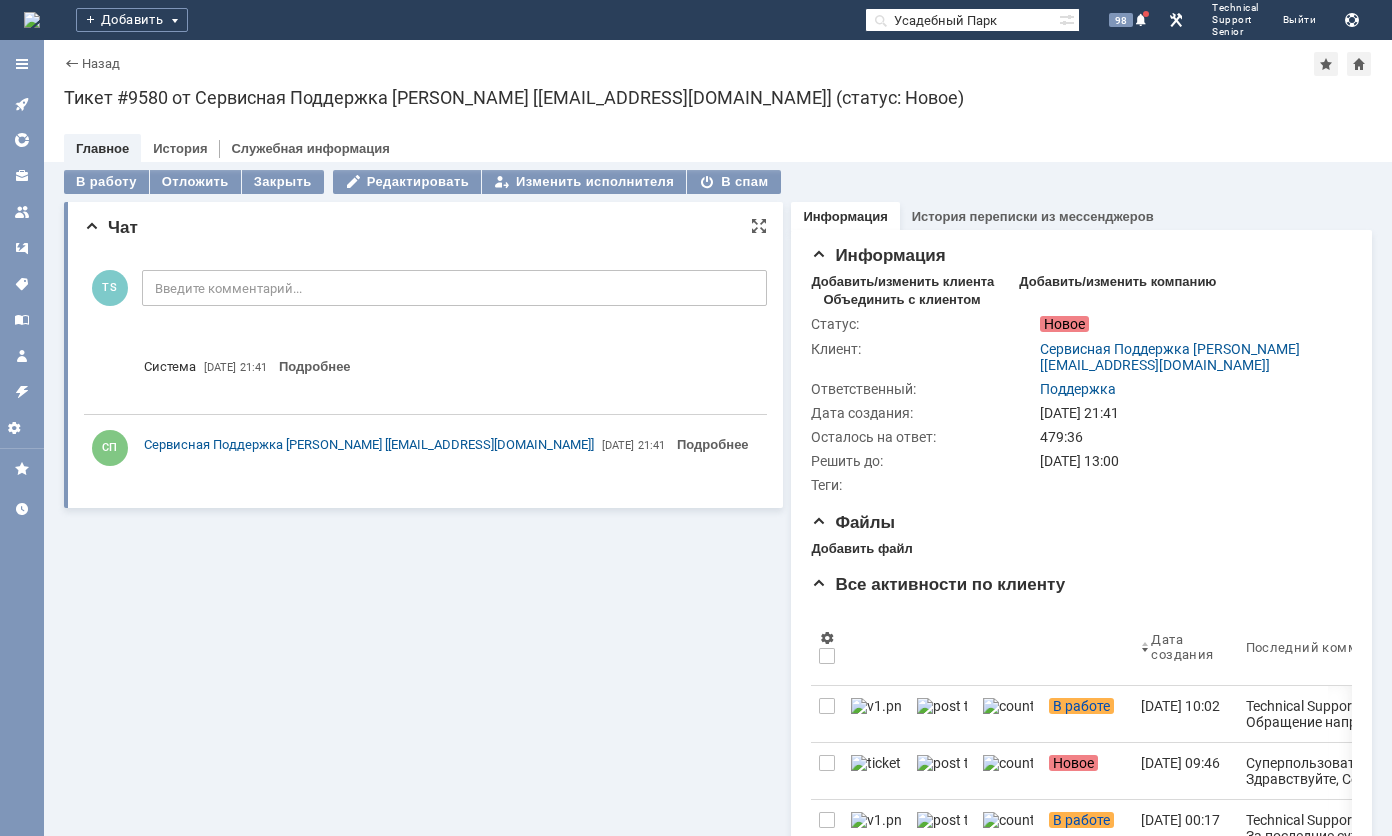 scroll, scrollTop: 0, scrollLeft: 0, axis: both 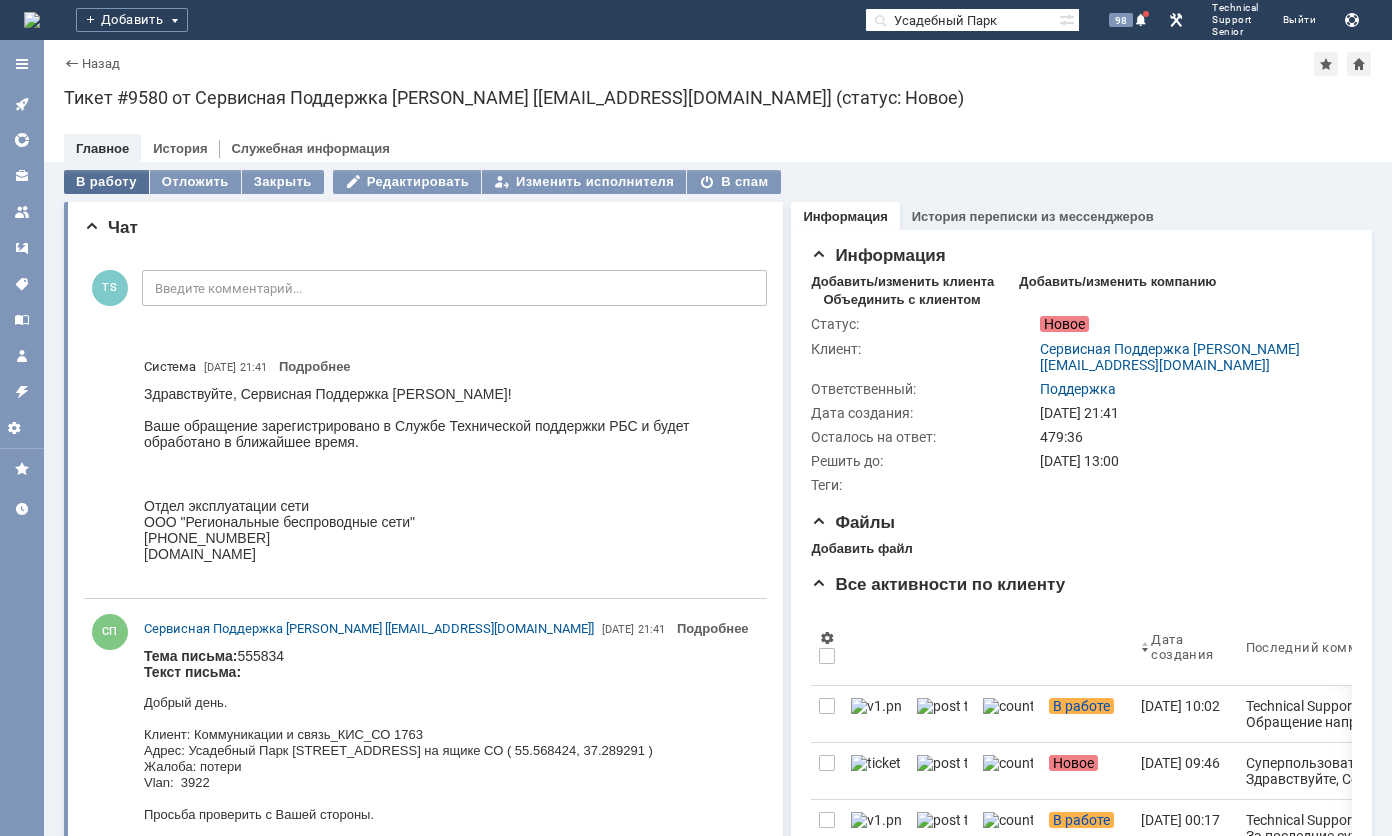 click on "В работу" at bounding box center [106, 182] 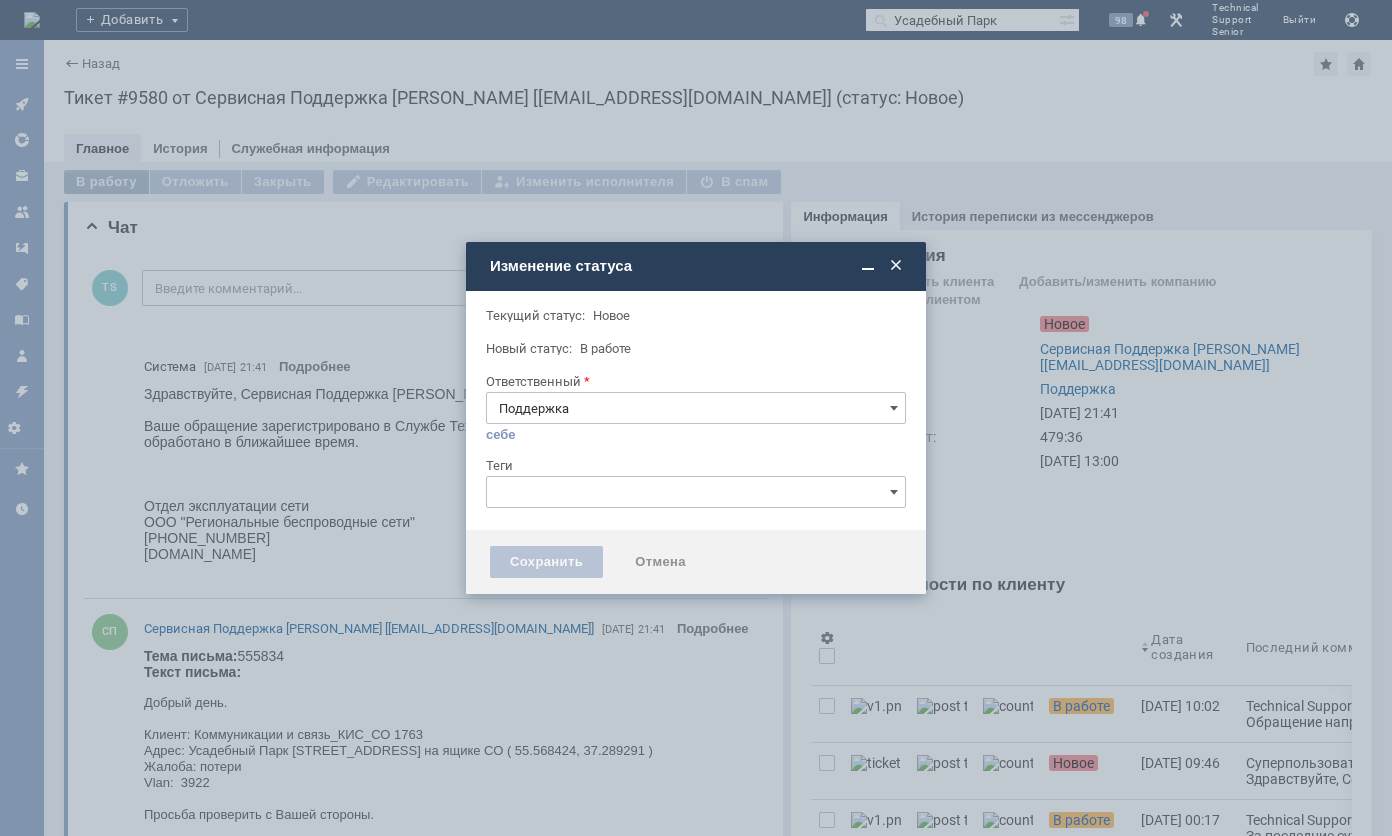 type 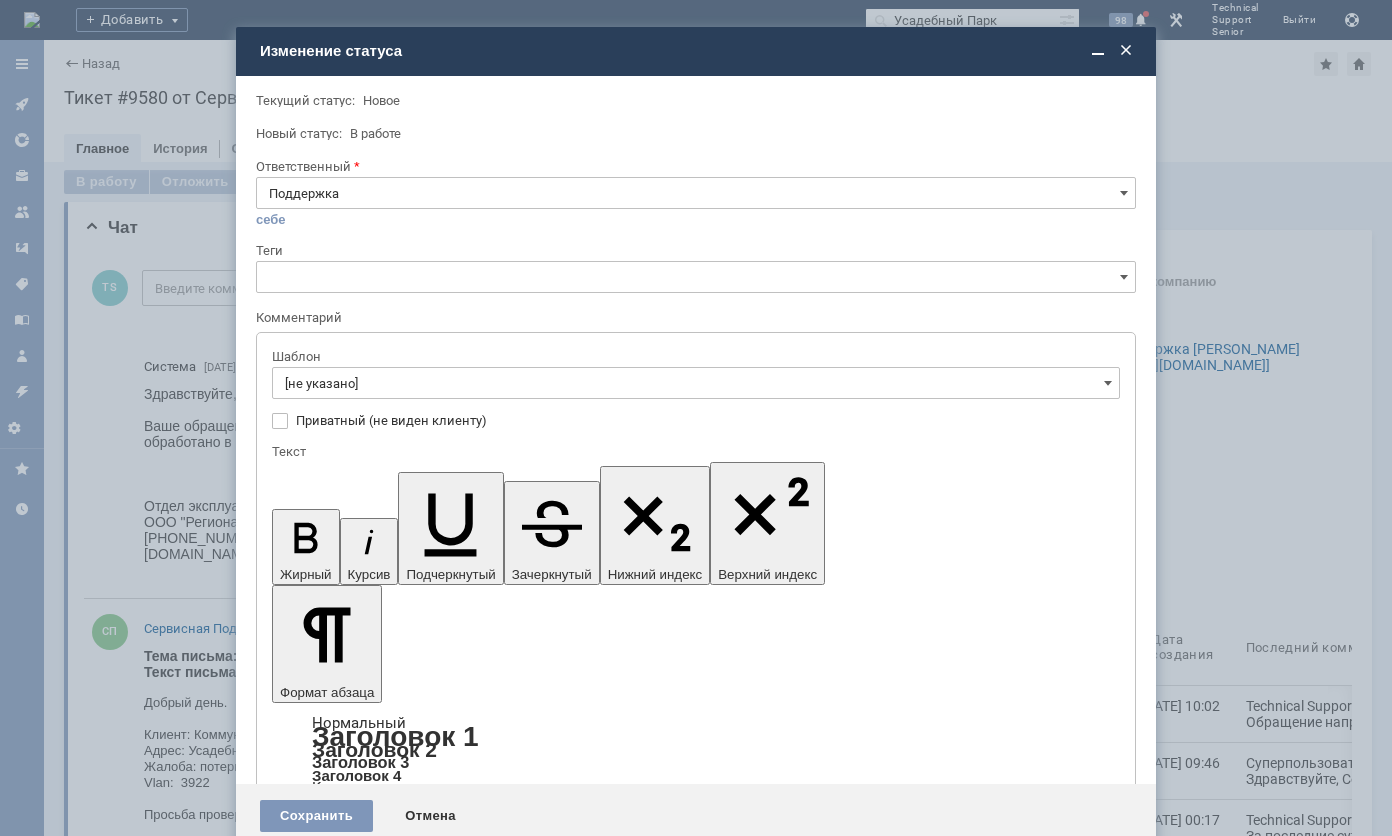 scroll, scrollTop: 0, scrollLeft: 0, axis: both 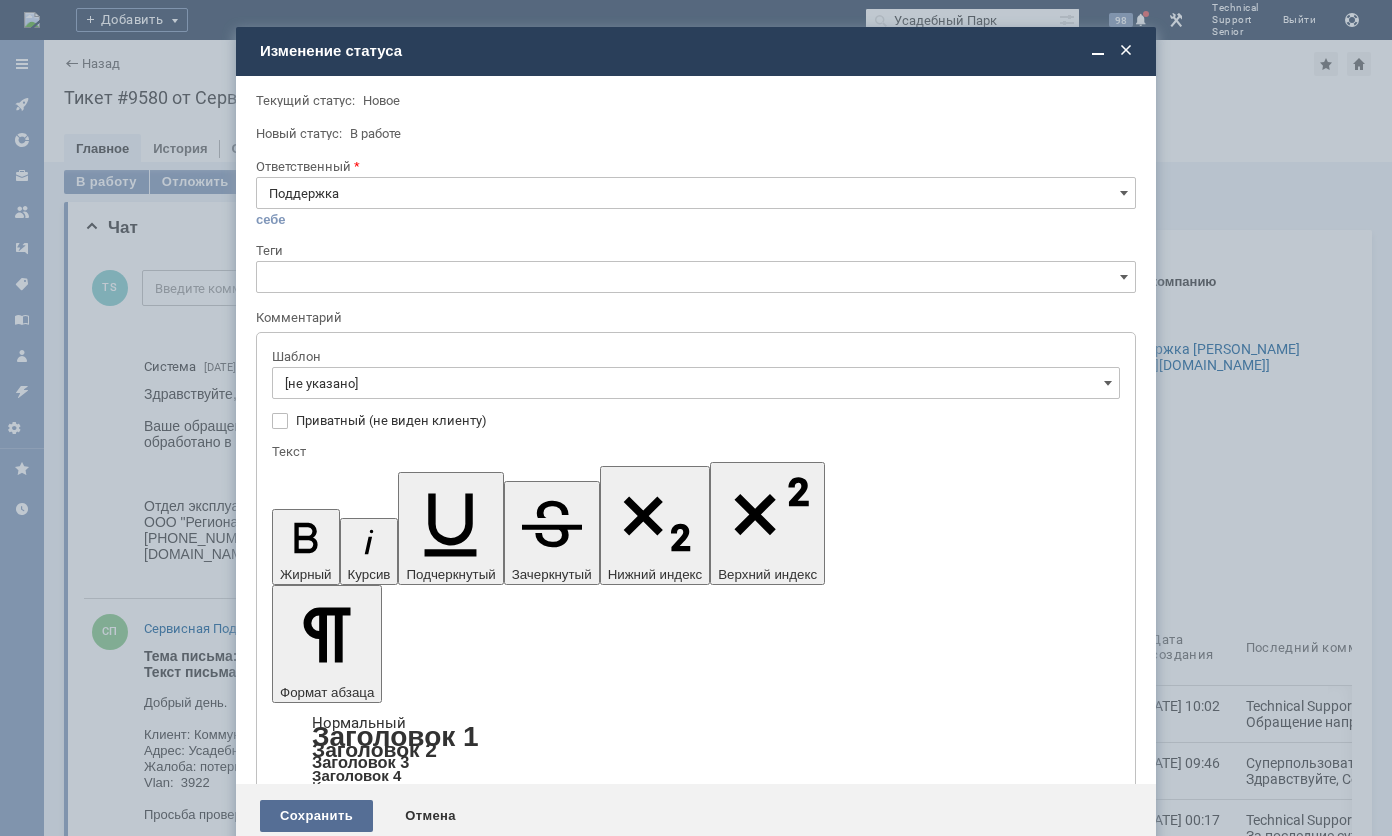 click on "Сохранить" at bounding box center [316, 816] 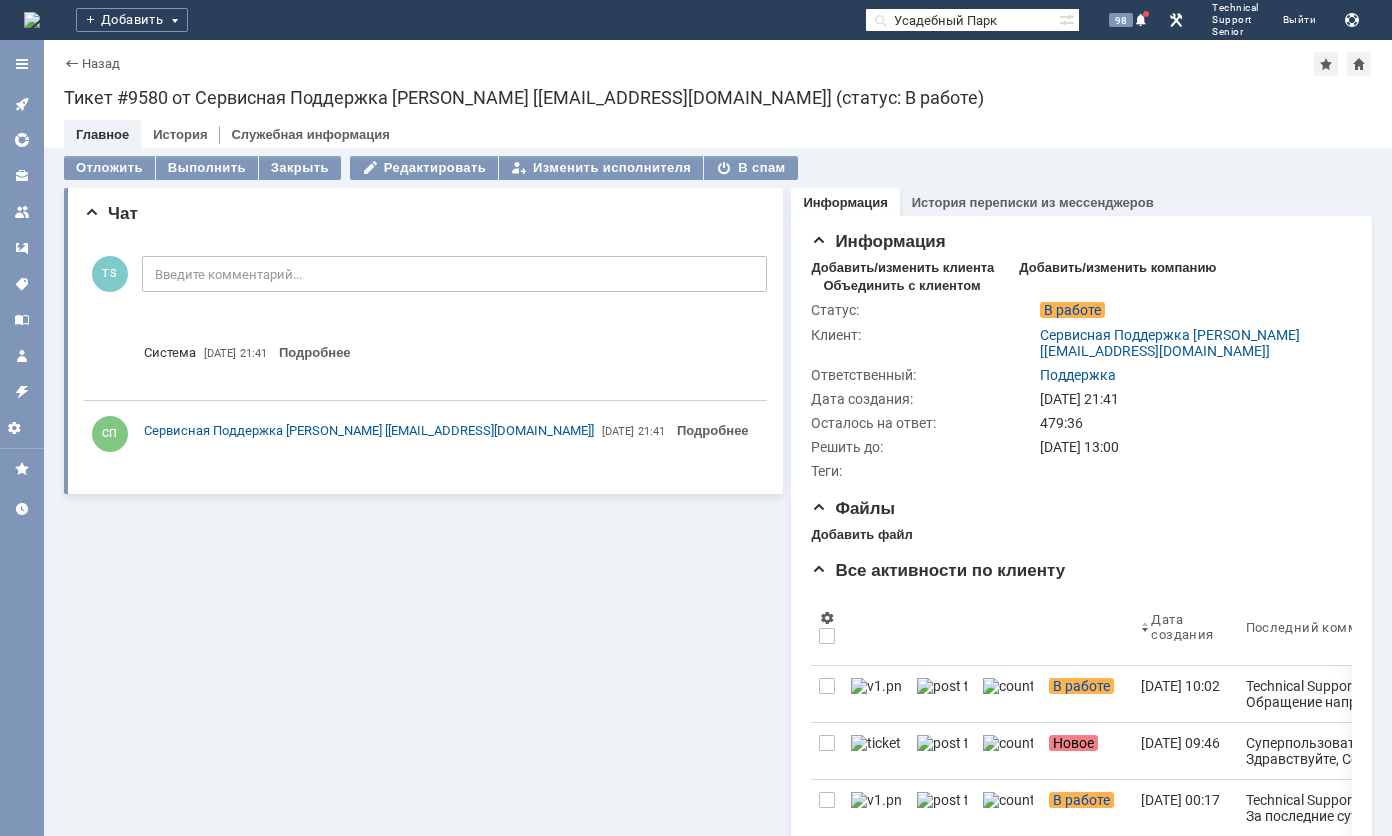 scroll, scrollTop: 0, scrollLeft: 0, axis: both 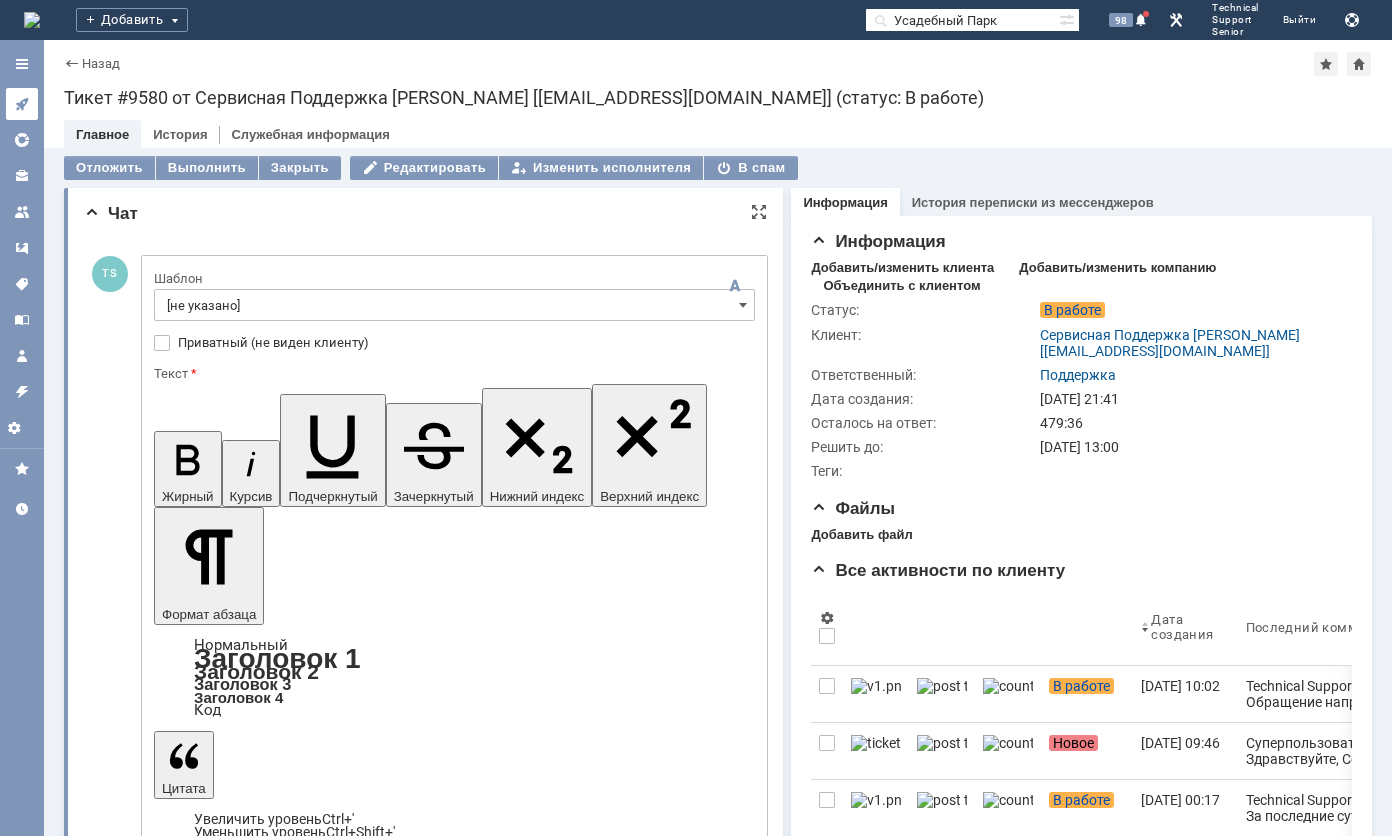 click 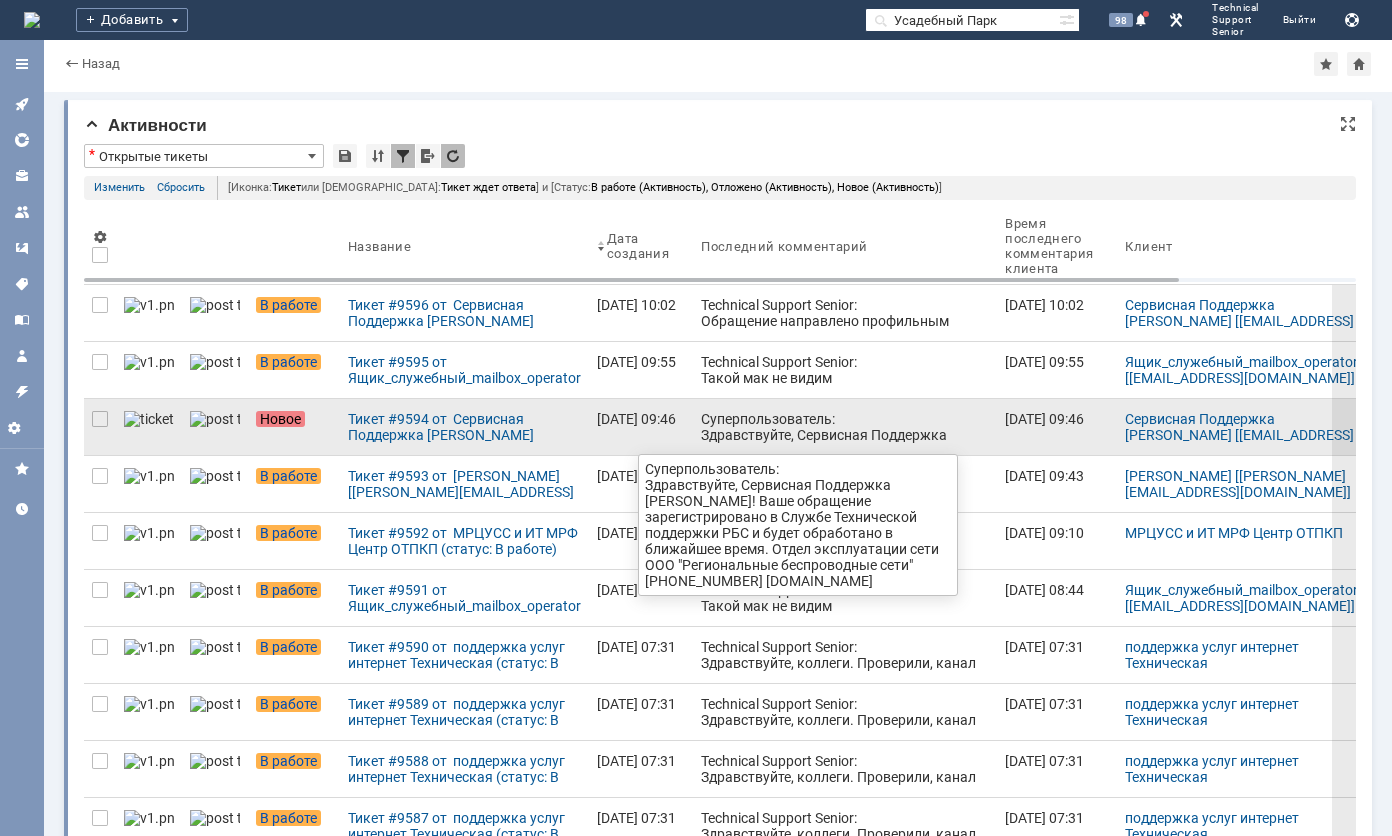 click on "Суперпользователь:
Здравствуйте, Сервисная Поддержка [PERSON_NAME]! Ваше обращение зарегистрировано в Службе Технической поддержки РБС и будет обработано в ближайшее время. Отдел эксплуатации сети ООО "Региональные беспроводные сети"[PHONE_NUMBER] [DOMAIN_NAME]" at bounding box center (845, 475) 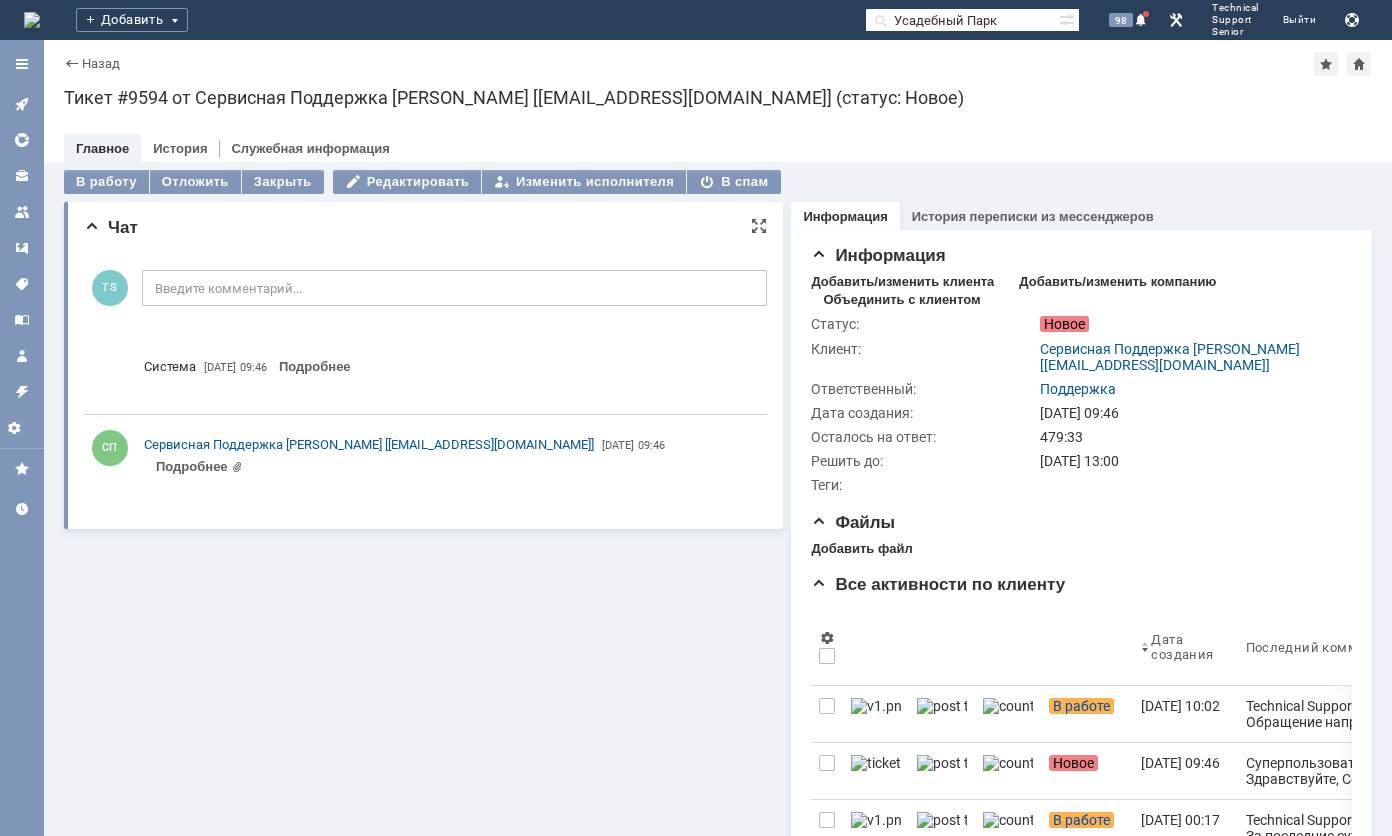 scroll, scrollTop: 0, scrollLeft: 0, axis: both 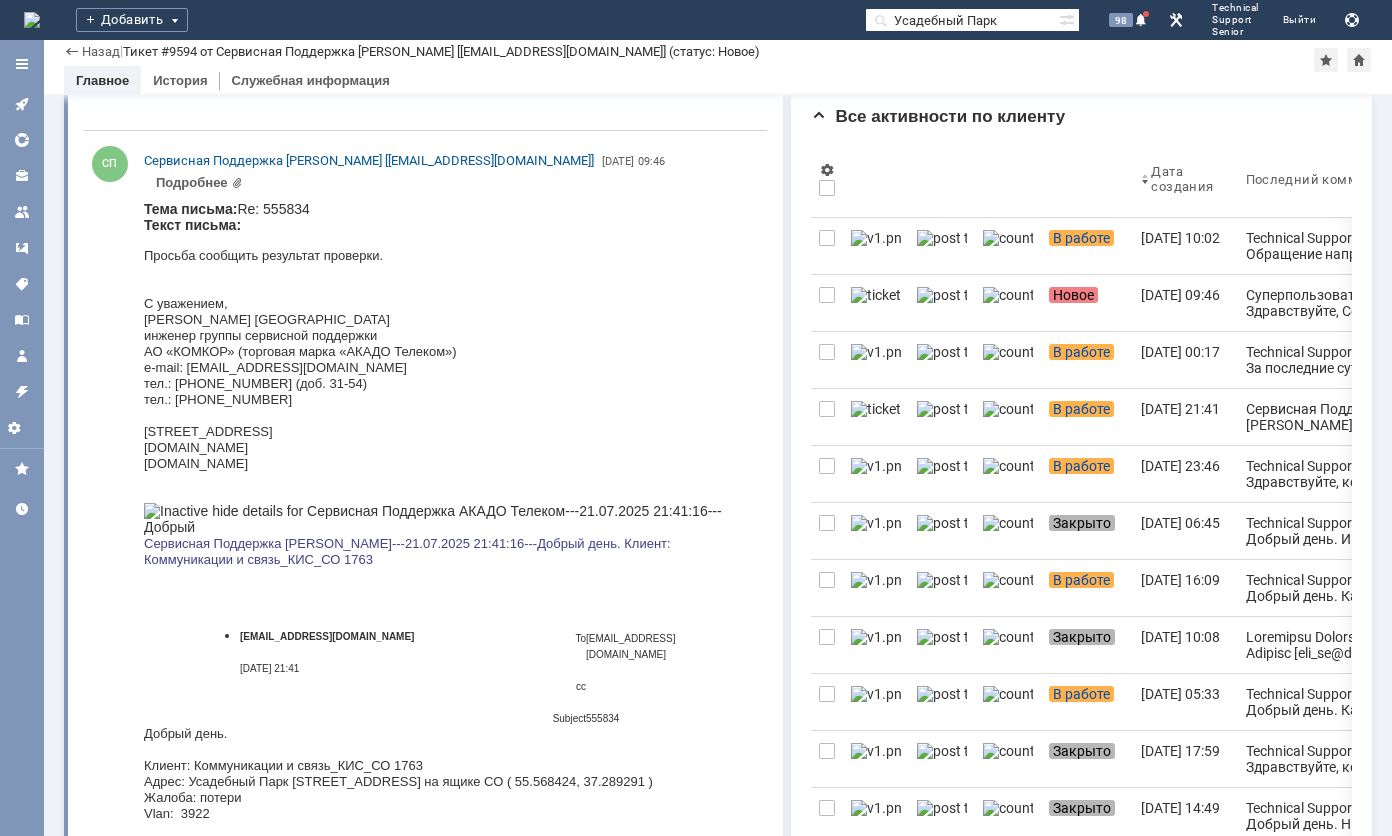 click 